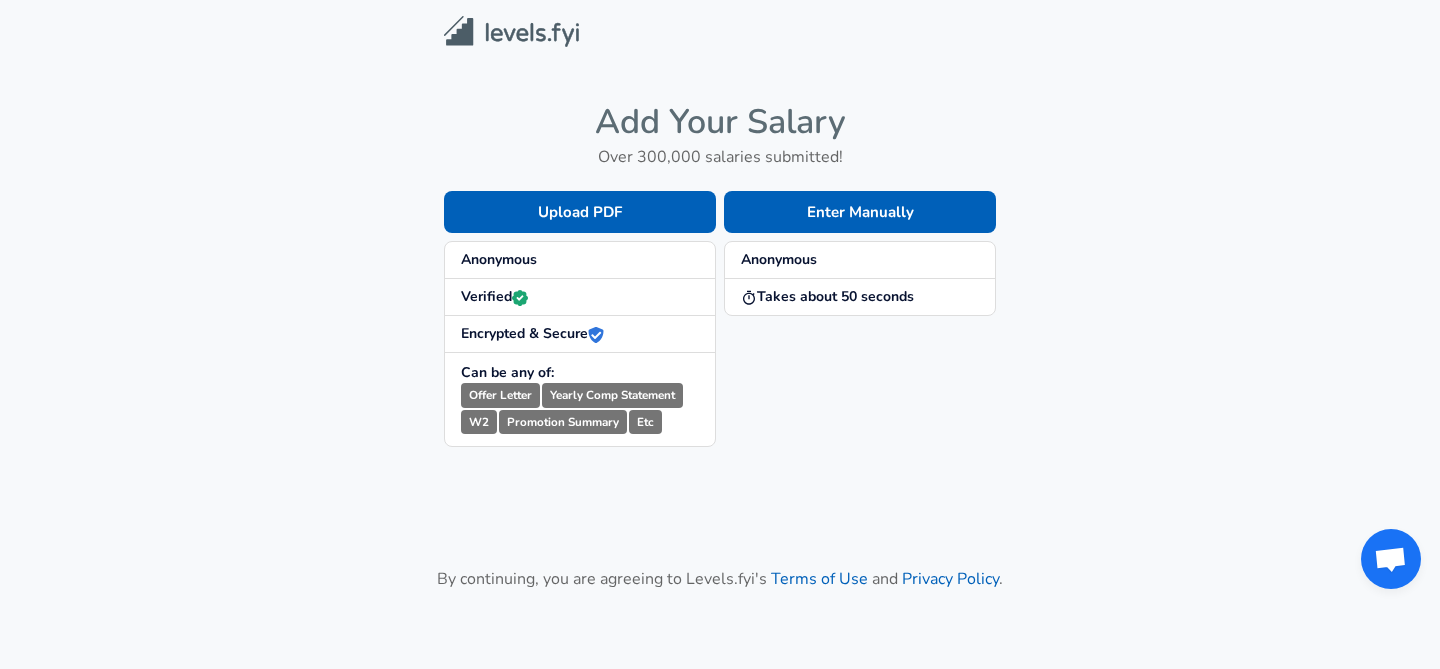 scroll, scrollTop: 0, scrollLeft: 0, axis: both 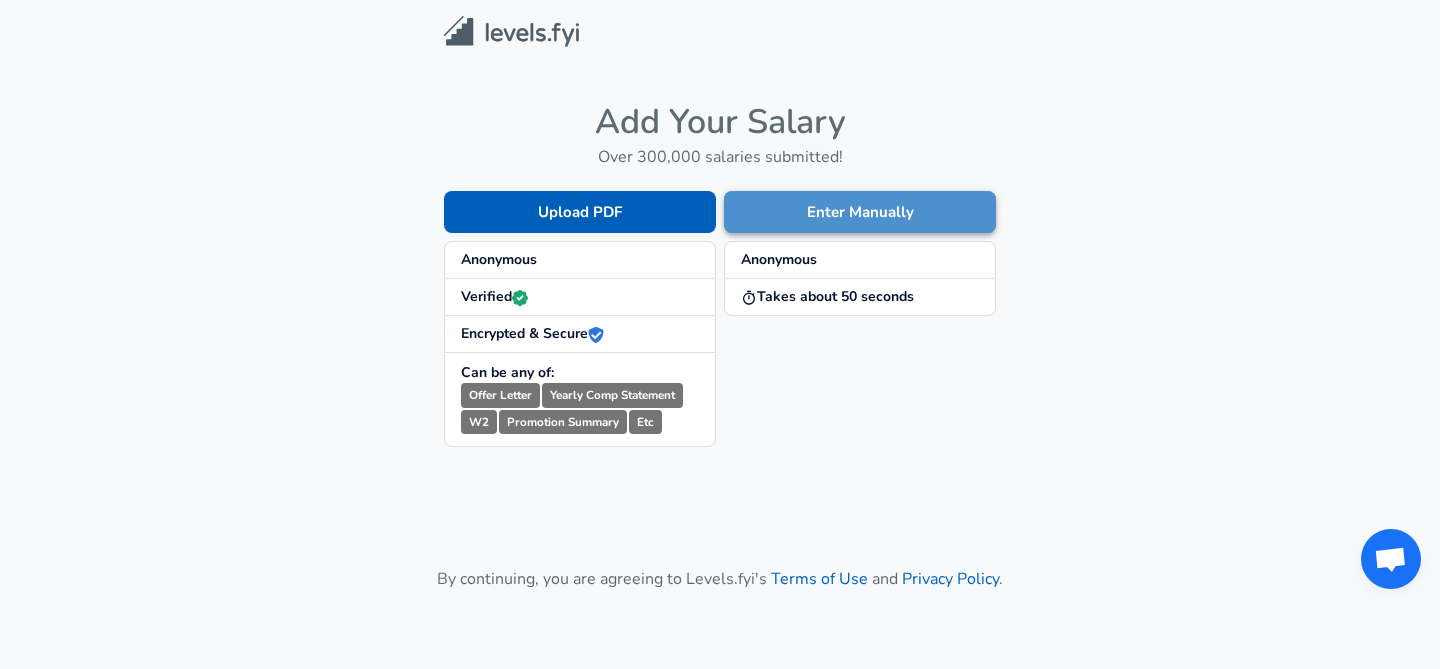 click on "Enter Manually" at bounding box center [860, 212] 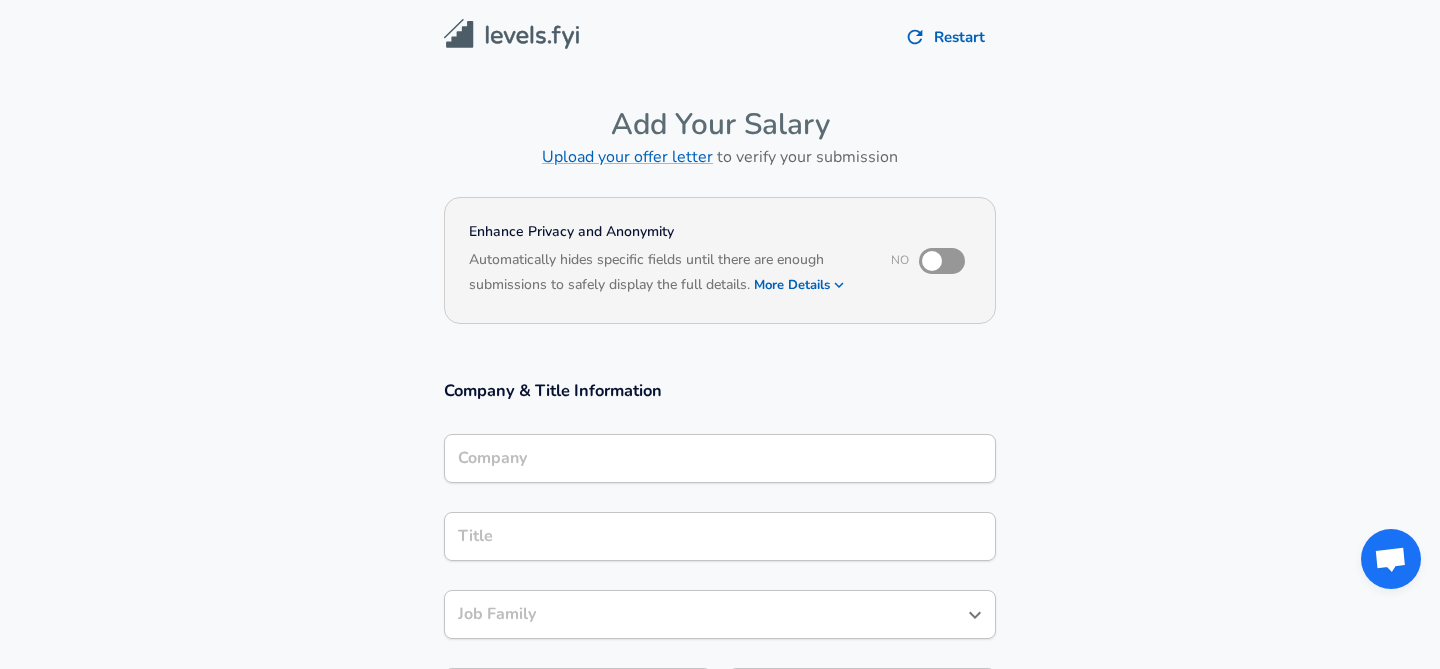 click on "Company" at bounding box center [720, 458] 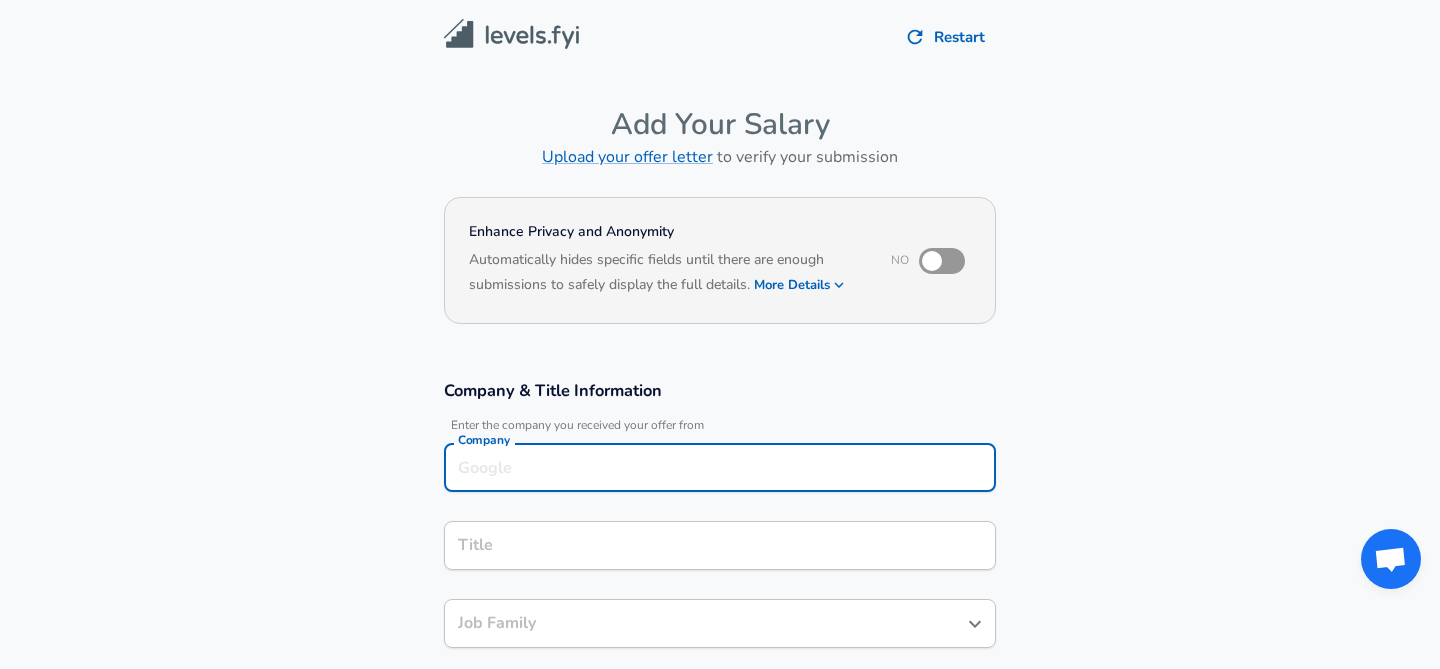 scroll, scrollTop: 20, scrollLeft: 0, axis: vertical 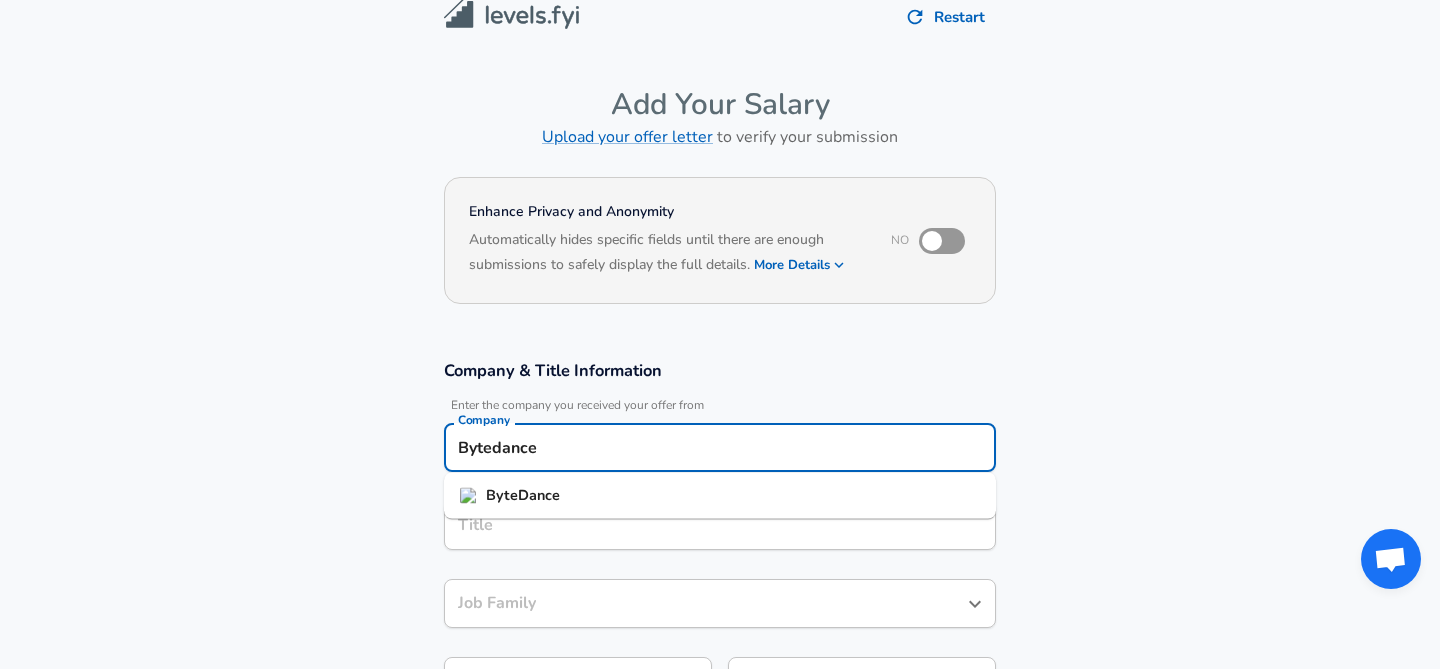 click on "ByteDance" at bounding box center [720, 496] 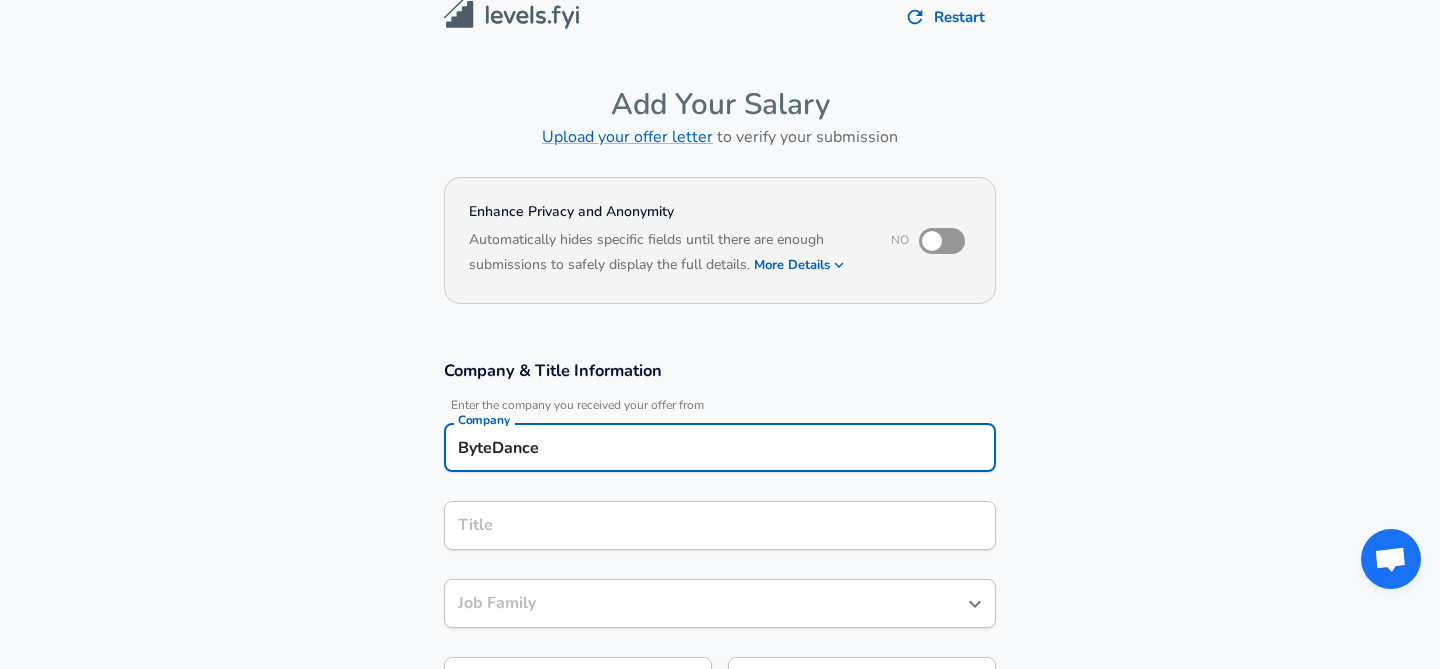 type on "ByteDance" 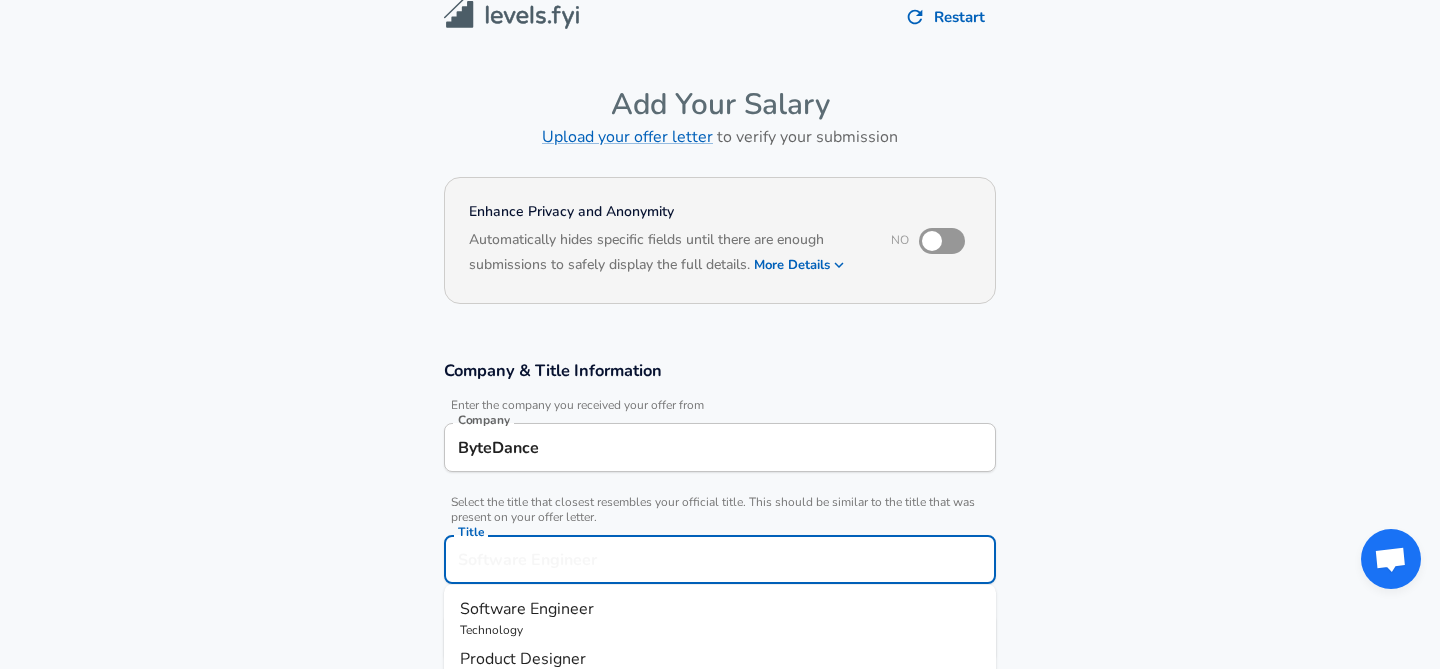 scroll, scrollTop: 60, scrollLeft: 0, axis: vertical 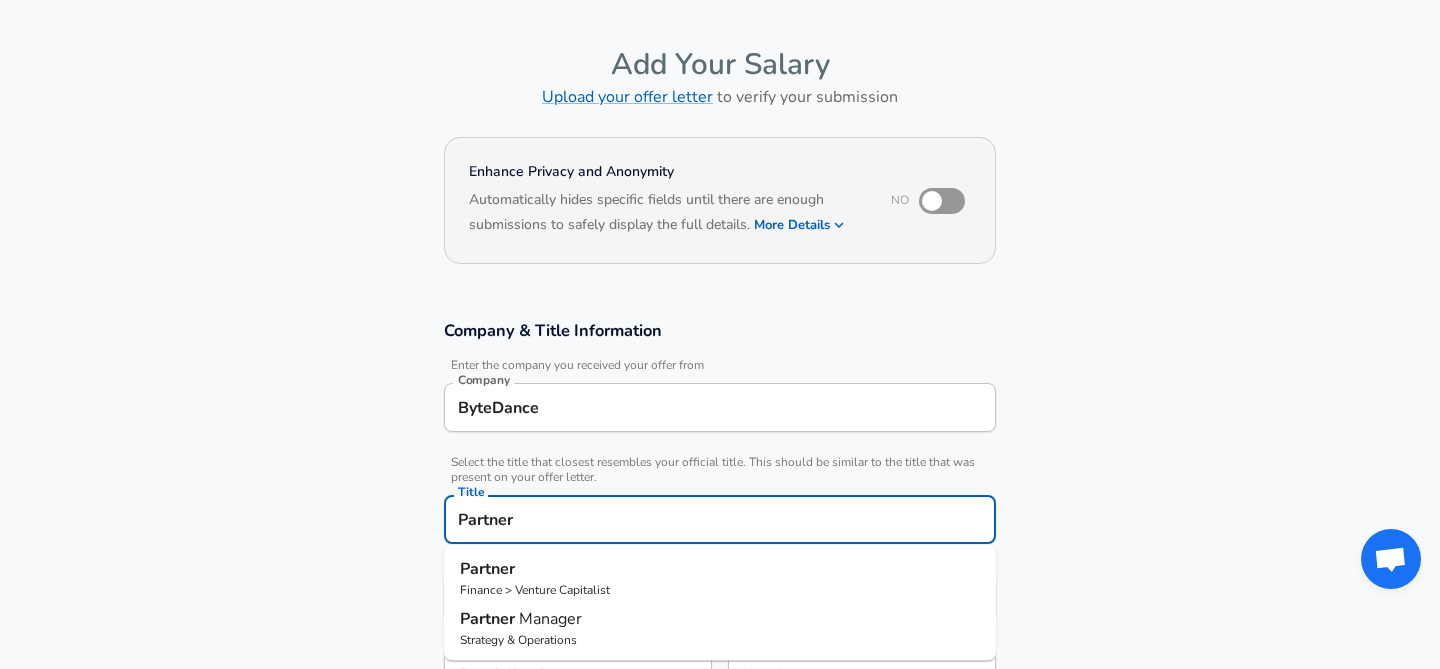click on "Partner    Manager" at bounding box center [720, 619] 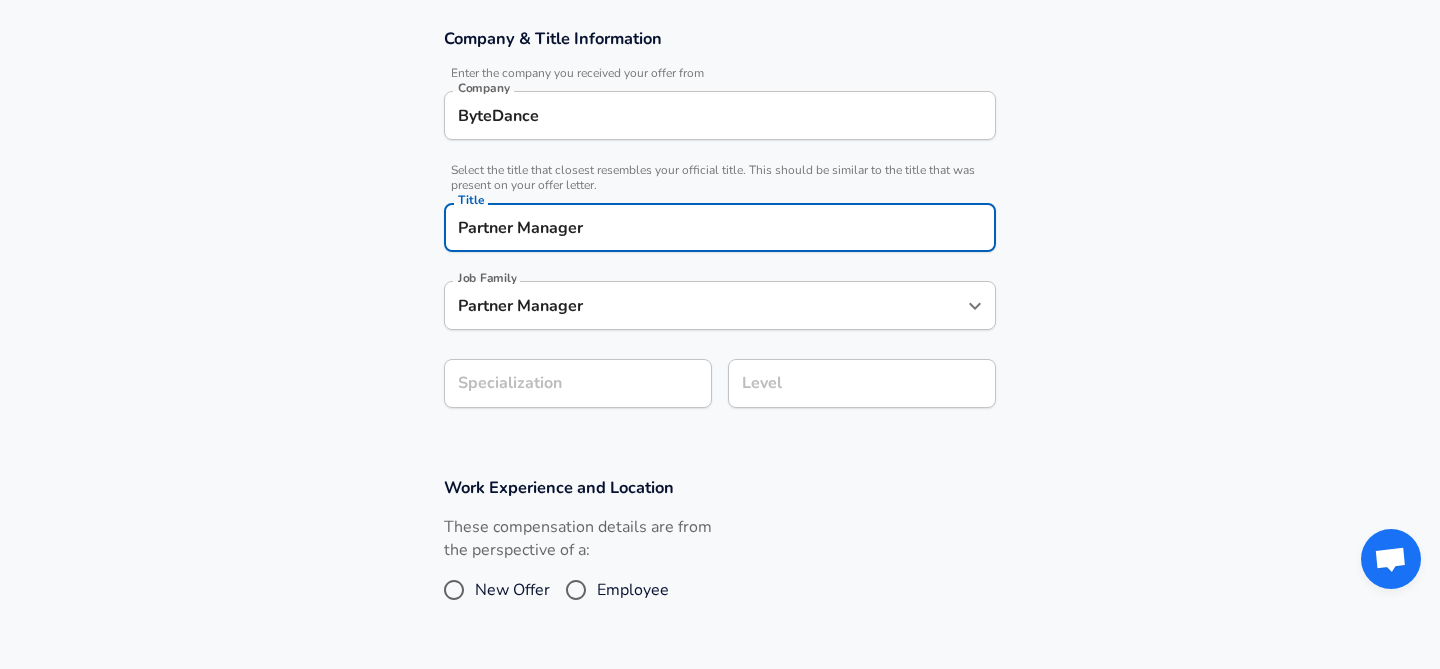 type on "Partner Manager" 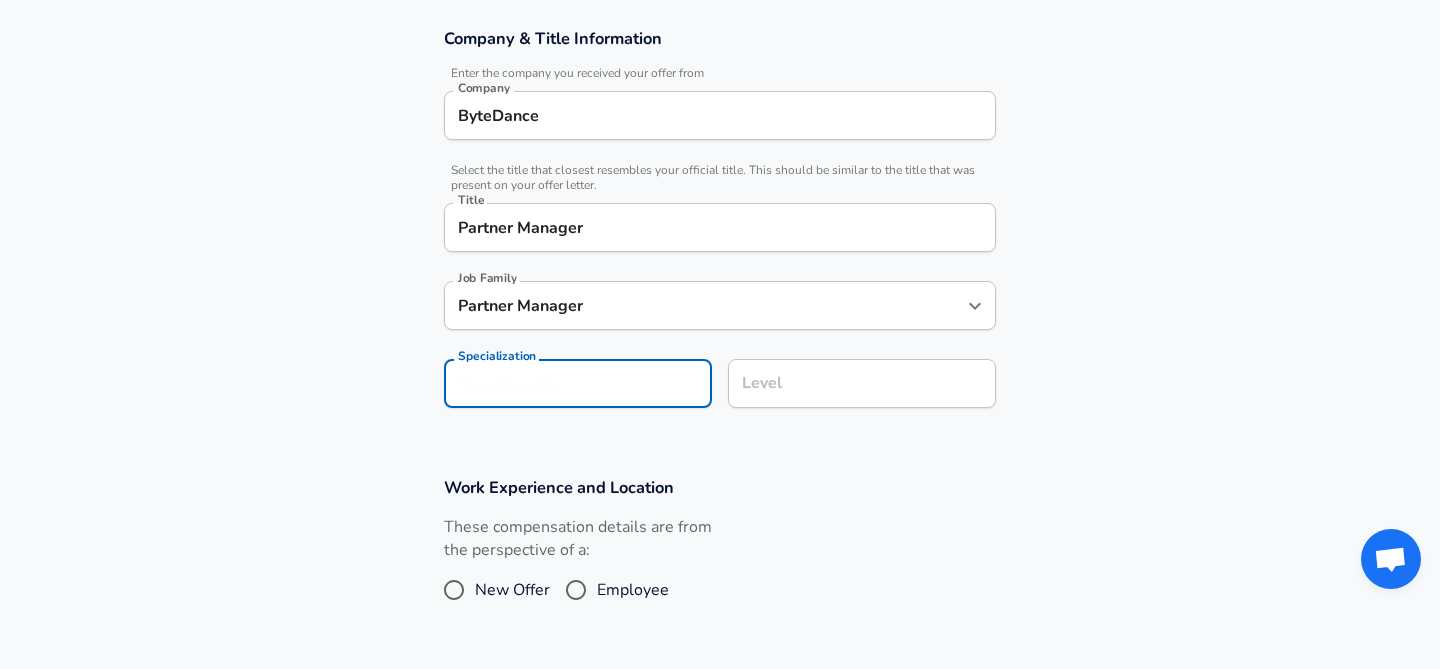 scroll, scrollTop: 412, scrollLeft: 0, axis: vertical 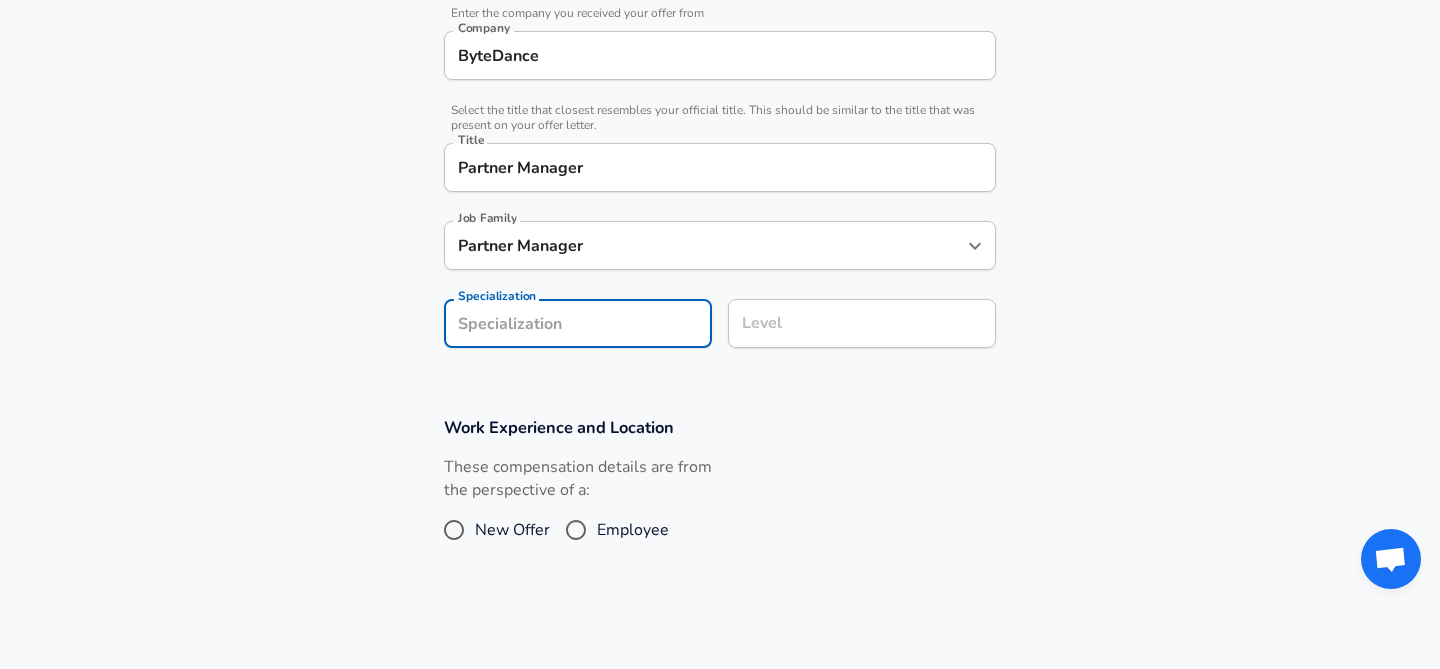click on "Company [COMPANY] Company   Select the title that closest resembles your official title. This should be similar to the title that was present on your offer letter. Title Partner Manager Title Job Family Partner Manager Job Family Specialization Specialization Level Level" at bounding box center (720, 168) 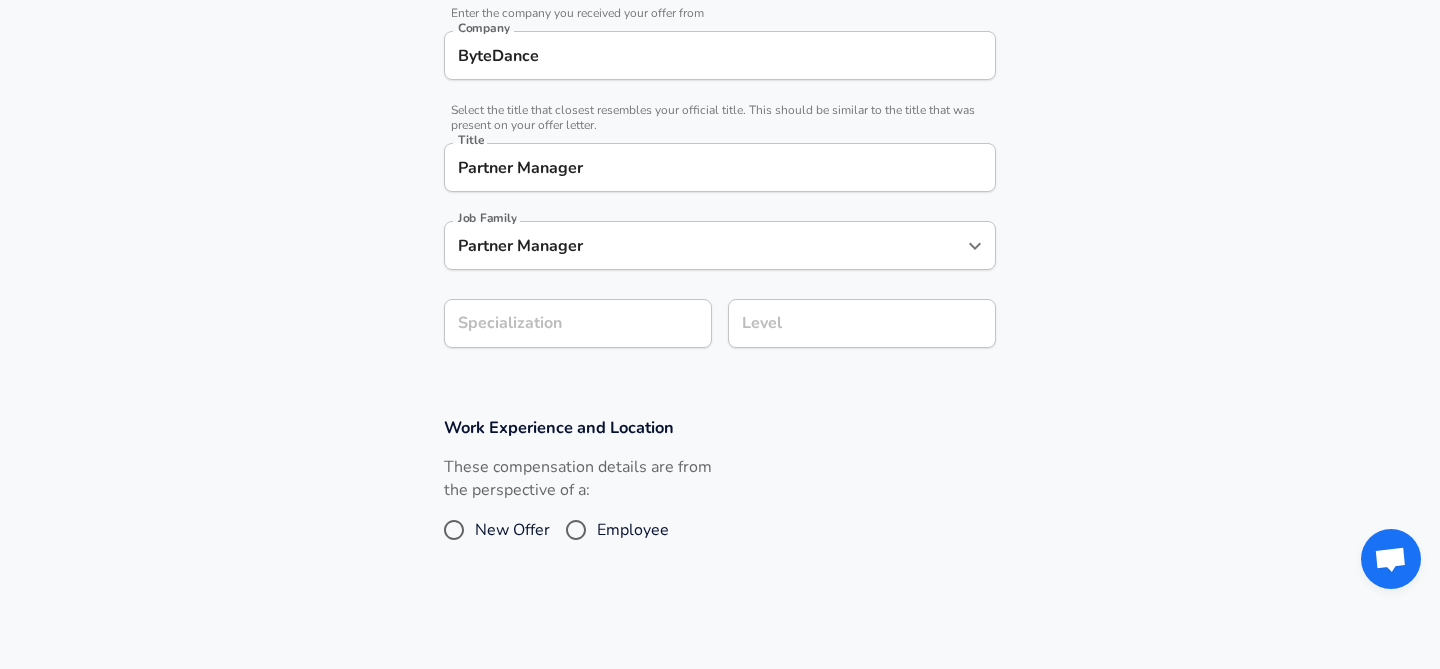scroll, scrollTop: 452, scrollLeft: 0, axis: vertical 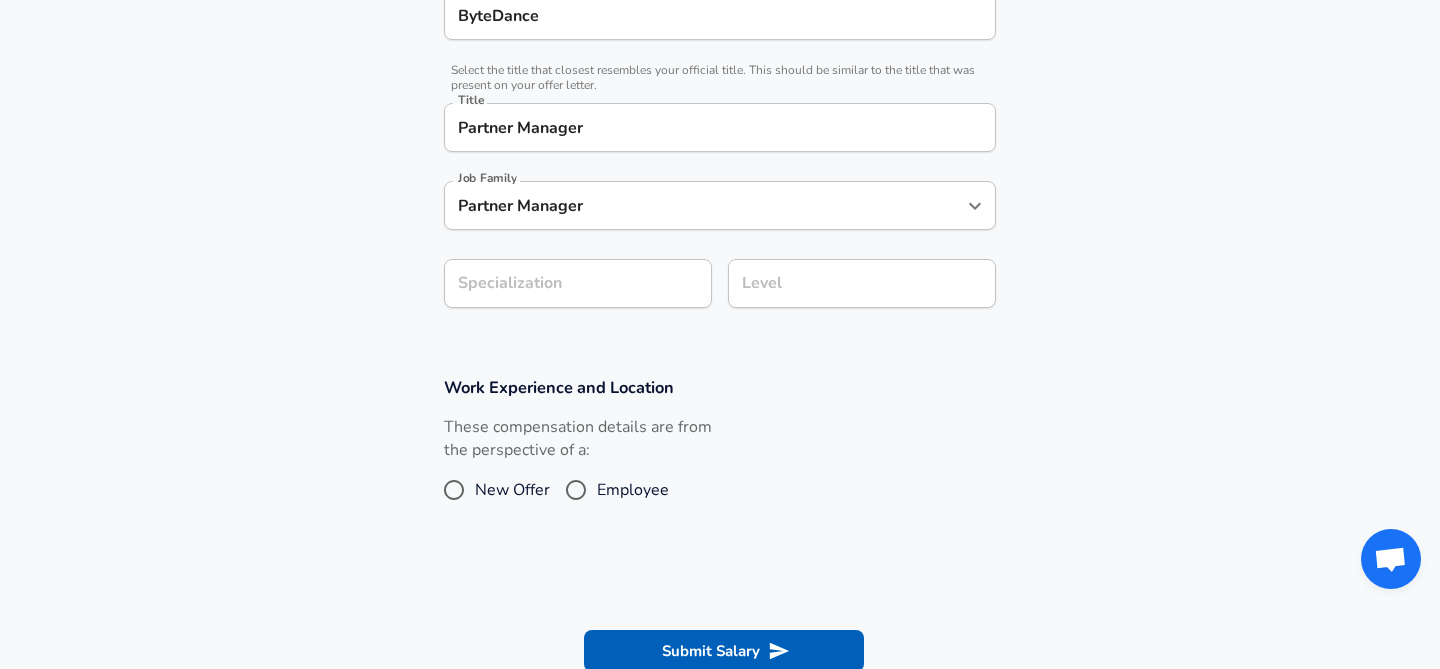 click on "Level" at bounding box center (862, 283) 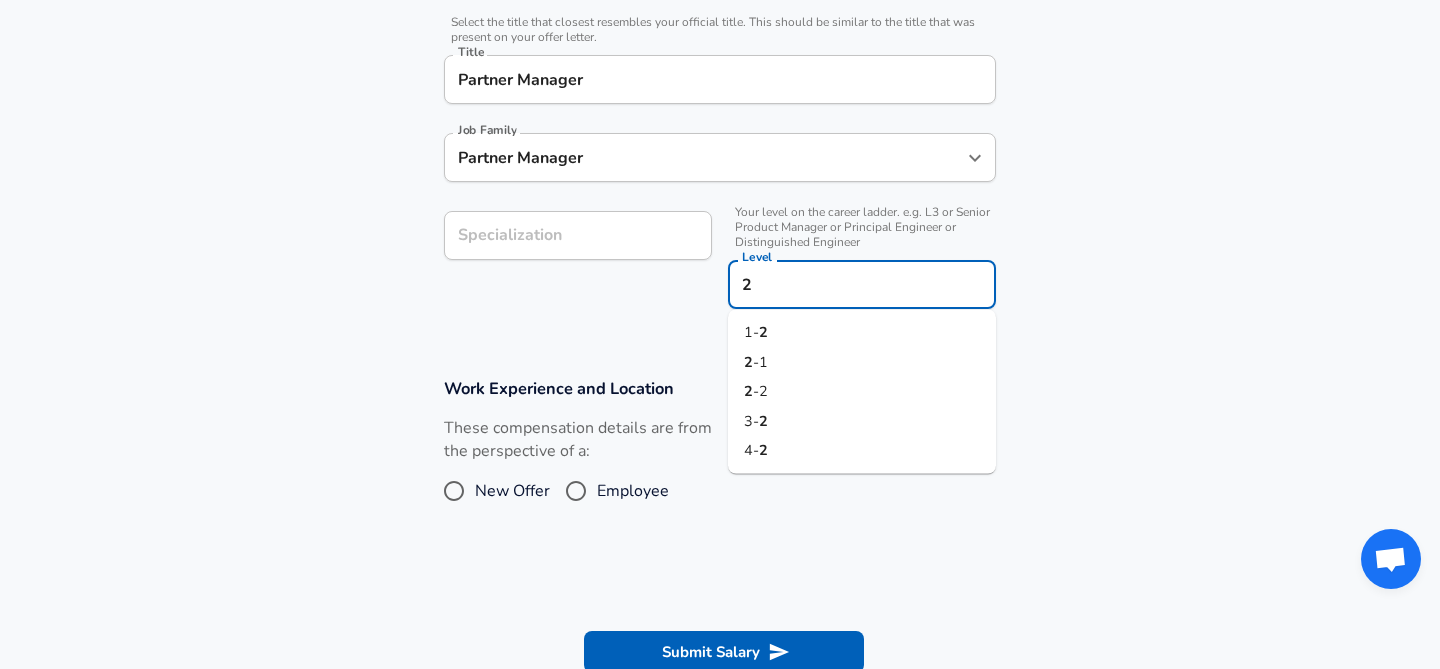 scroll, scrollTop: 501, scrollLeft: 0, axis: vertical 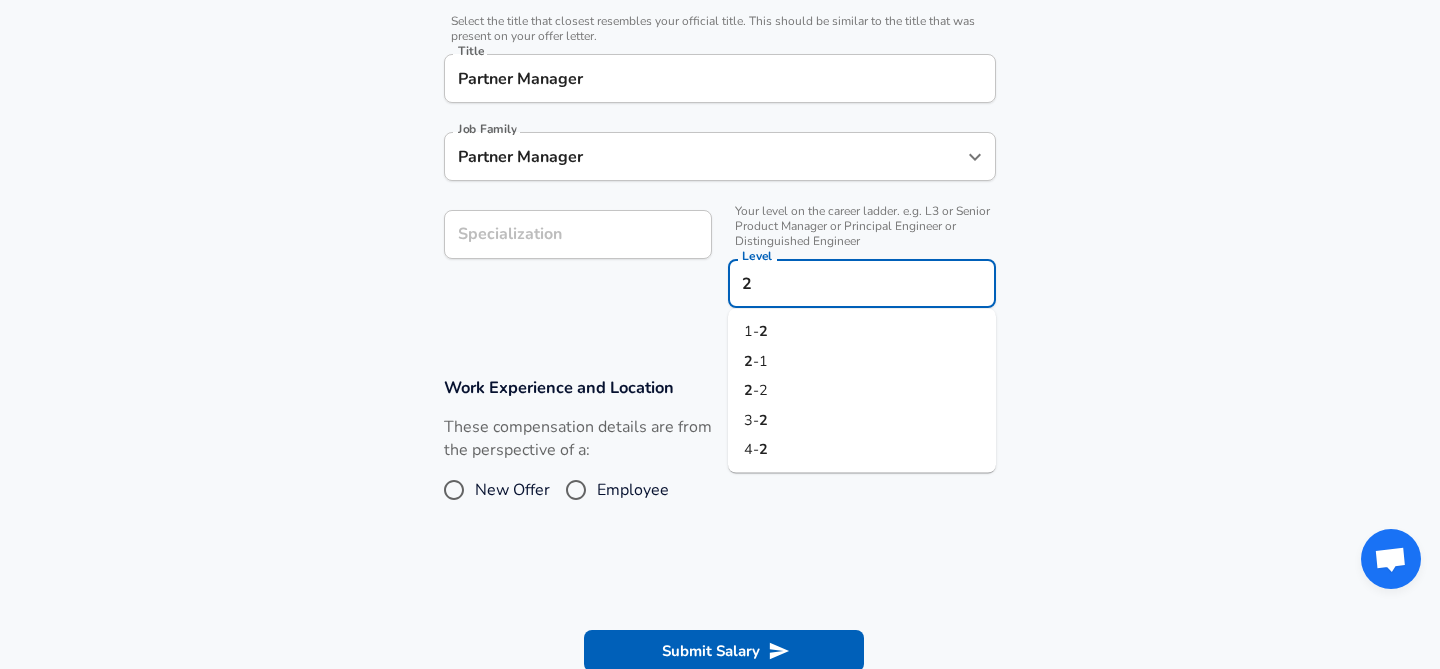 click on "-2" at bounding box center [760, 390] 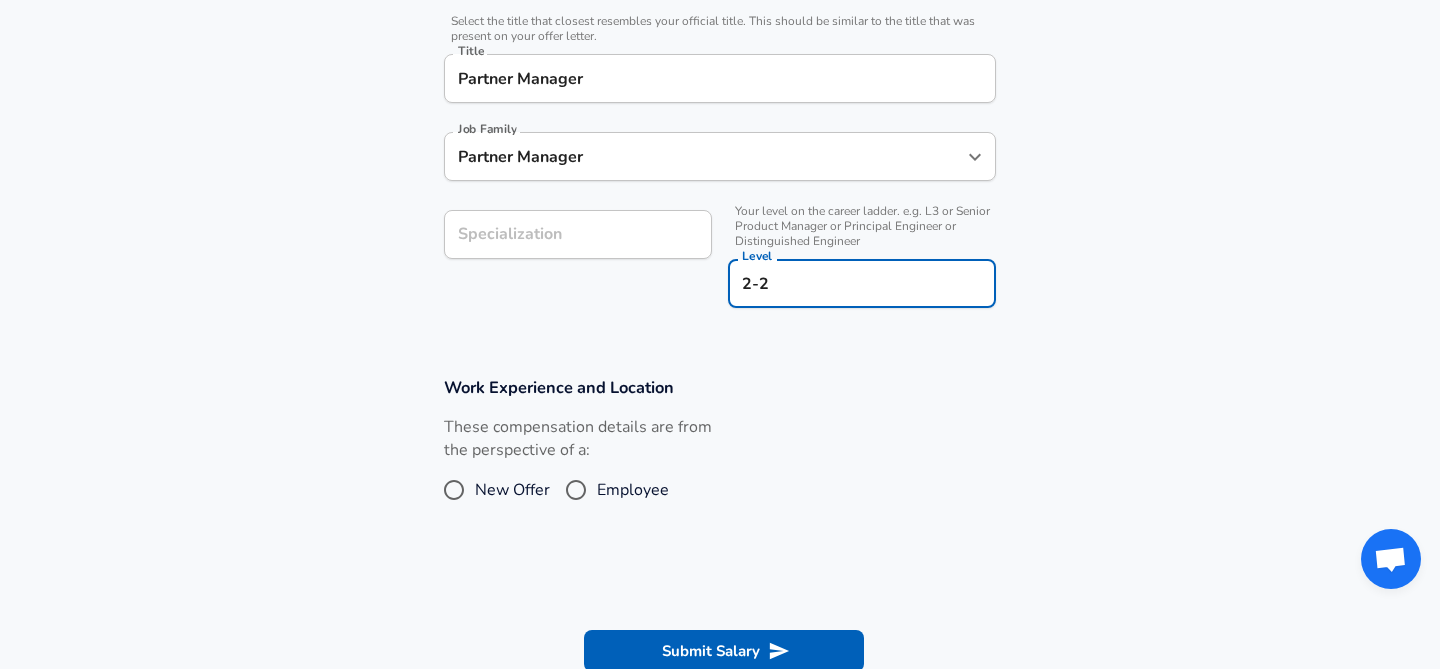 type on "2-2" 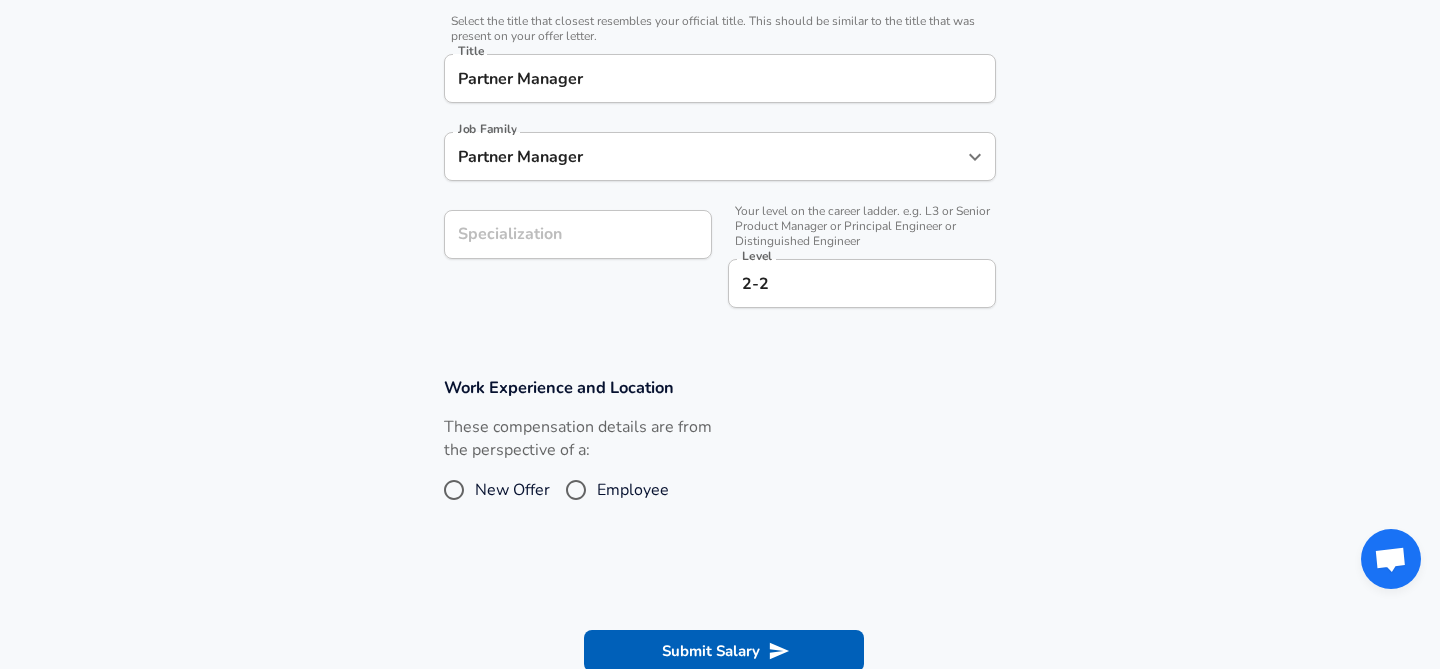 click on "Work Experience and Location These compensation details are from the perspective of a: New Offer Employee" at bounding box center [720, 453] 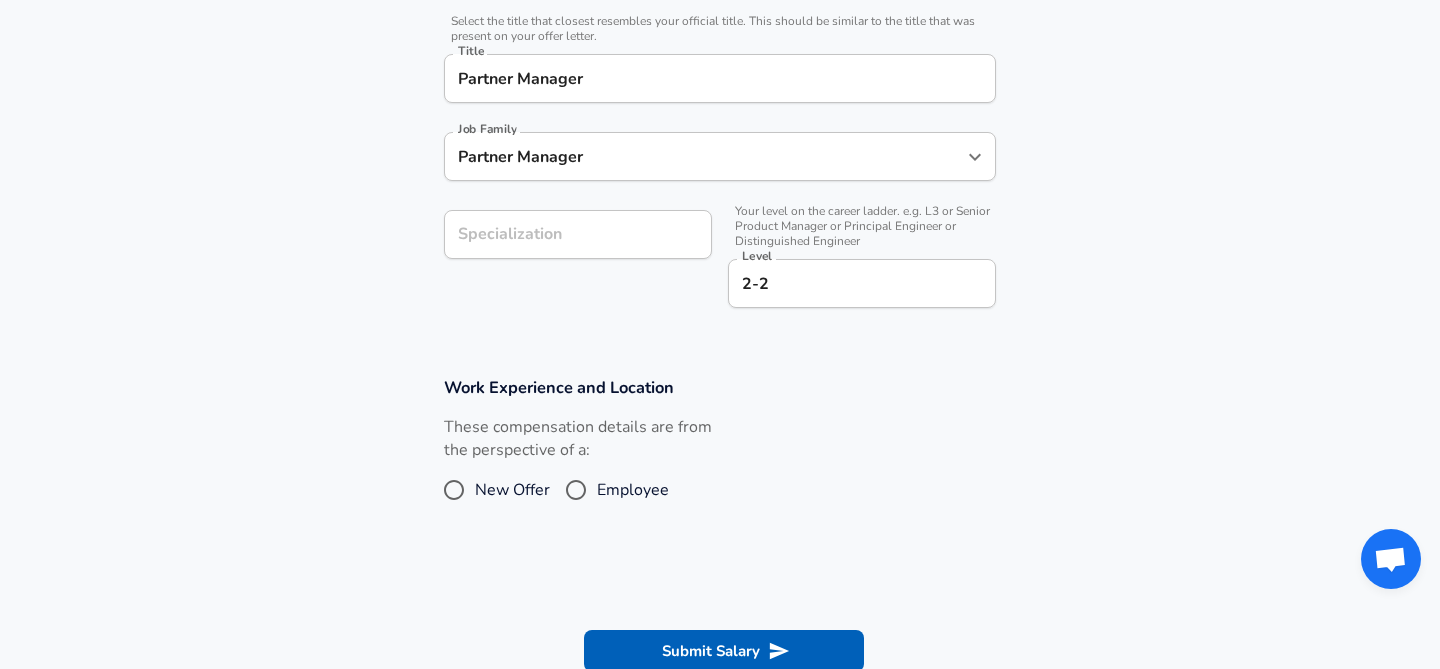 click on "Employee" at bounding box center [576, 490] 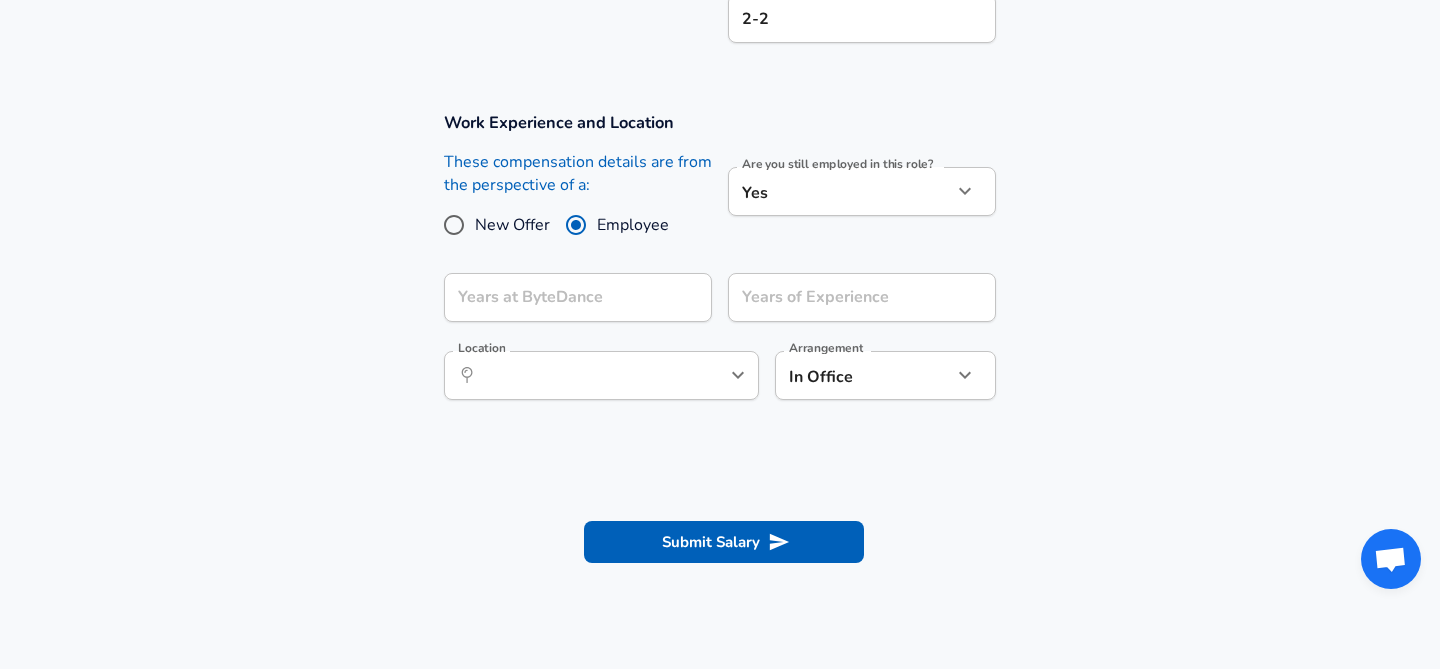 scroll, scrollTop: 771, scrollLeft: 0, axis: vertical 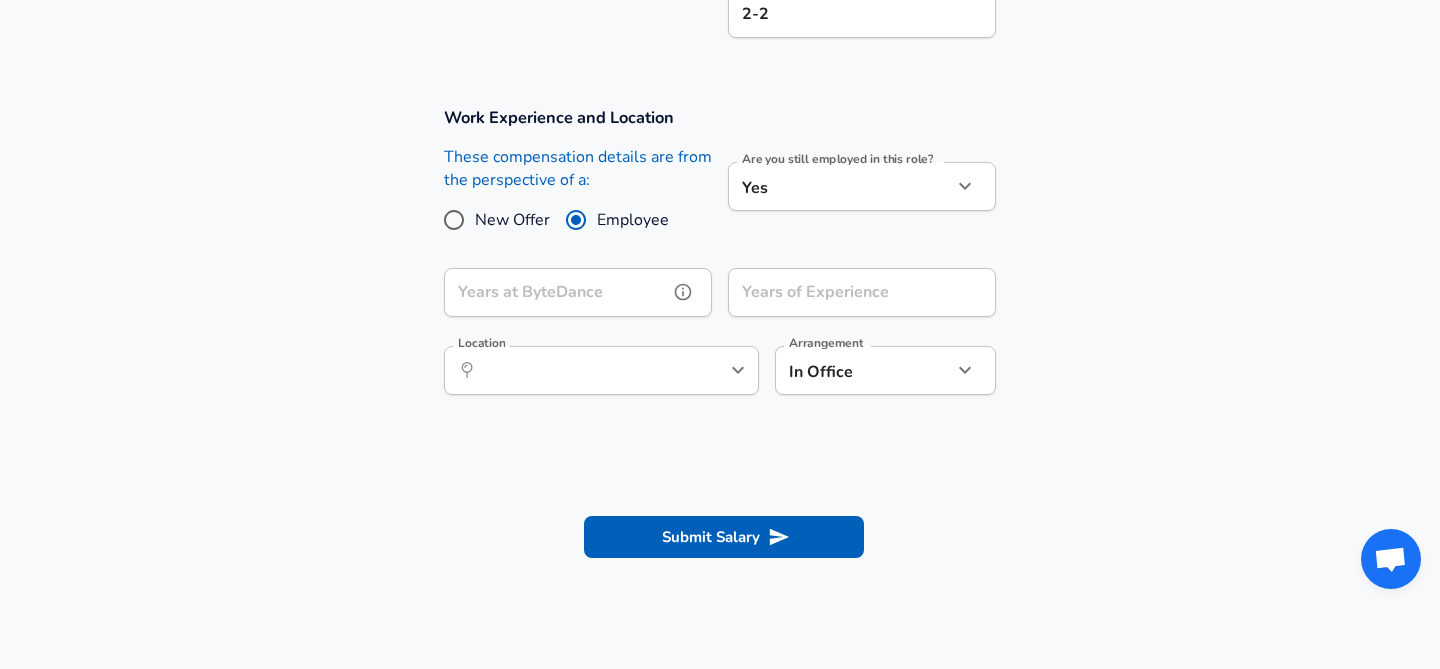 click on "Years at ByteDance" at bounding box center (556, 292) 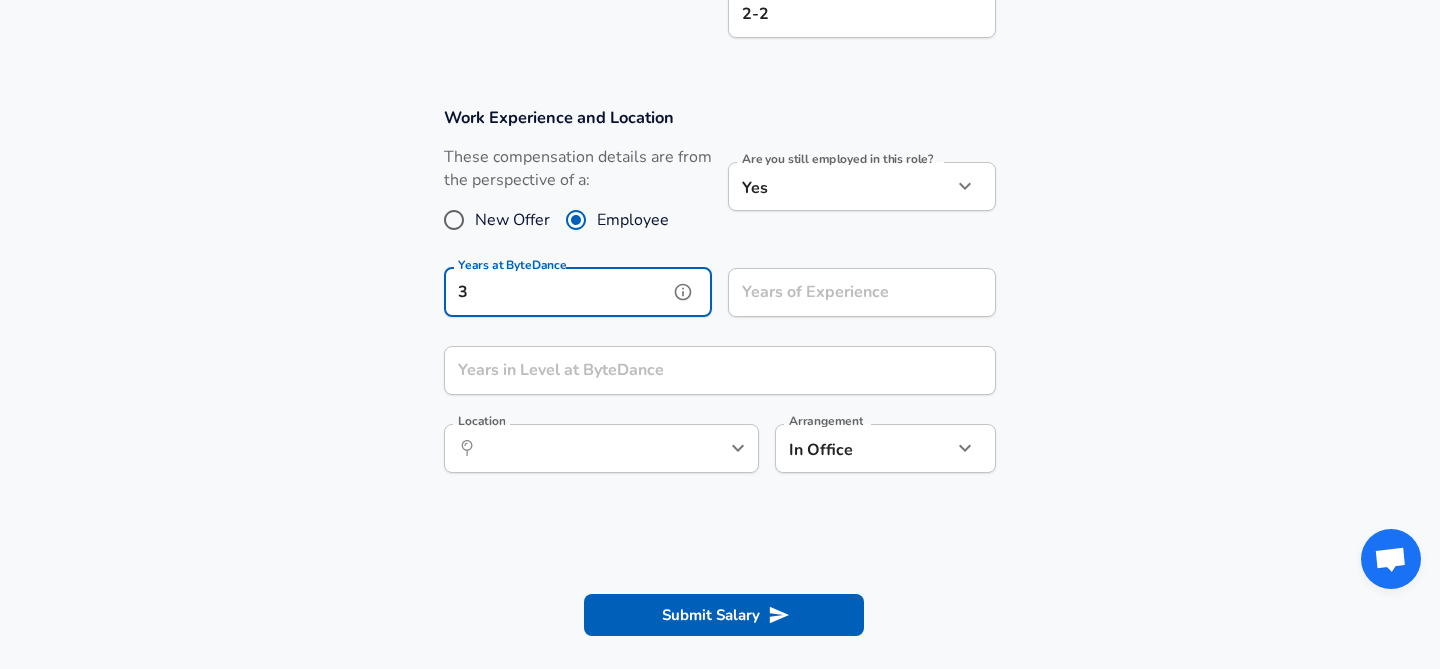 type on "3" 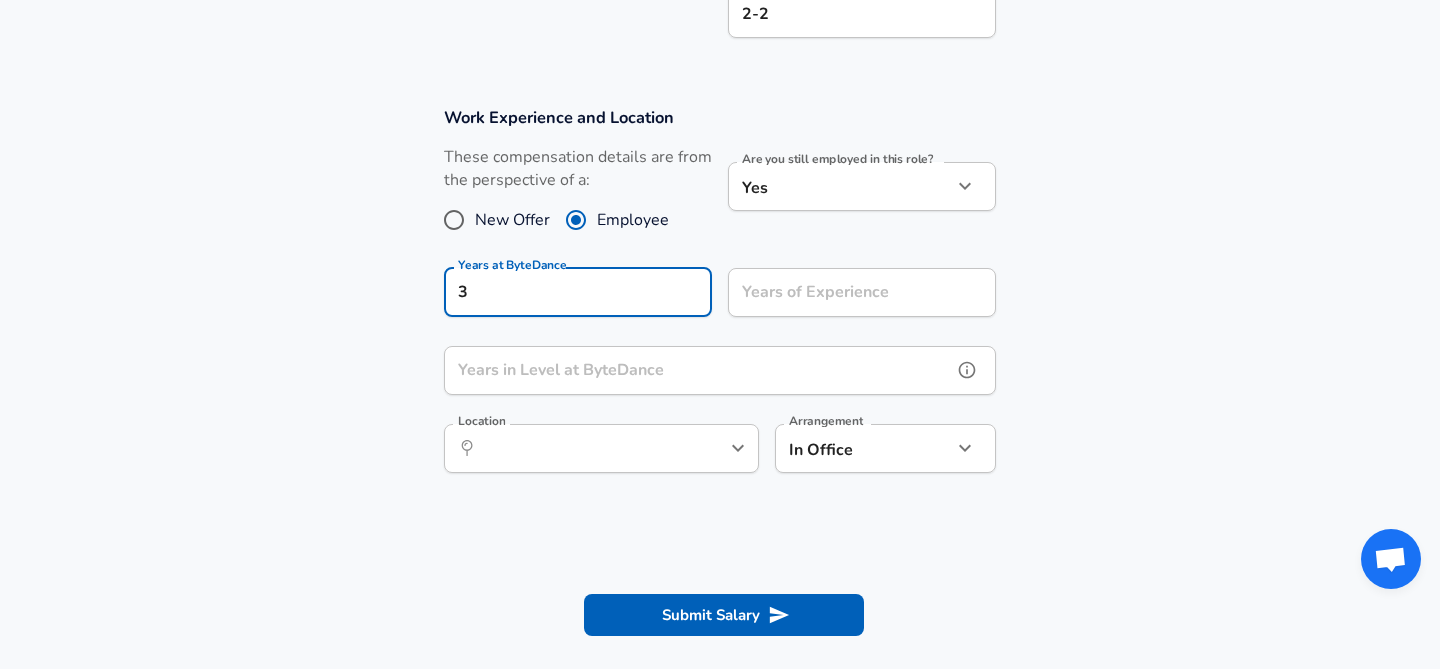 click on "Years in Level at ByteDance" at bounding box center [698, 370] 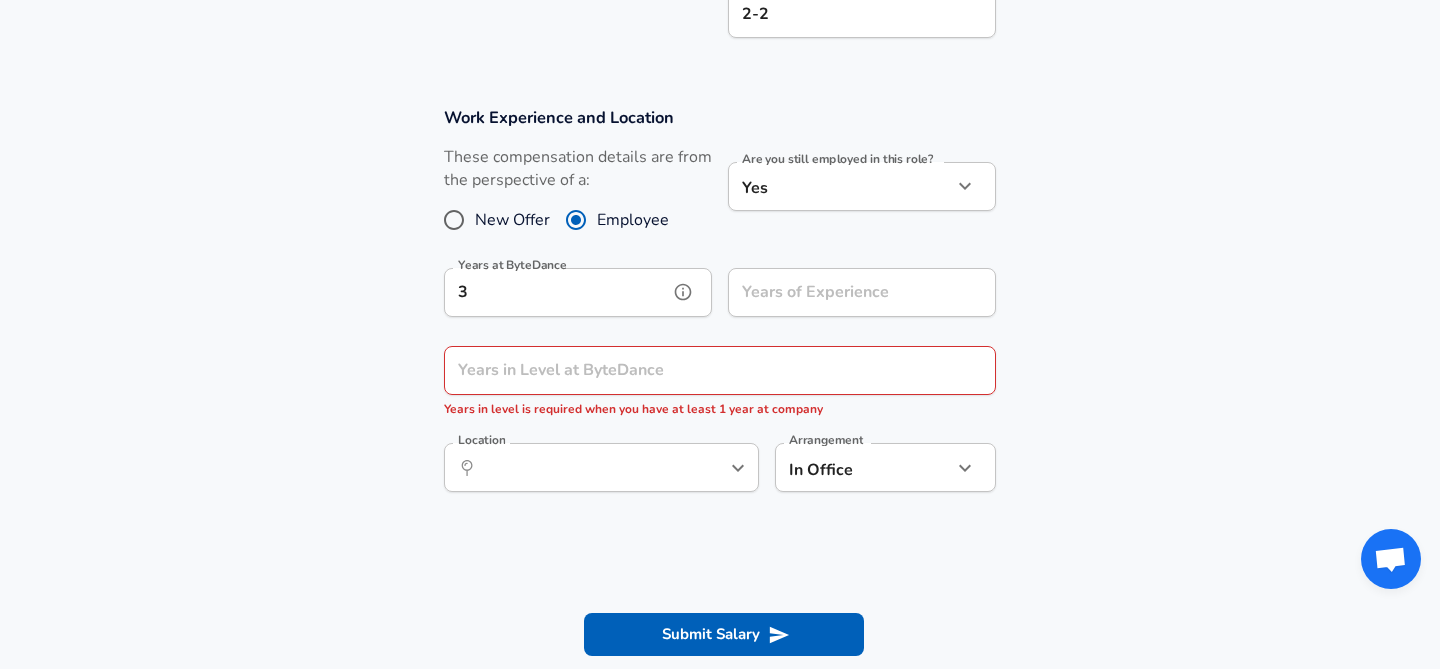 click on "3" at bounding box center [556, 292] 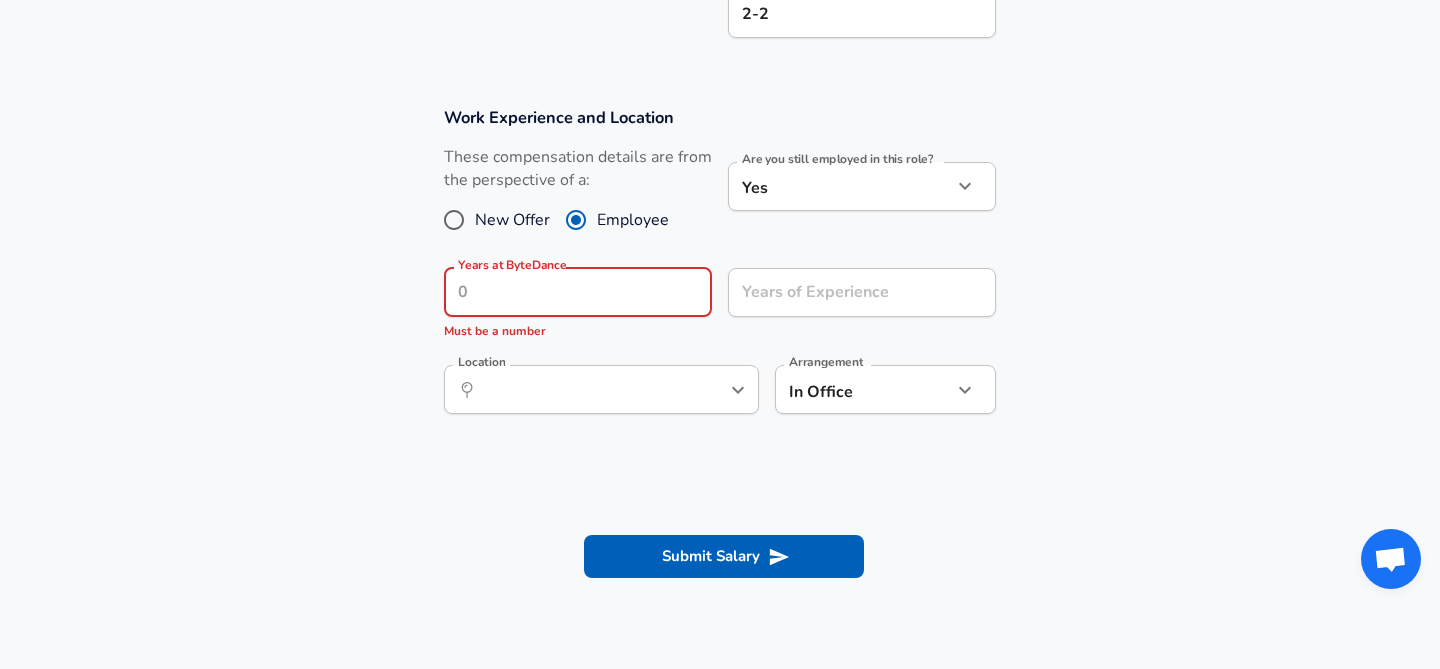click on "Work Experience and Location These compensation details are from the perspective of a: New Offer Employee Are you still employed in this role? Yes yes Are you still employed in this role? Years at ByteDance Years at ByteDance Must be a number Years of Experience Years of Experience Location ​ Location Arrangement In Office office Arrangement" at bounding box center [720, 271] 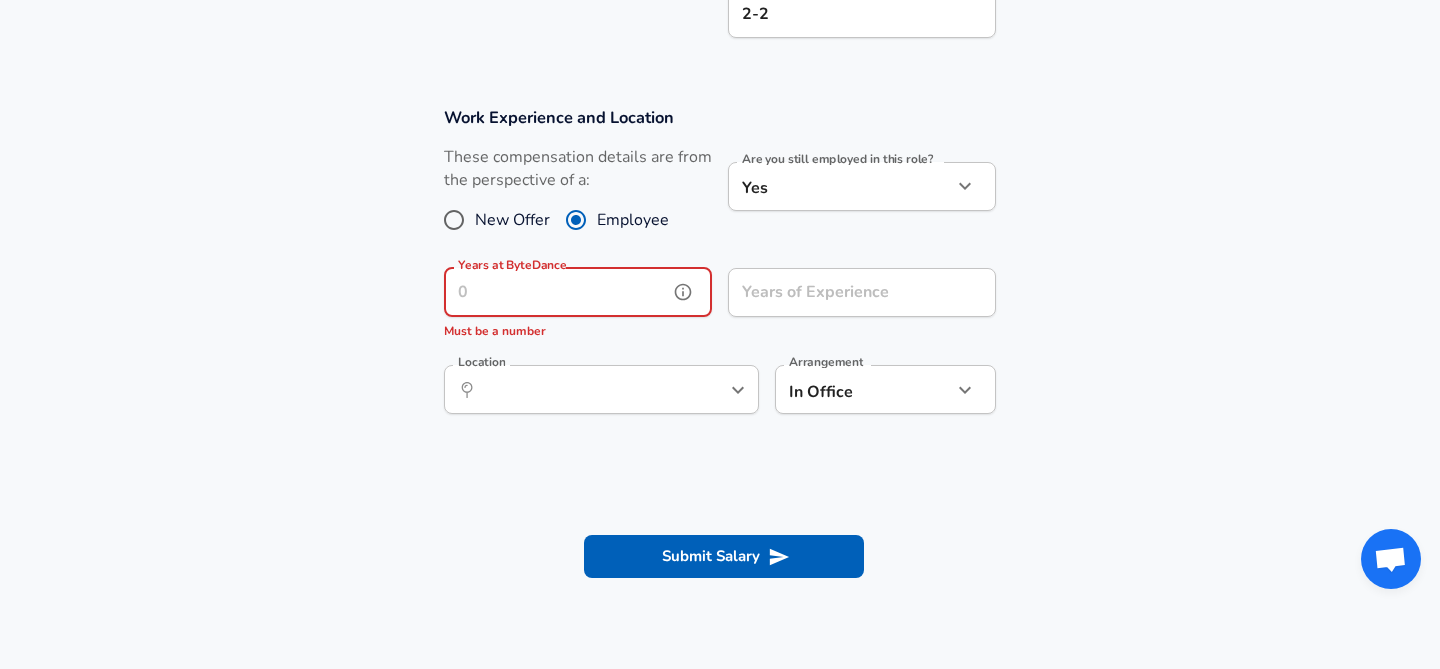 click on "Years at ByteDance" at bounding box center (556, 292) 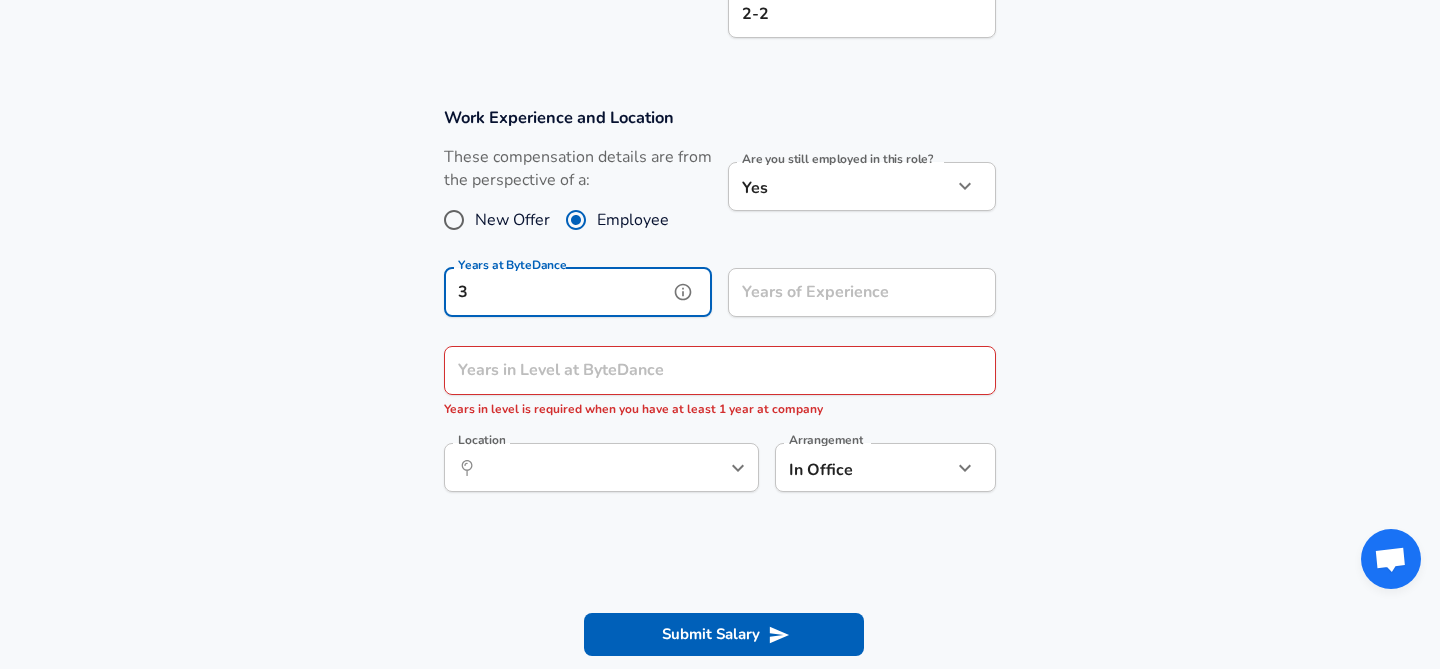 type on "3" 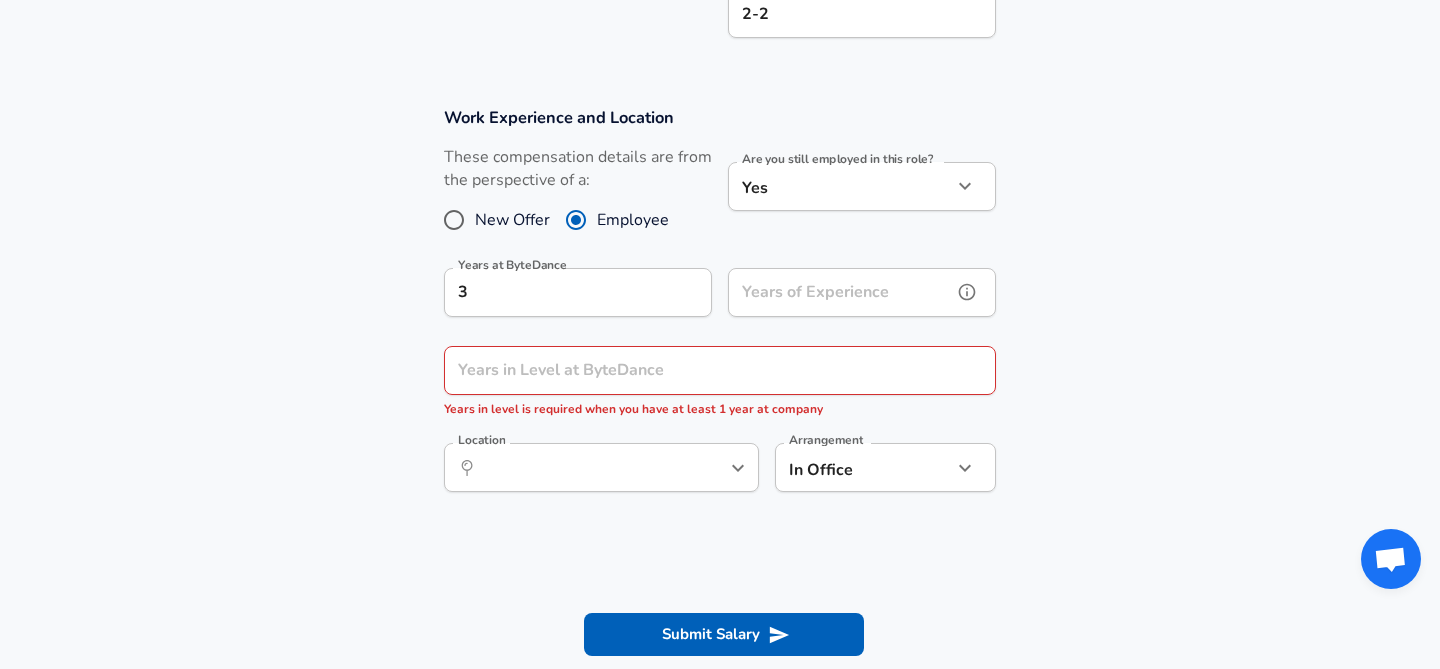 click on "Years of Experience" at bounding box center [840, 292] 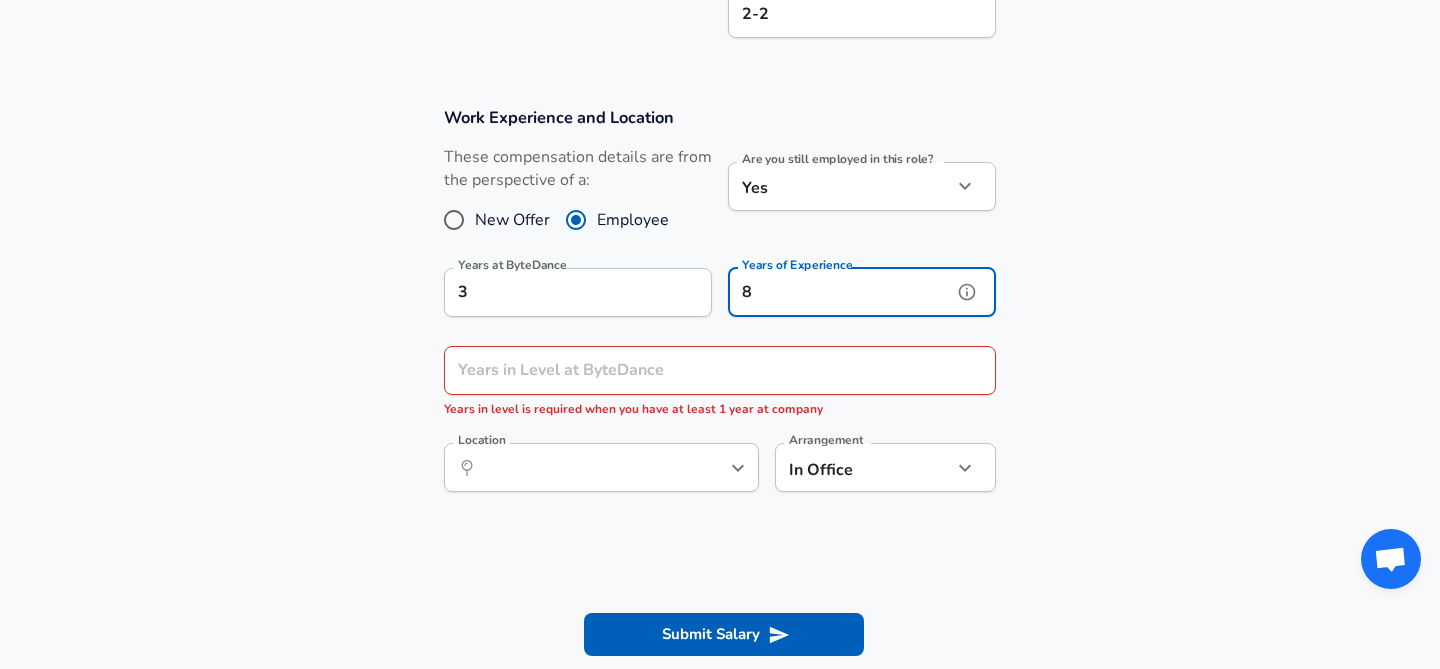 type on "8" 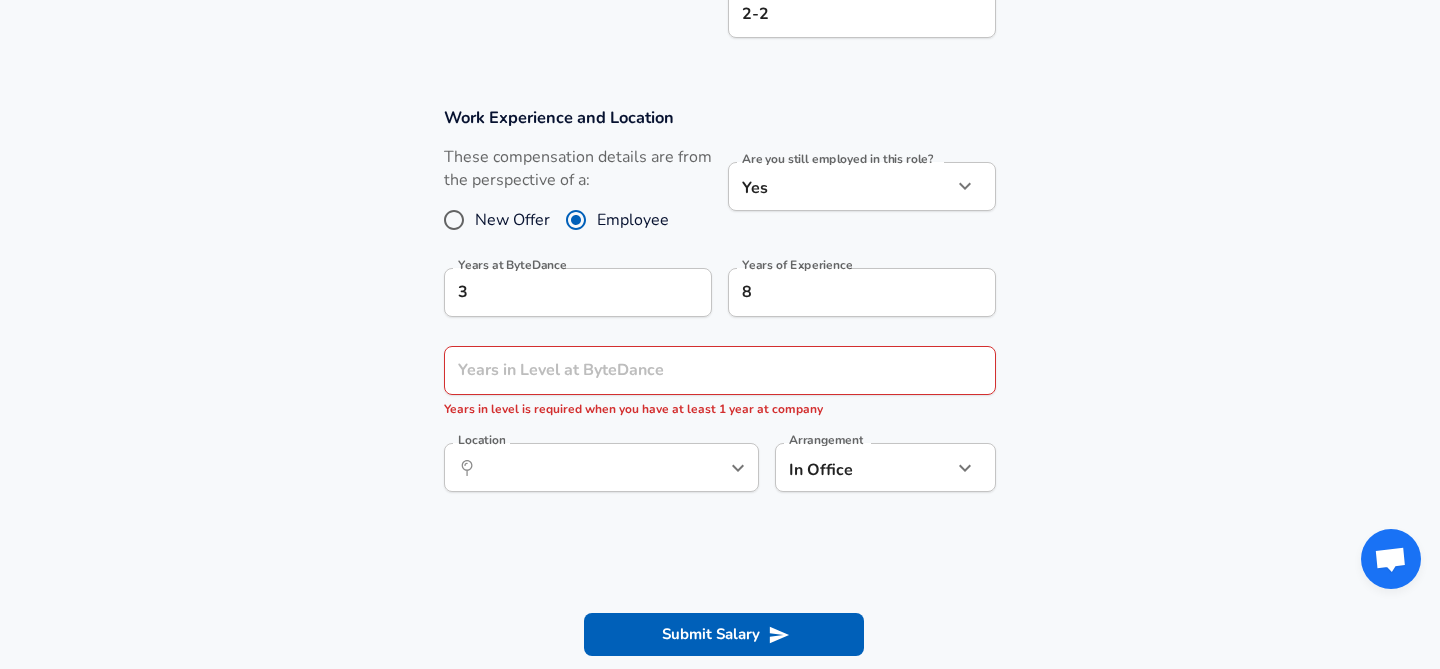 click on "Work Experience and Location These compensation details are from the perspective of a: New Offer Employee Are you still employed in this role? Yes yes Are you still employed in this role? Years at ByteDance 3 Years at ByteDance Years of Experience 8 Years of Experience Years in Level at ByteDance Years in Level at ByteDance Years in level is required when you have at least 1 year at company ​ Location ​ Location Arrangement In Office office Arrangement" at bounding box center (720, 310) 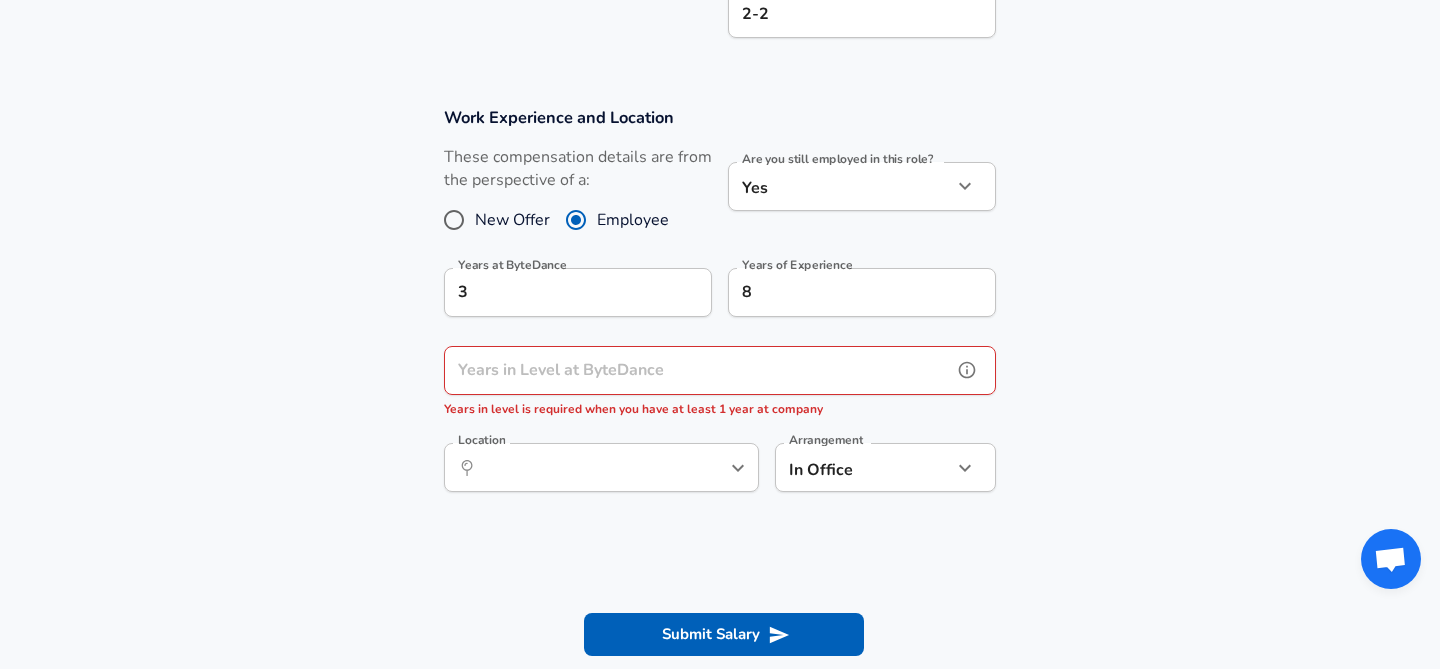click on "Years in Level at ByteDance" at bounding box center [698, 370] 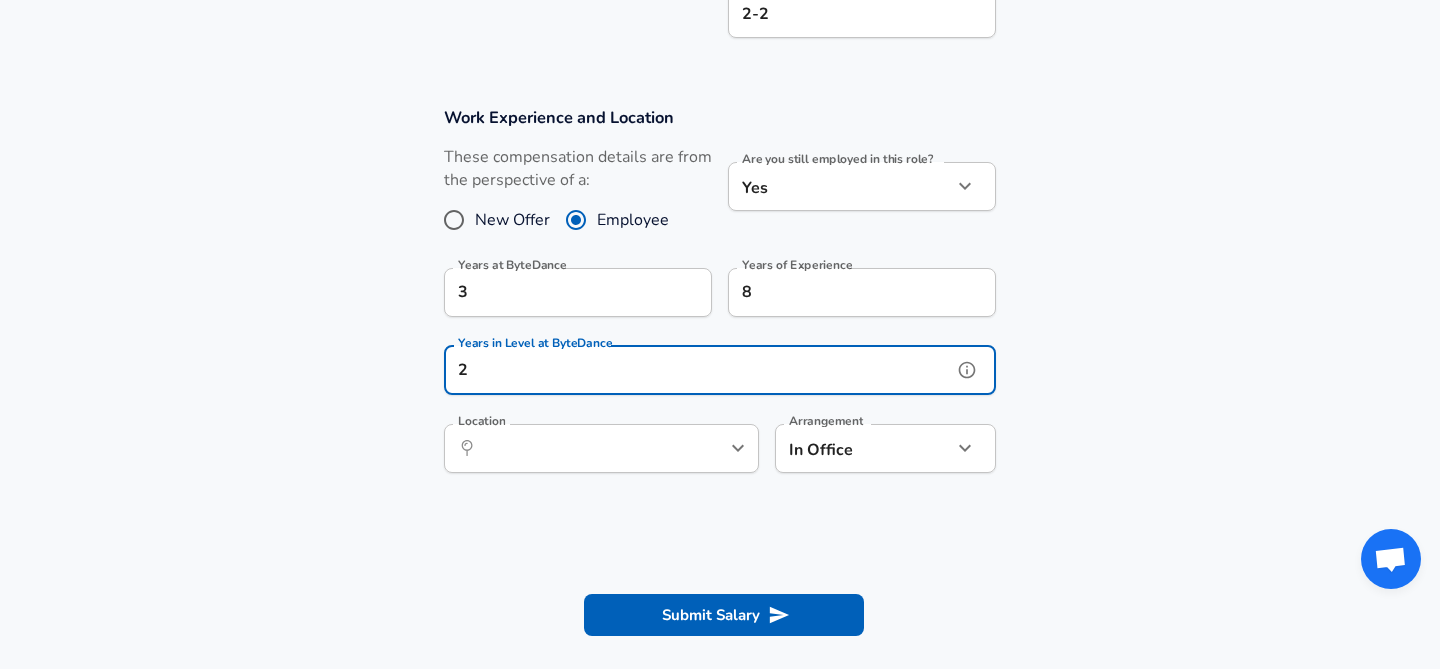 type on "2" 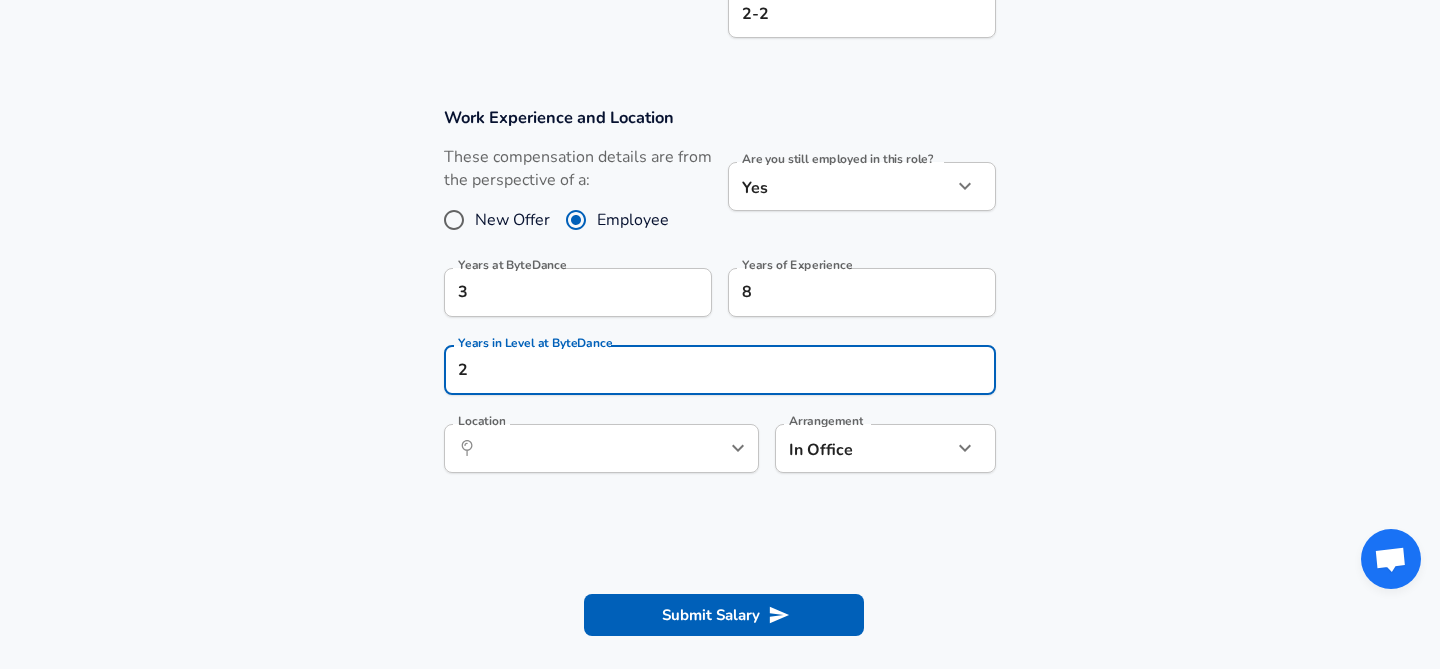 click on "Work Experience and Location These compensation details are from the perspective of a: New Offer Employee Are you still employed in this role? Yes yes Are you still employed in this role? Years at ByteDance 3 Years at ByteDance Years of Experience 8 Years of Experience Years in Level at ByteDance 2 Years in Level at ByteDance Location ​ Location Arrangement In Office office Arrangement" at bounding box center [720, 300] 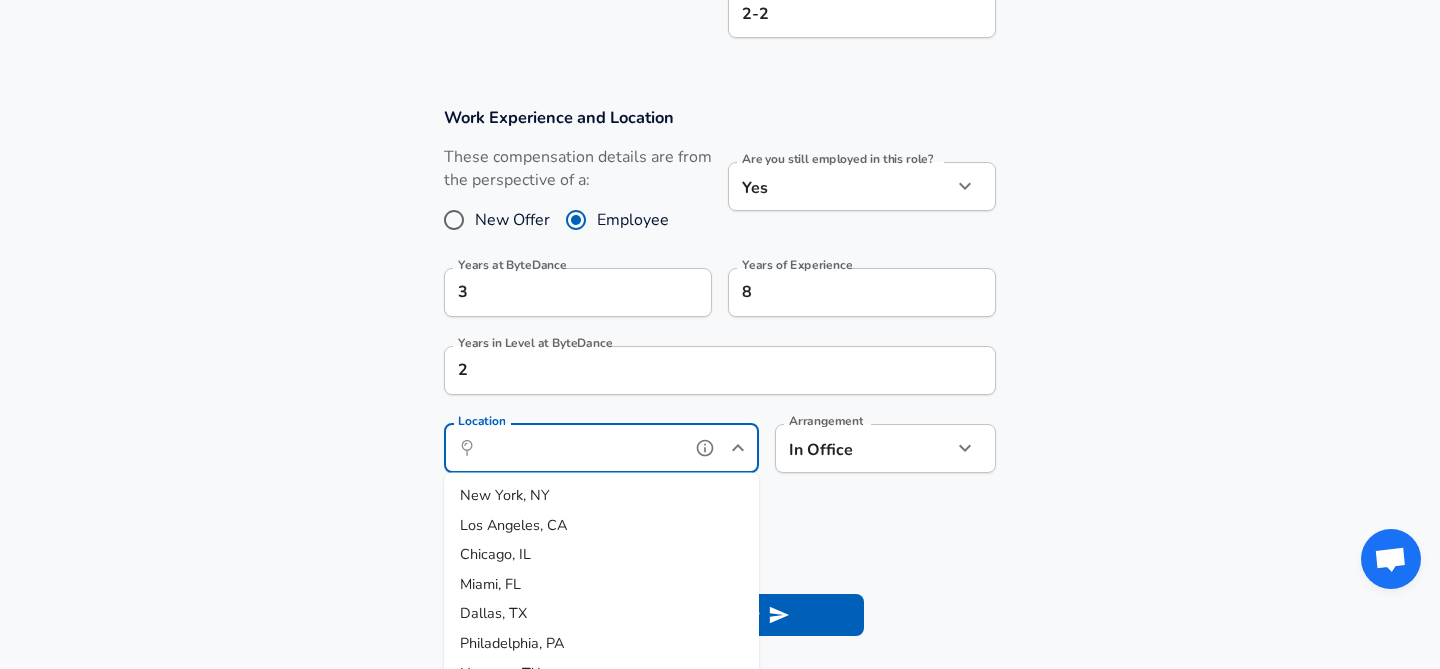 click on "Location" at bounding box center (579, 448) 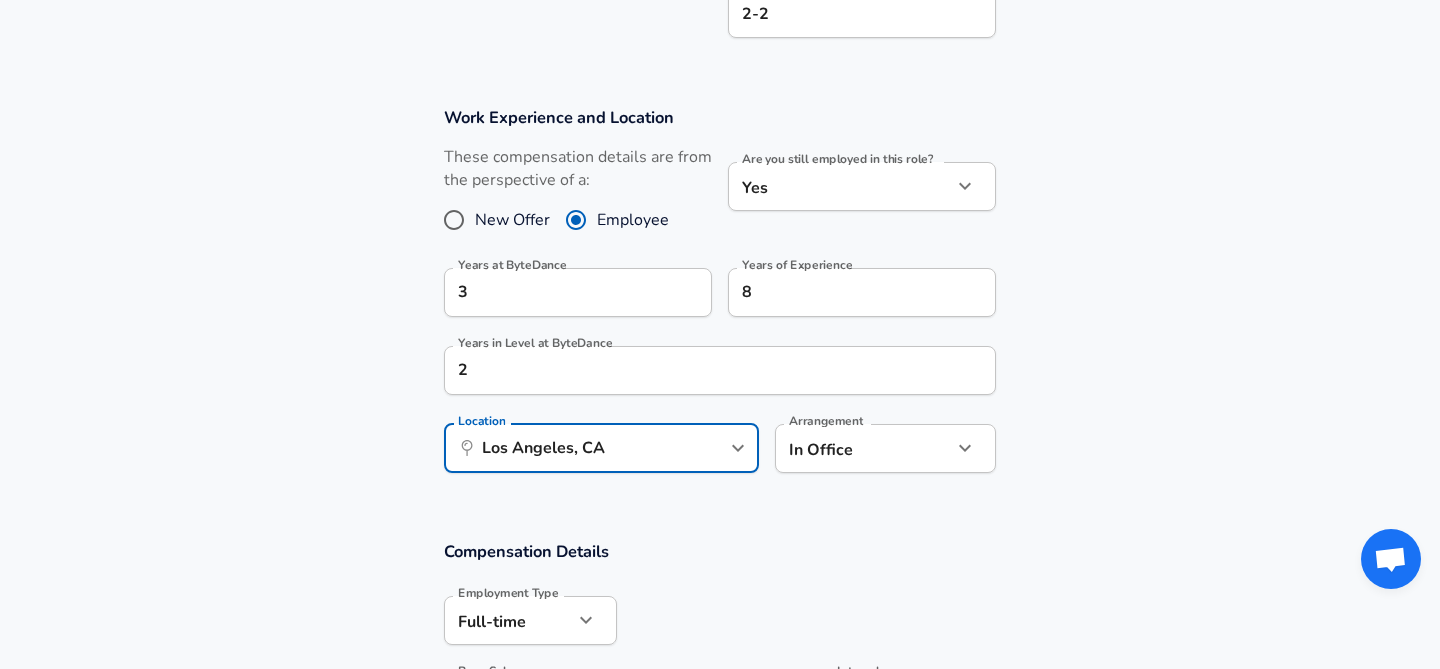 click on "Compensation Details" at bounding box center (720, 551) 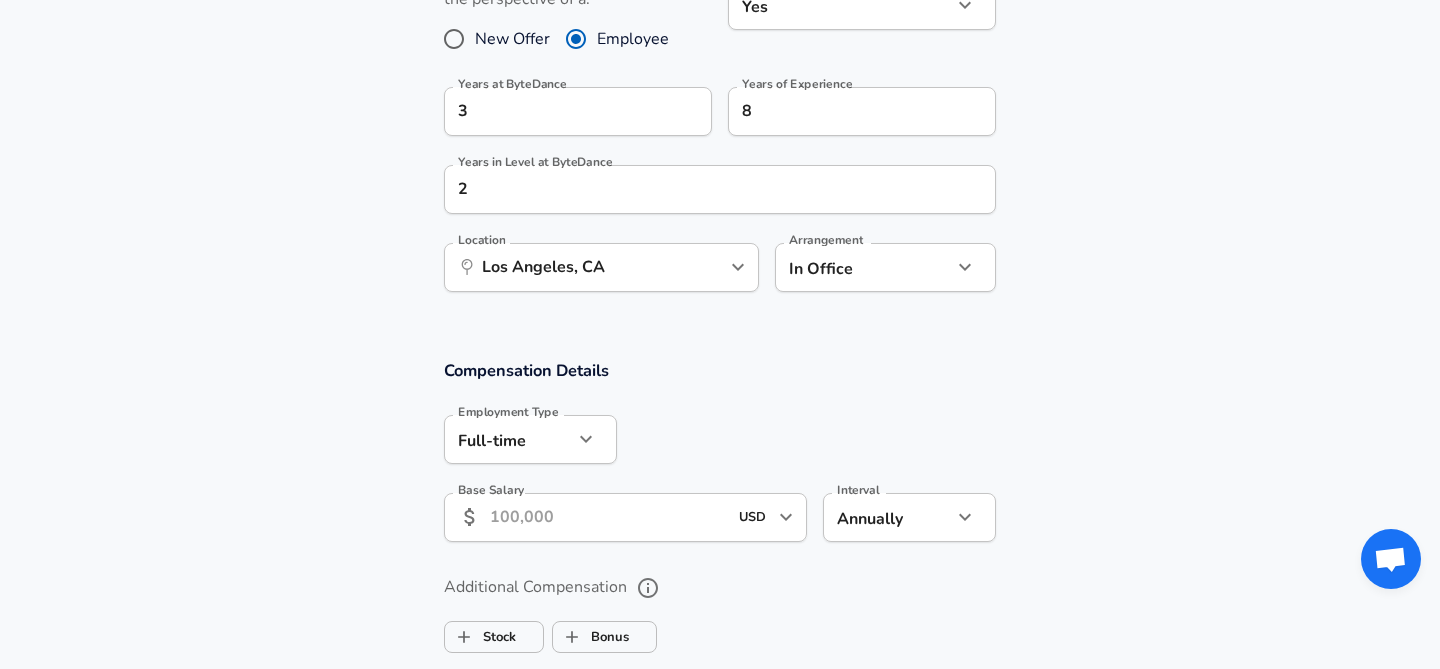 scroll, scrollTop: 1071, scrollLeft: 0, axis: vertical 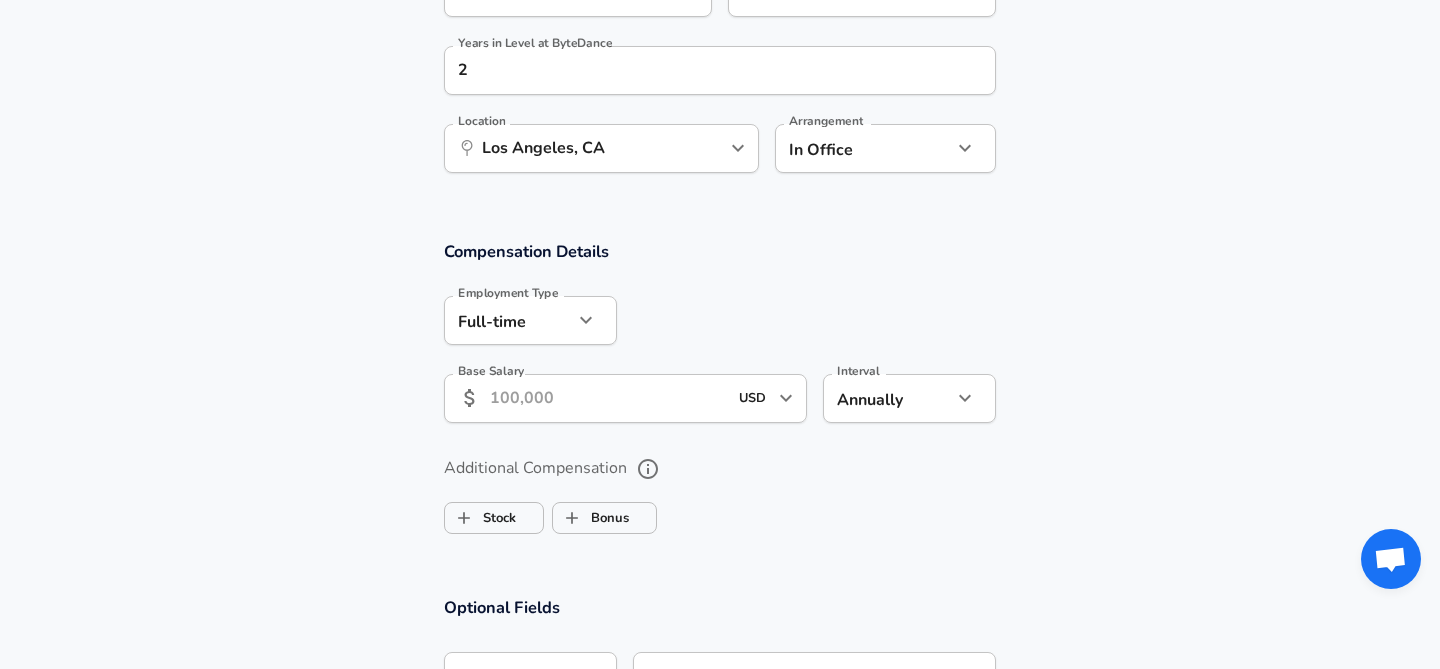 click on "Base Salary" at bounding box center [608, 398] 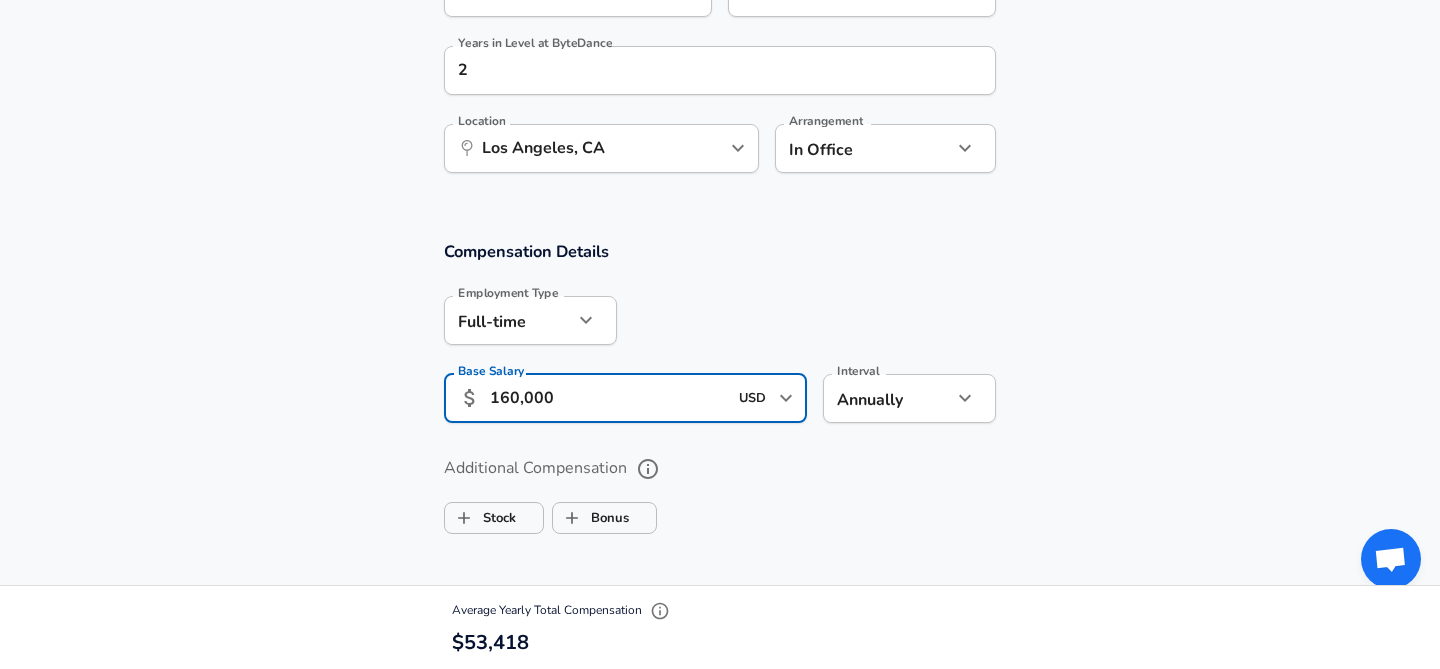 type on "160,000" 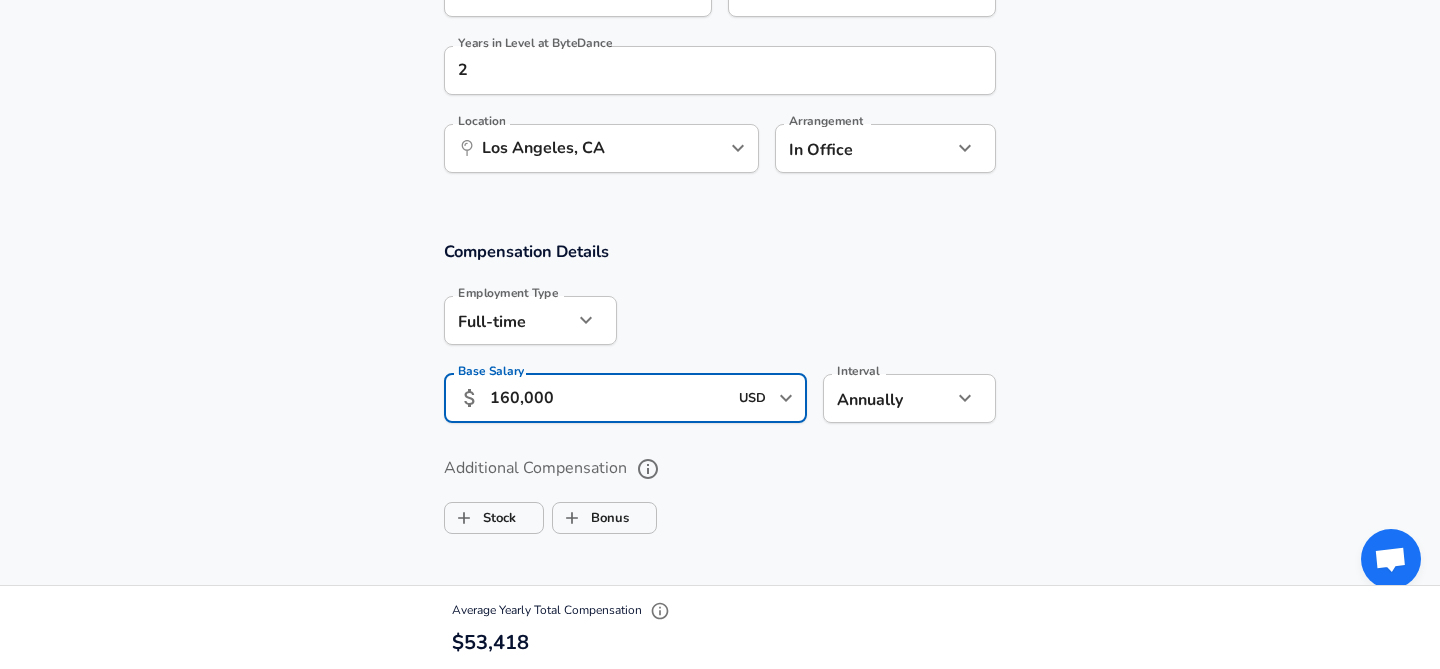 click on "Additional Compensation   Stock Bonus" at bounding box center [720, 489] 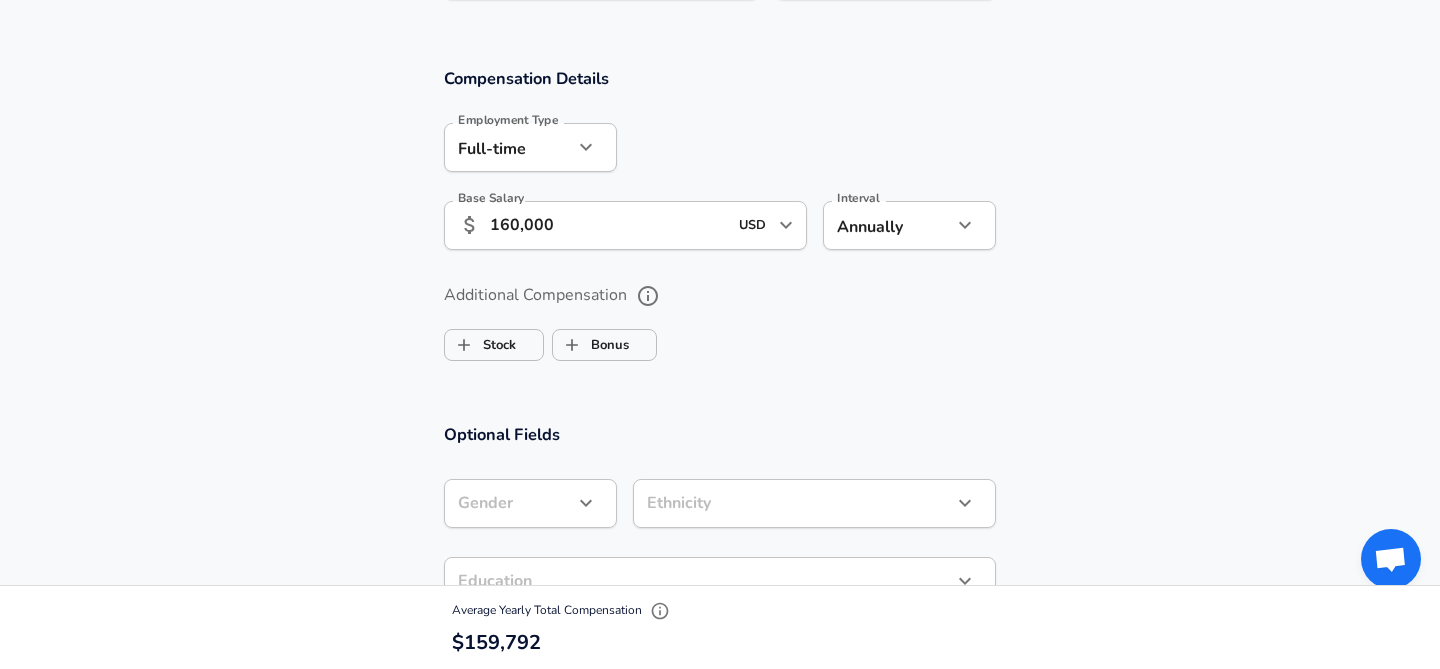 scroll, scrollTop: 1245, scrollLeft: 0, axis: vertical 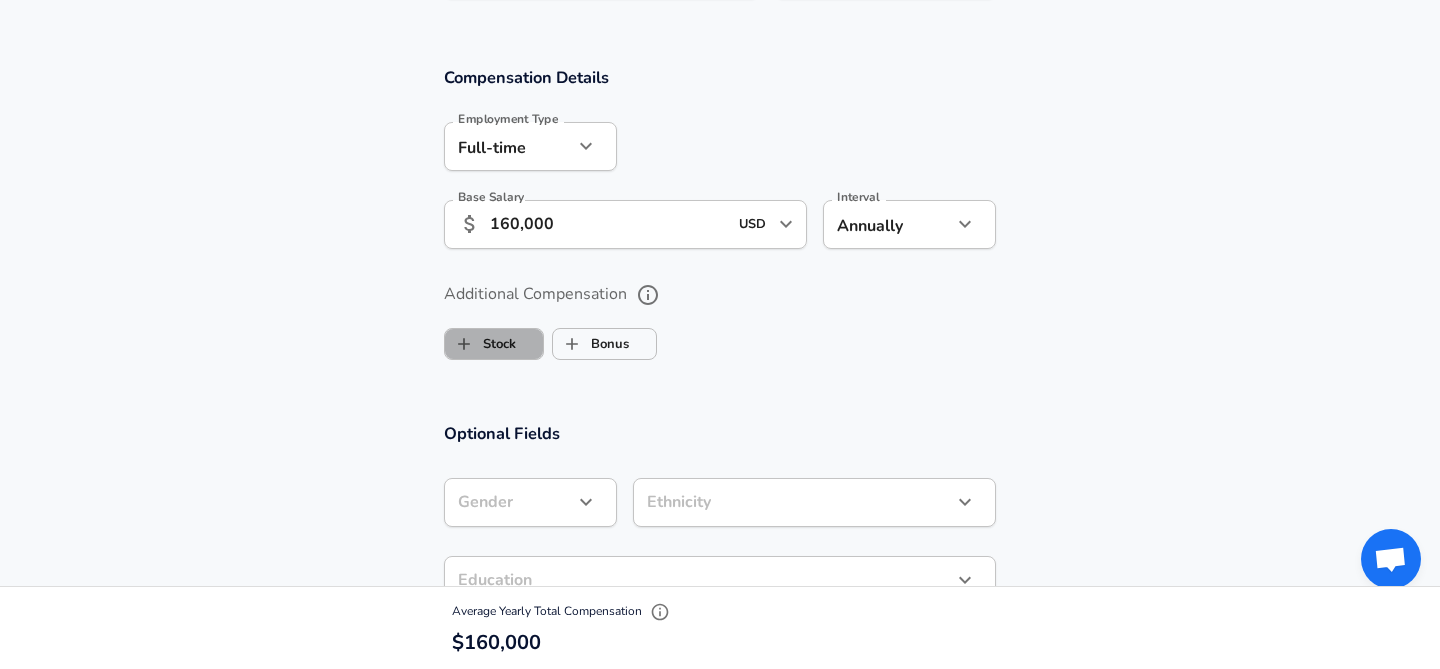 click on "Stock" at bounding box center [480, 344] 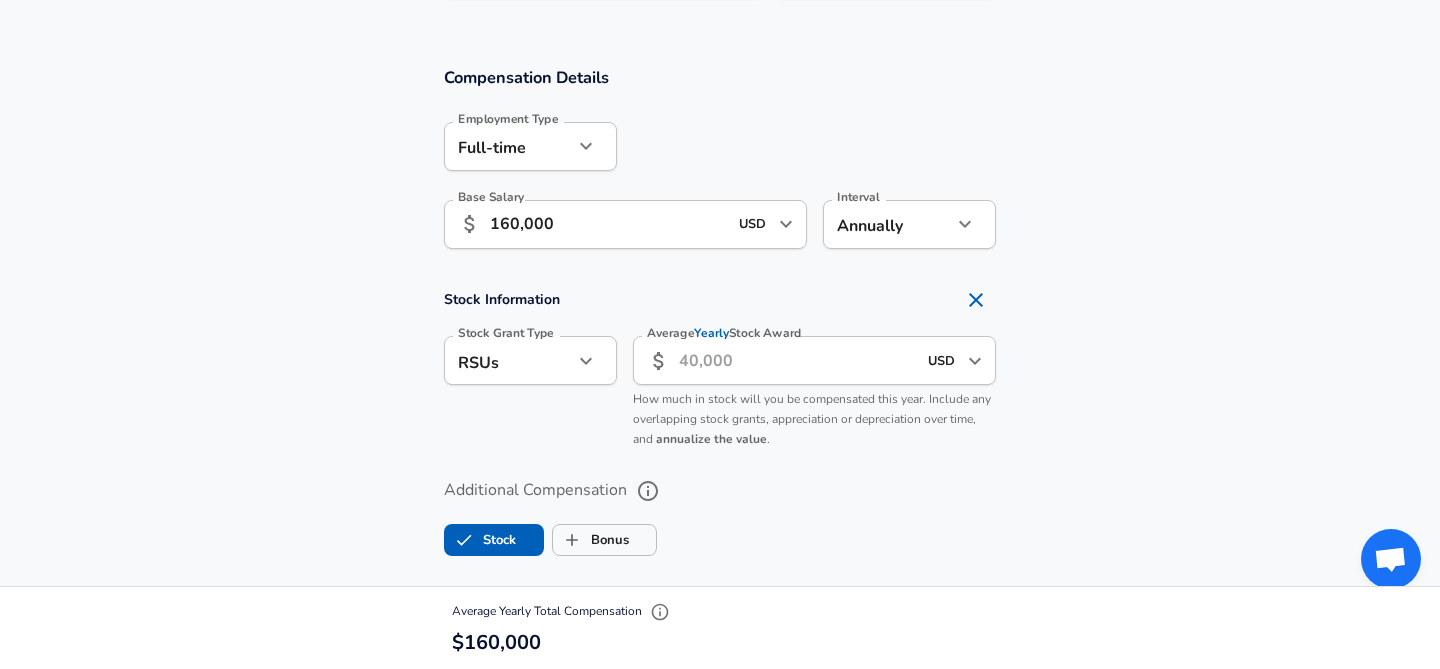 click on "Average  Yearly  Stock Award" at bounding box center (797, 360) 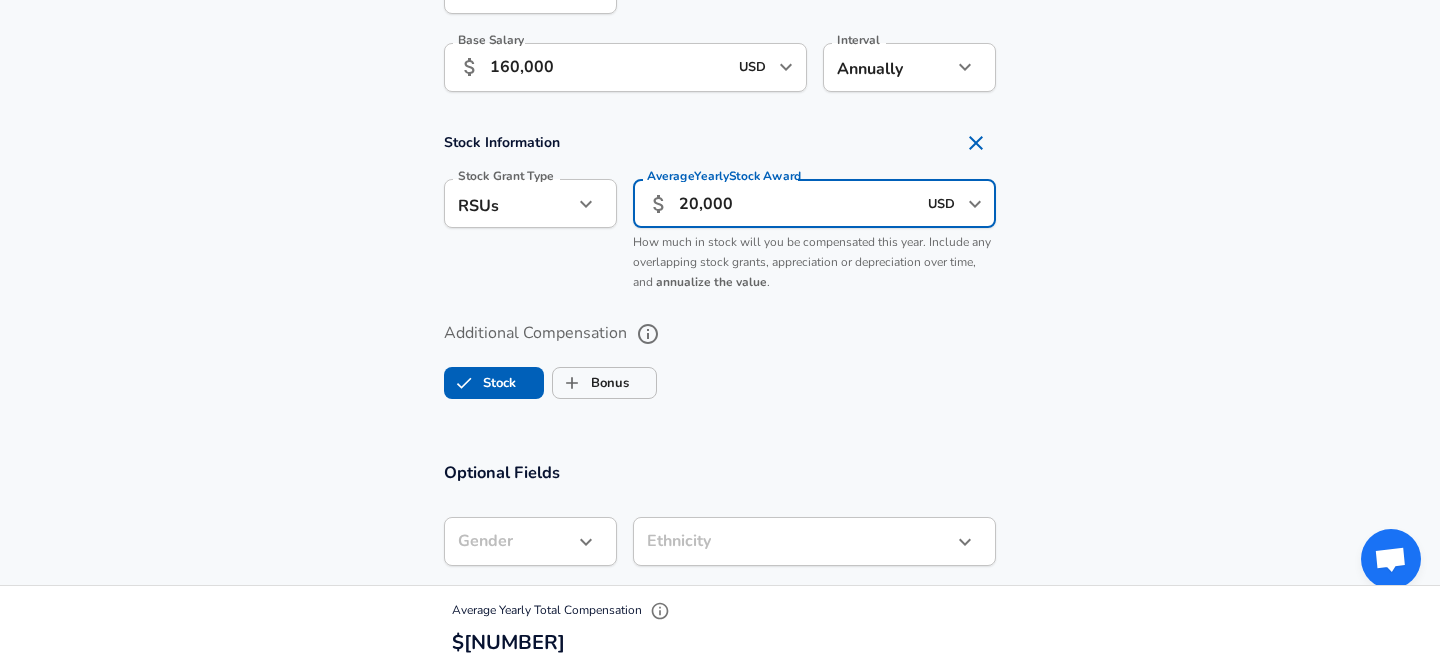scroll, scrollTop: 1416, scrollLeft: 0, axis: vertical 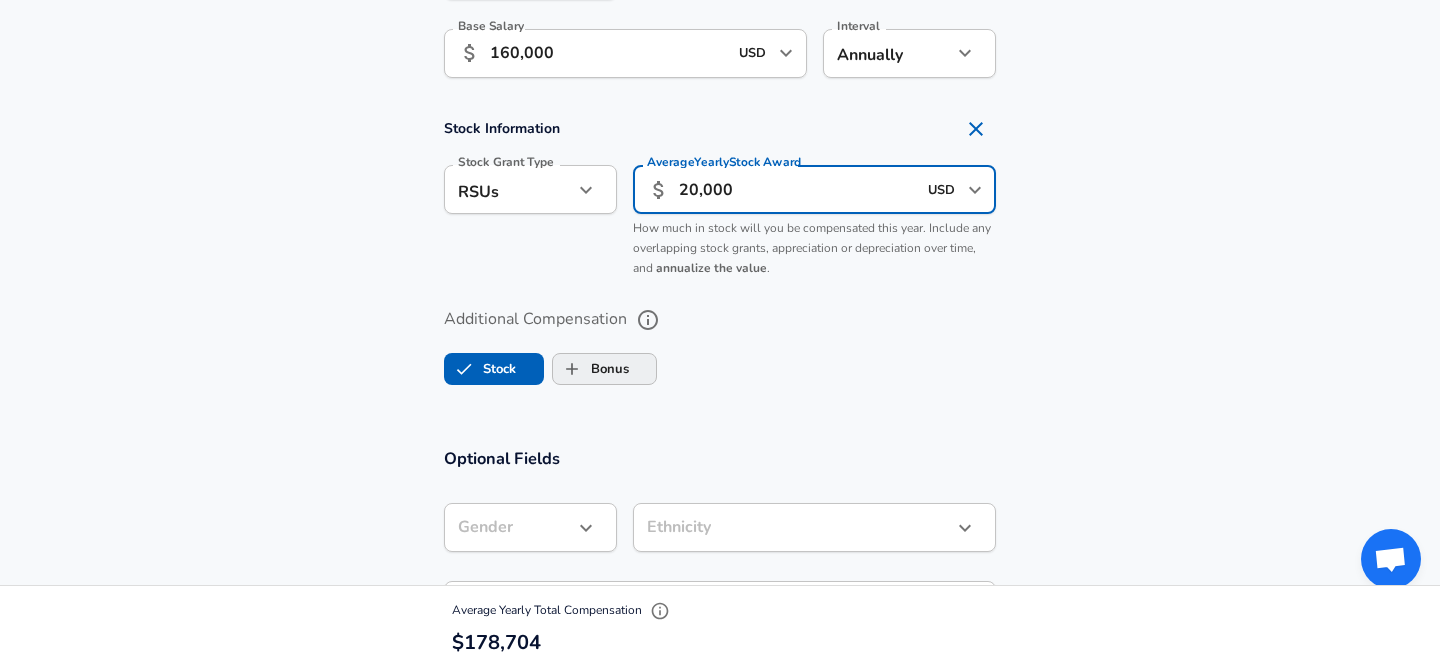 type on "20,000" 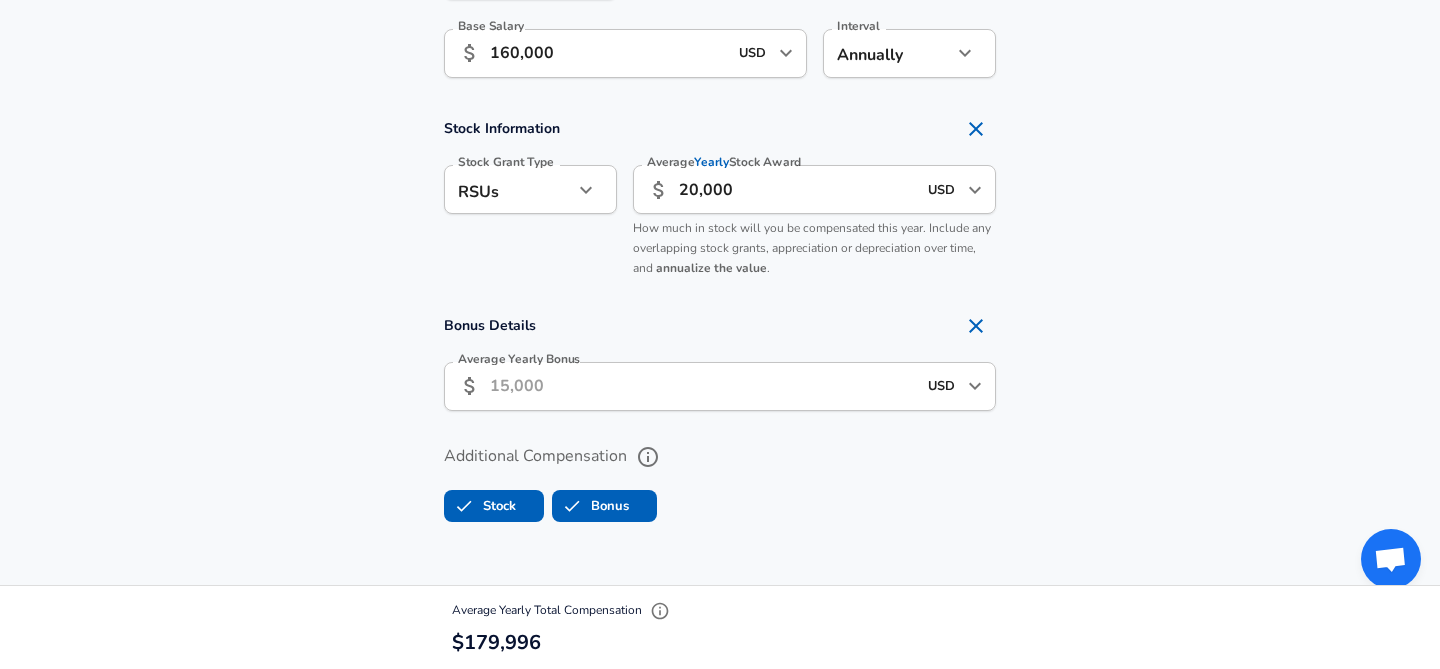 click on "Average Yearly Bonus" at bounding box center (703, 386) 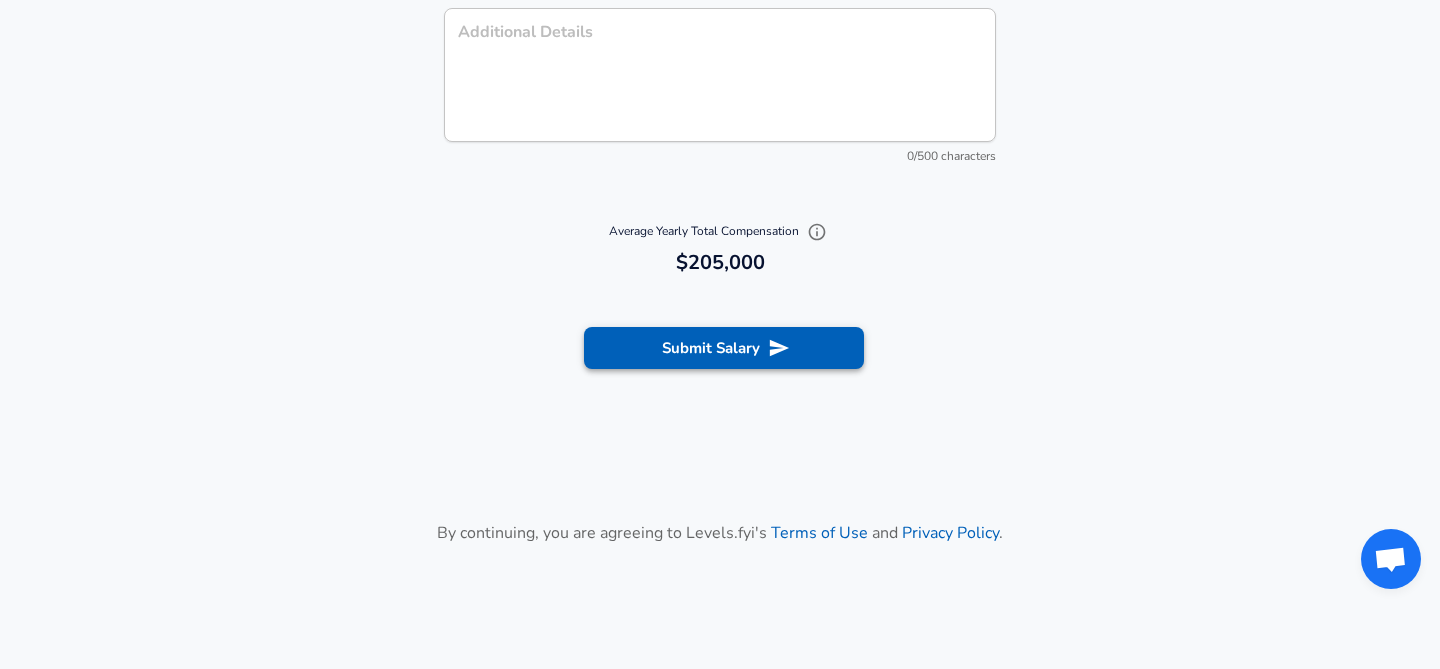scroll, scrollTop: 2353, scrollLeft: 0, axis: vertical 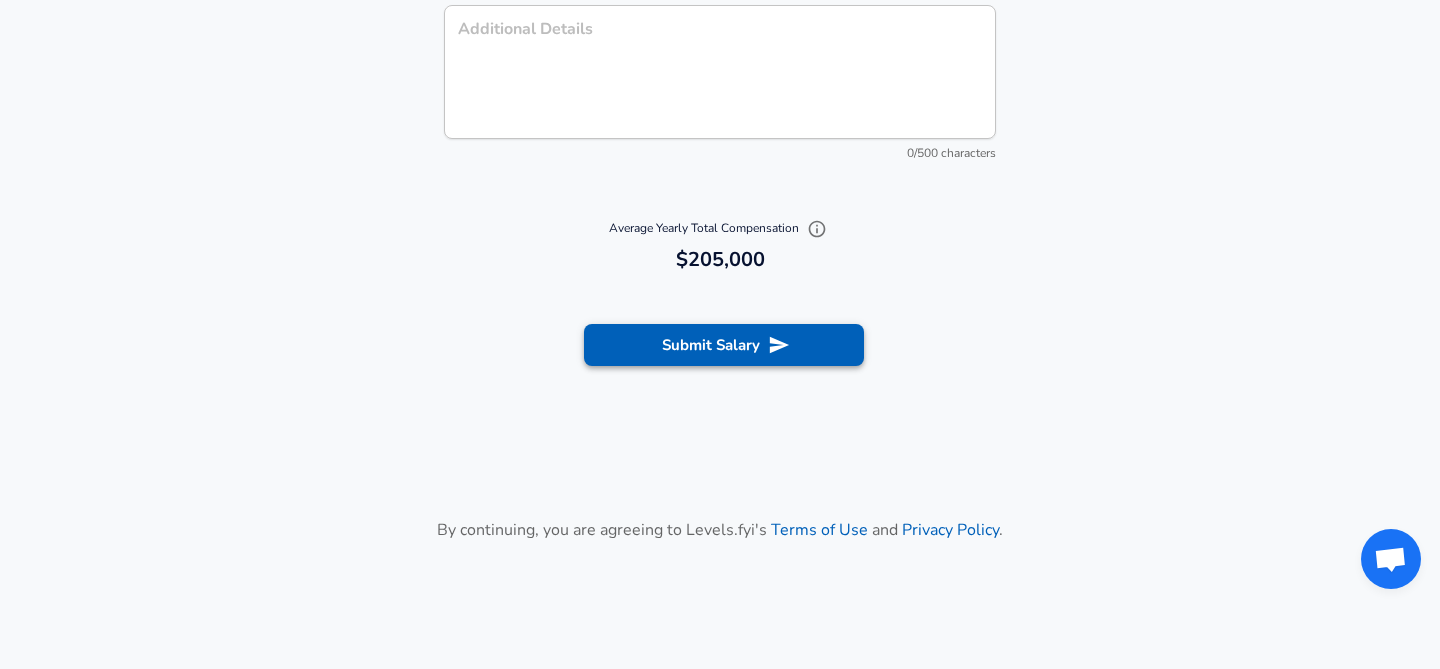 type on "25,000" 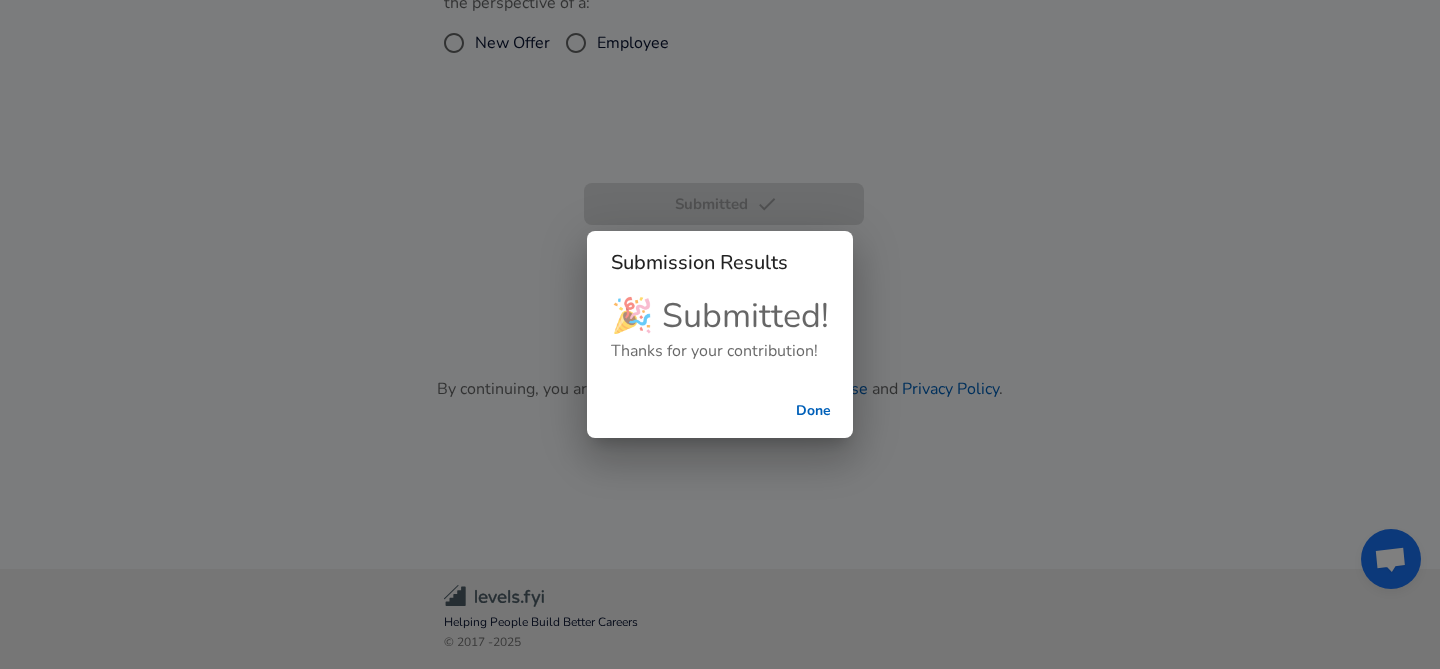 scroll, scrollTop: 714, scrollLeft: 0, axis: vertical 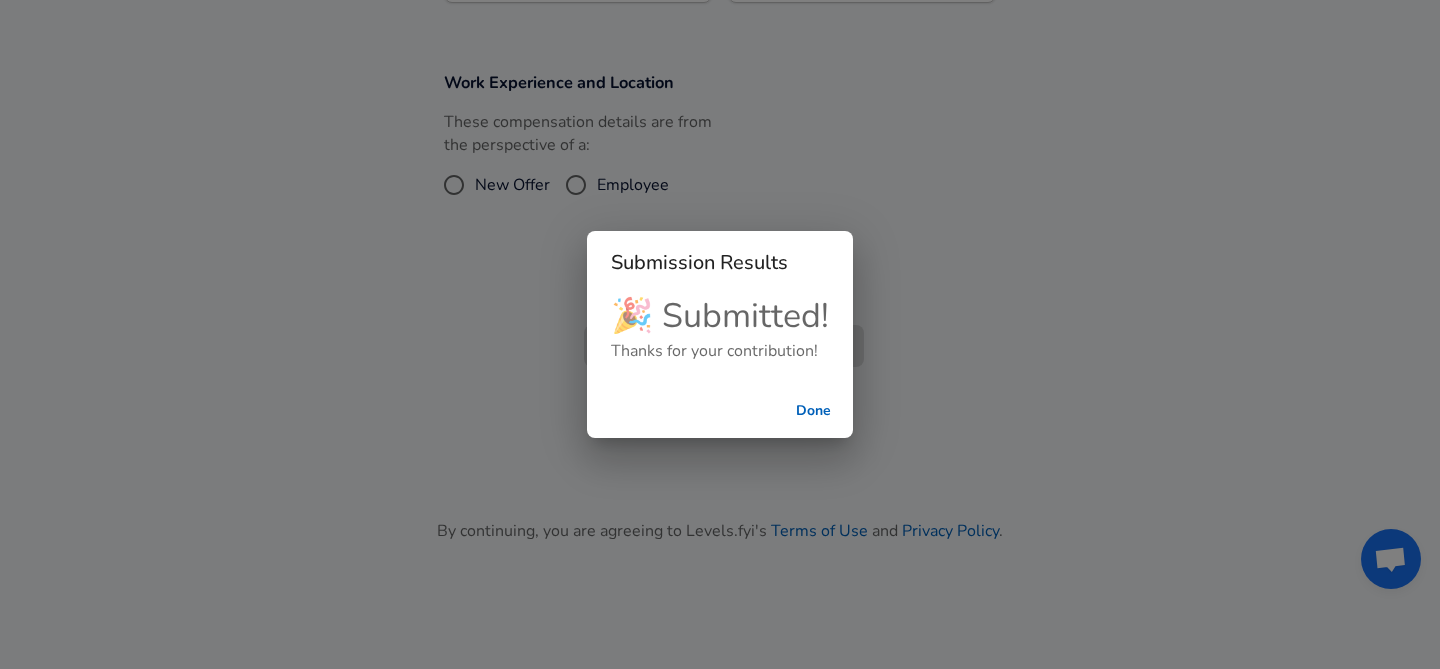 click on "Done" at bounding box center (813, 411) 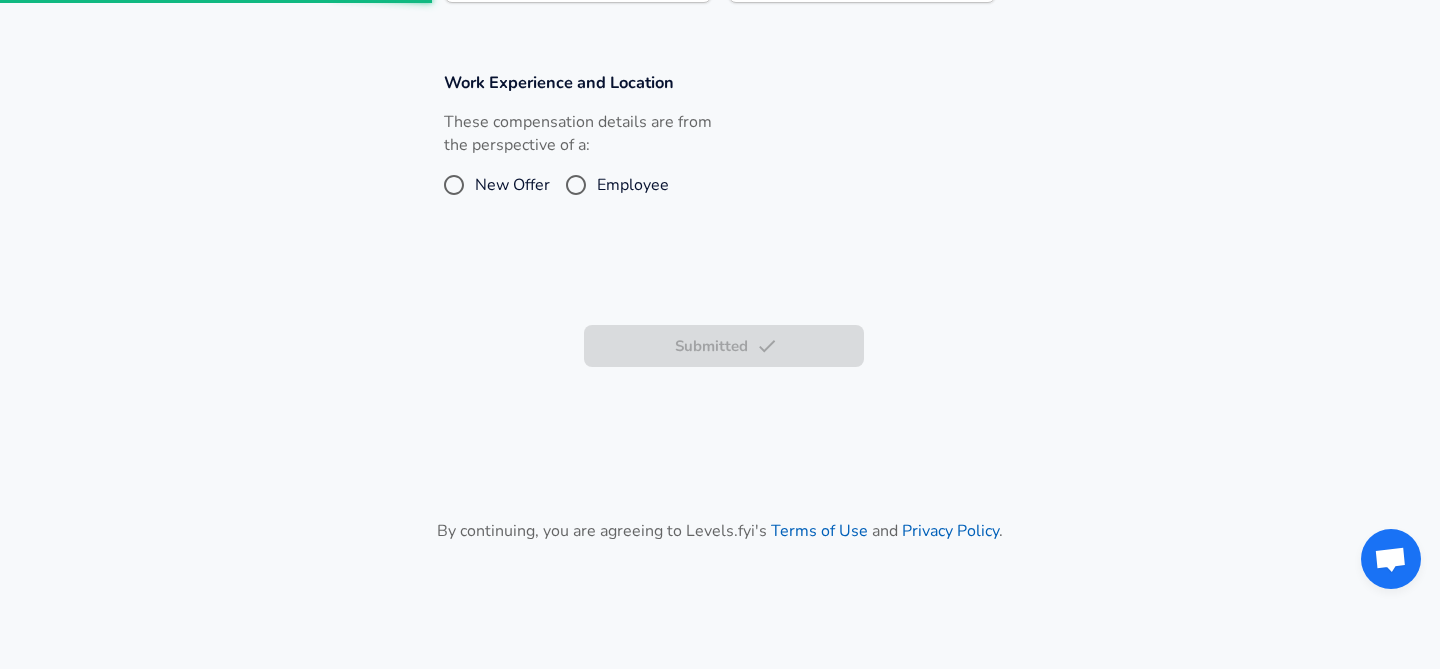 scroll, scrollTop: 856, scrollLeft: 0, axis: vertical 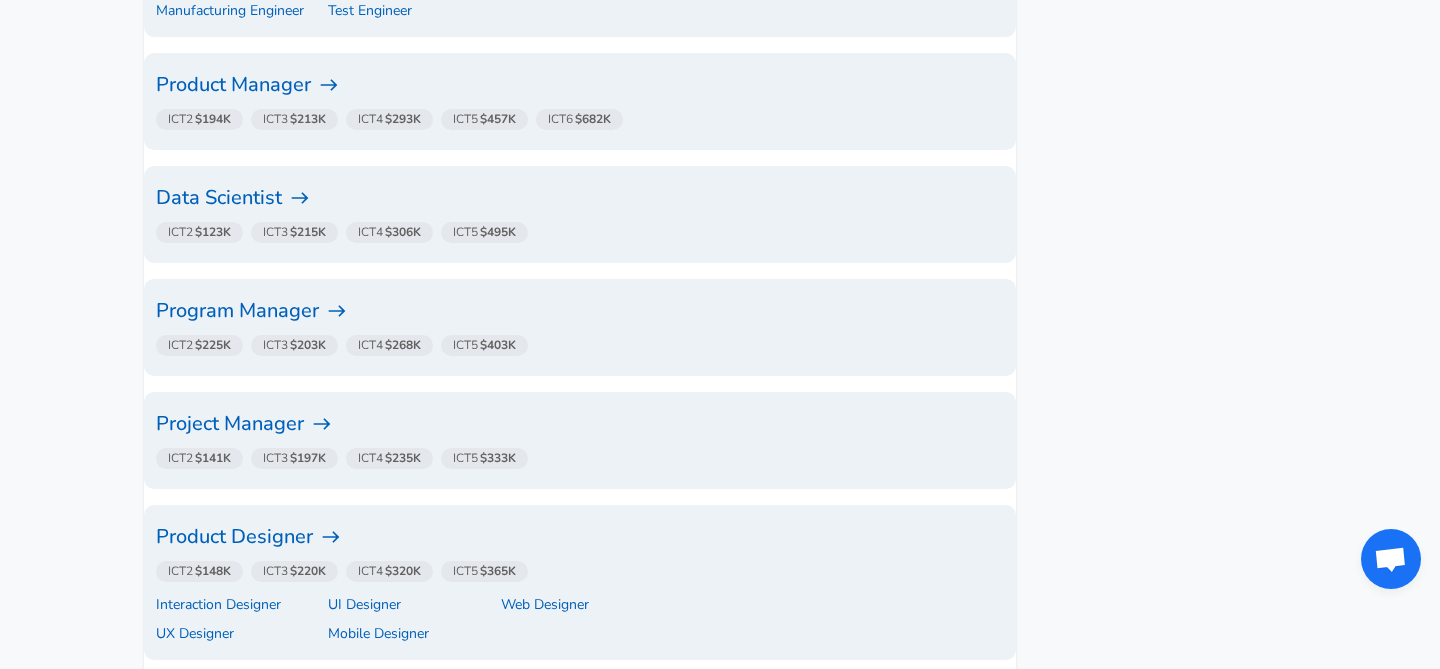 click on "Program Manager" at bounding box center [580, 311] 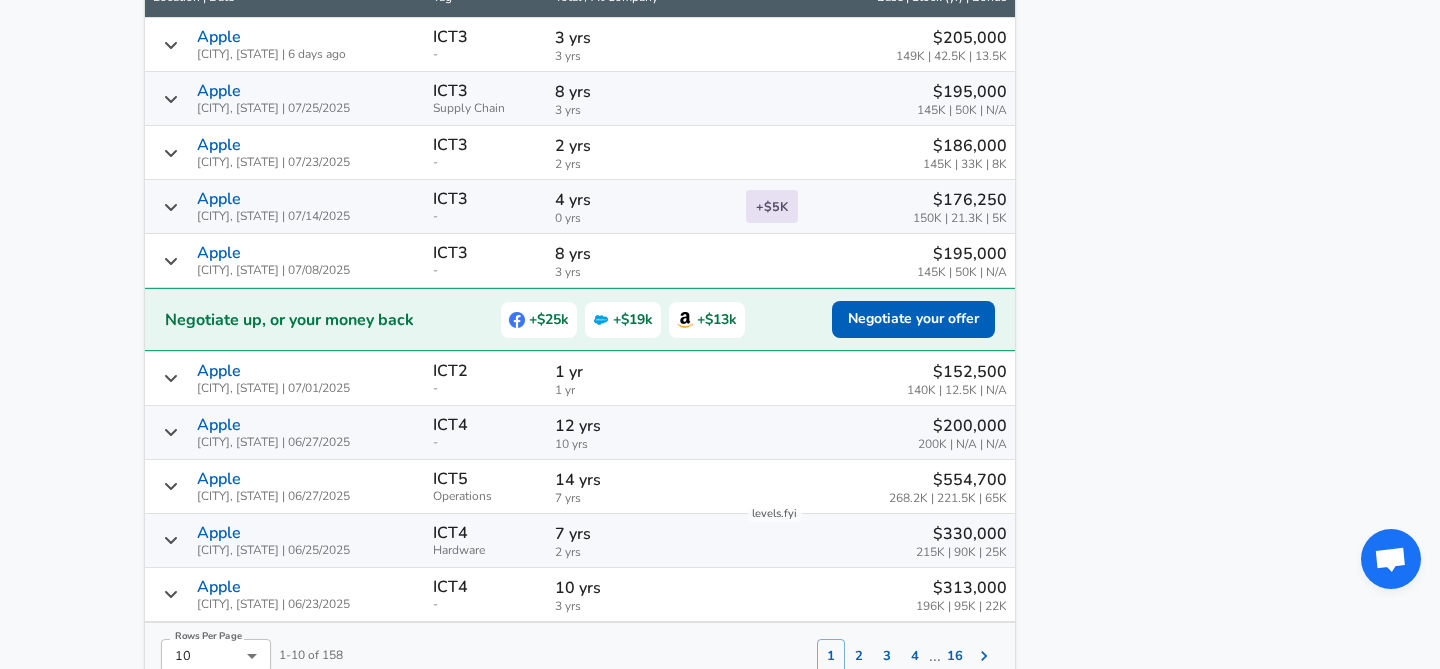 scroll, scrollTop: 1514, scrollLeft: 0, axis: vertical 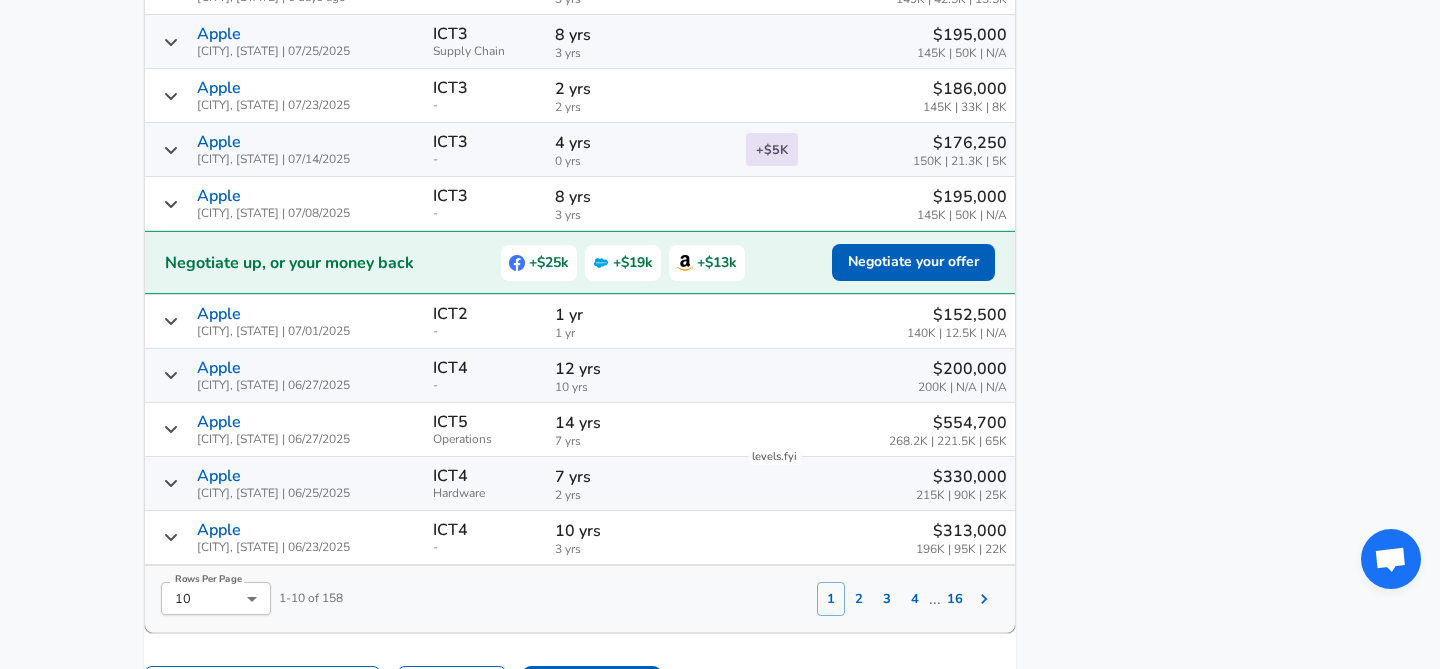 click 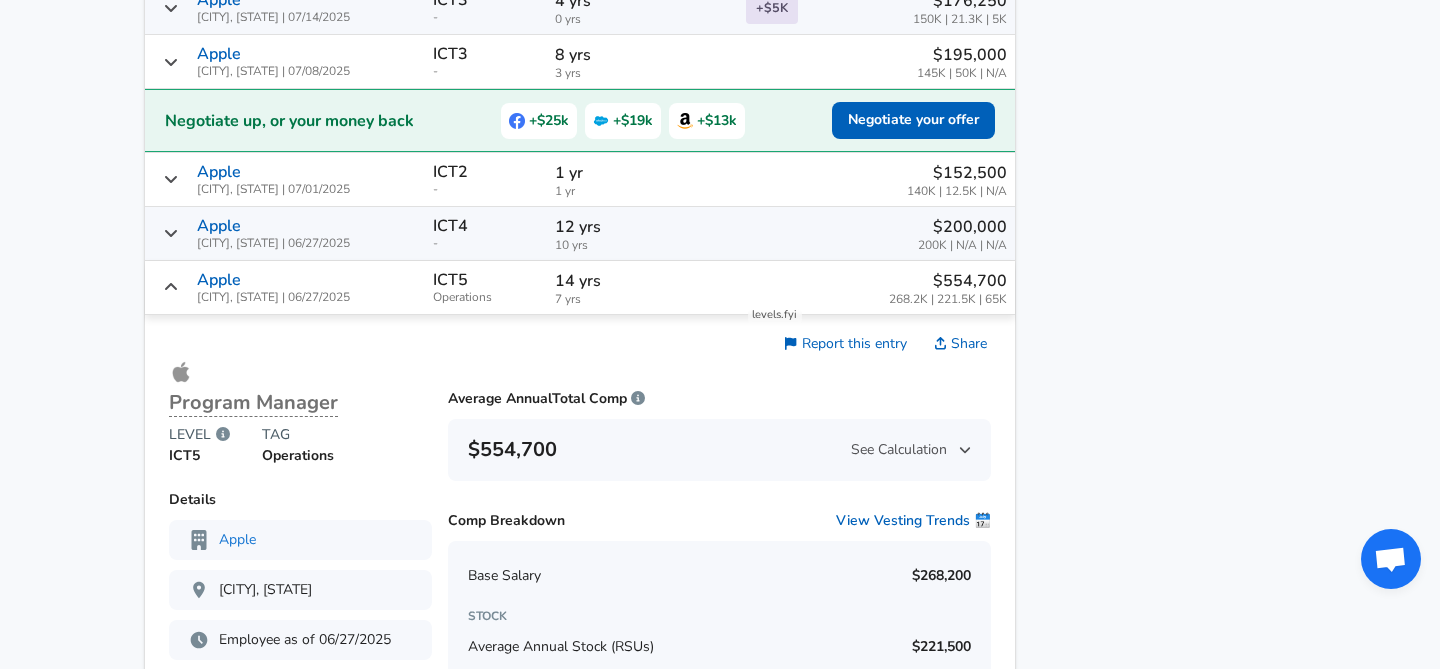 scroll, scrollTop: 1714, scrollLeft: 0, axis: vertical 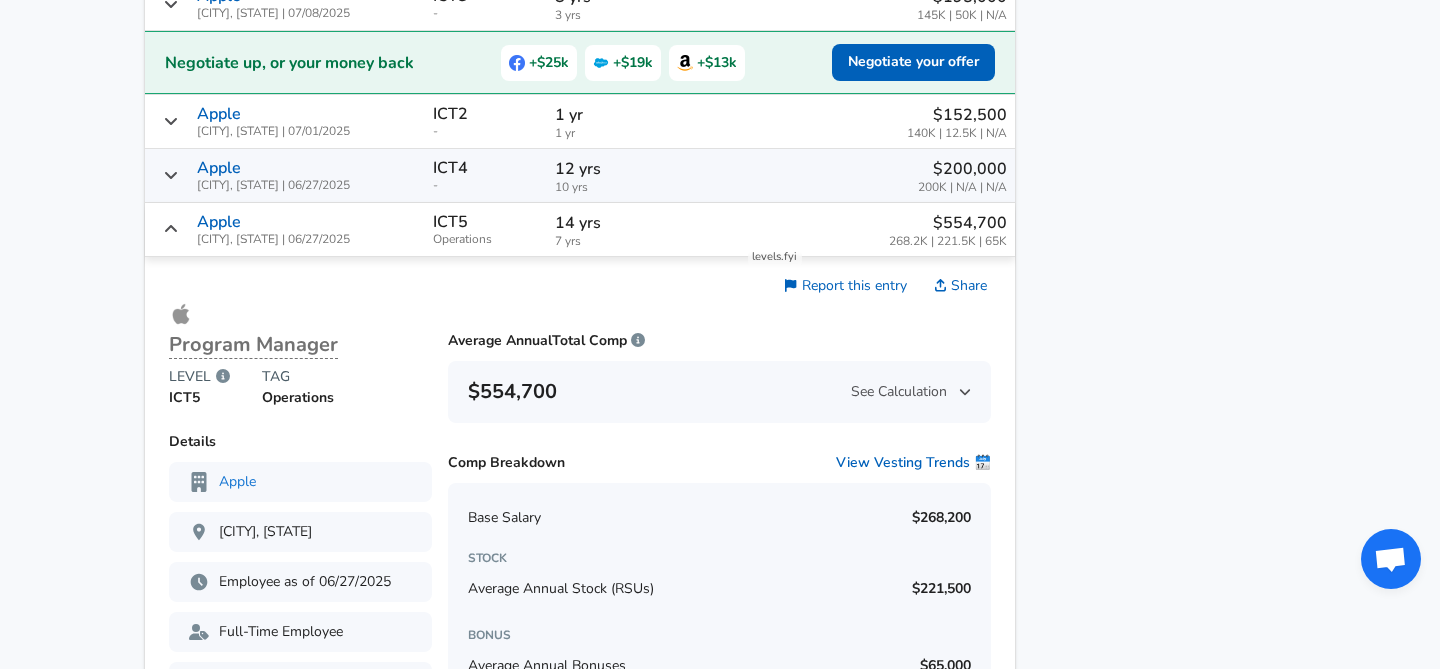click 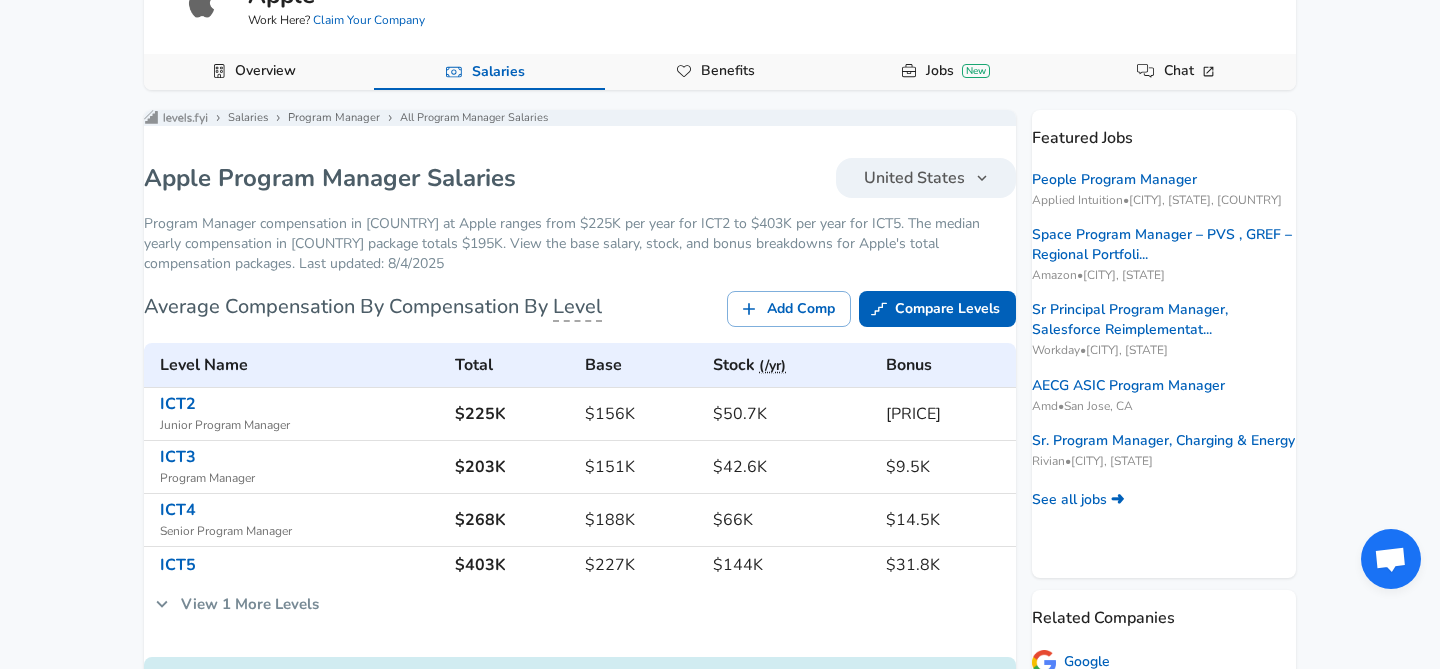scroll, scrollTop: 0, scrollLeft: 0, axis: both 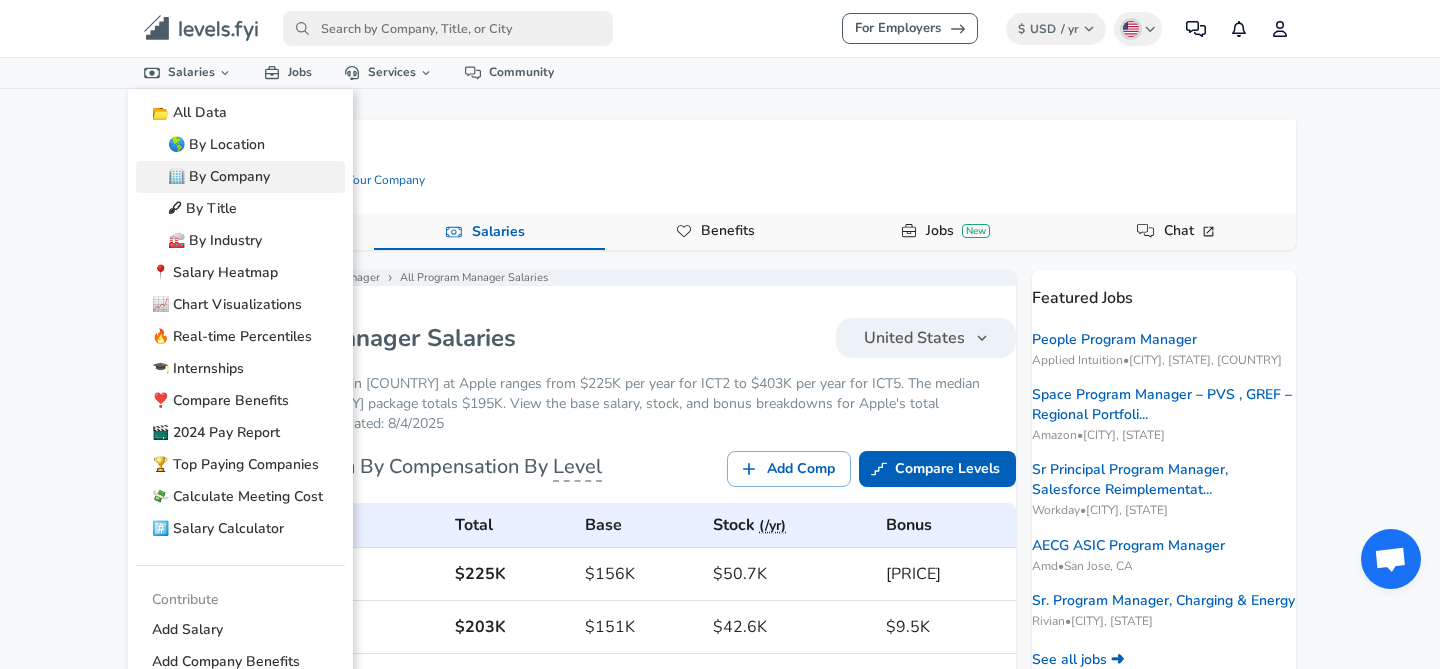 click on "🏢   By Company" at bounding box center [240, 177] 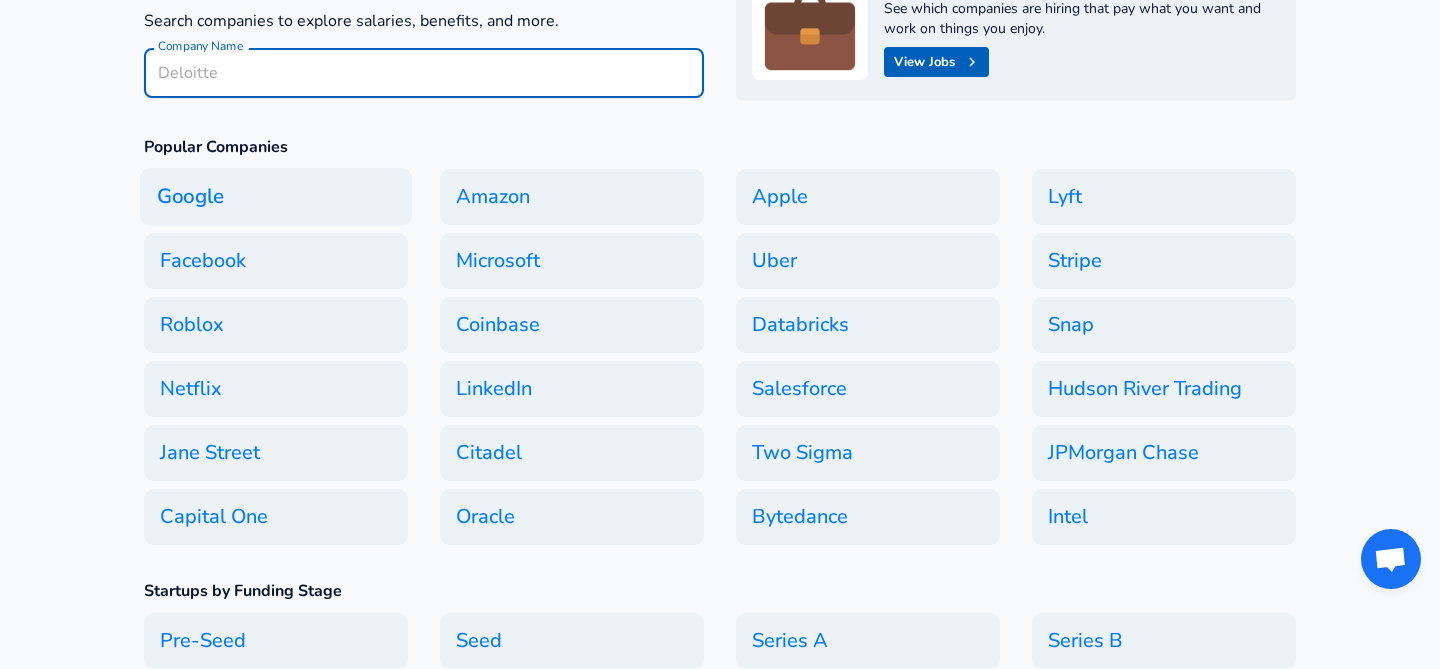 scroll, scrollTop: 164, scrollLeft: 0, axis: vertical 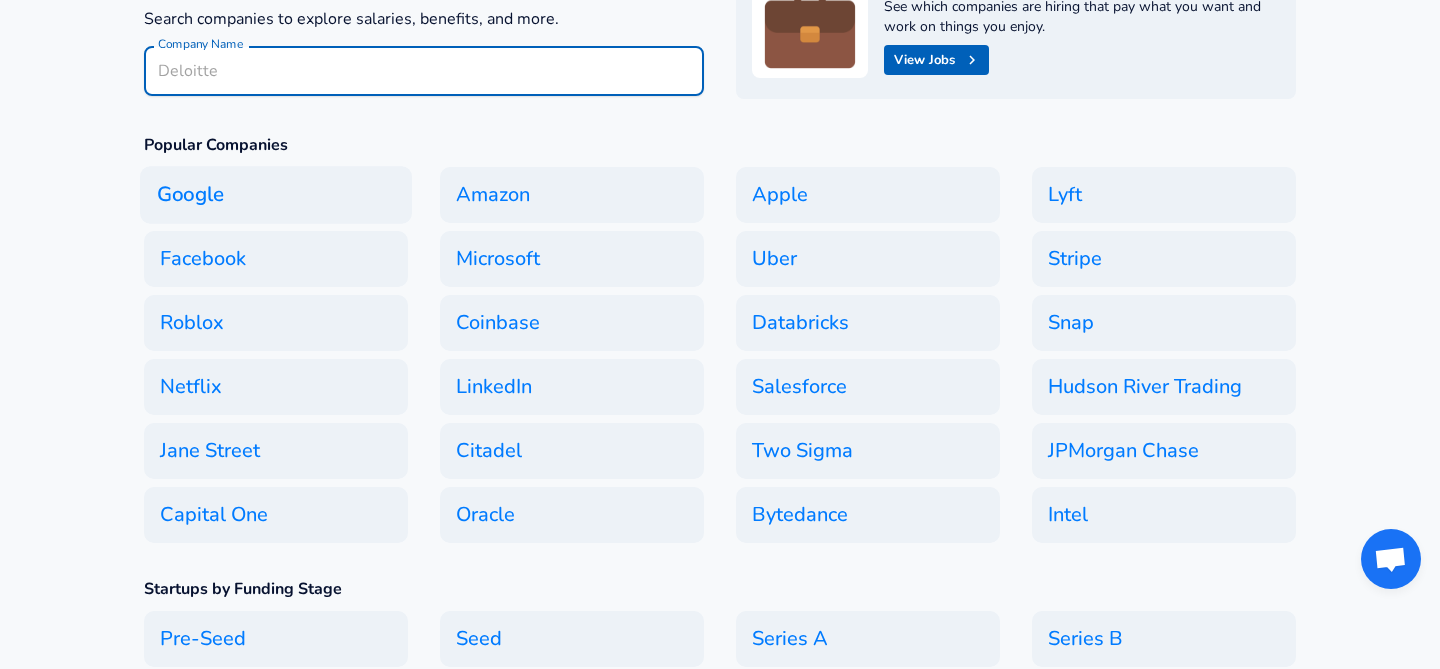 click on "Netflix" at bounding box center (276, 387) 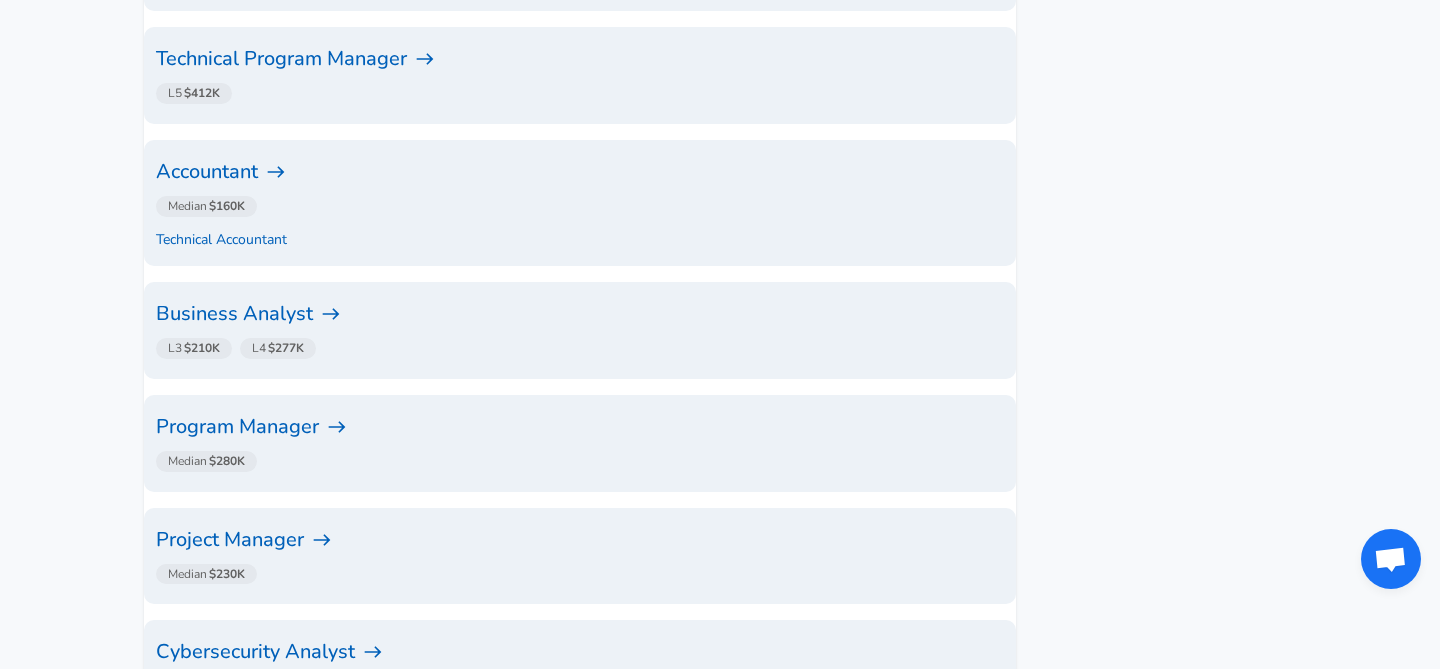 scroll, scrollTop: 1875, scrollLeft: 0, axis: vertical 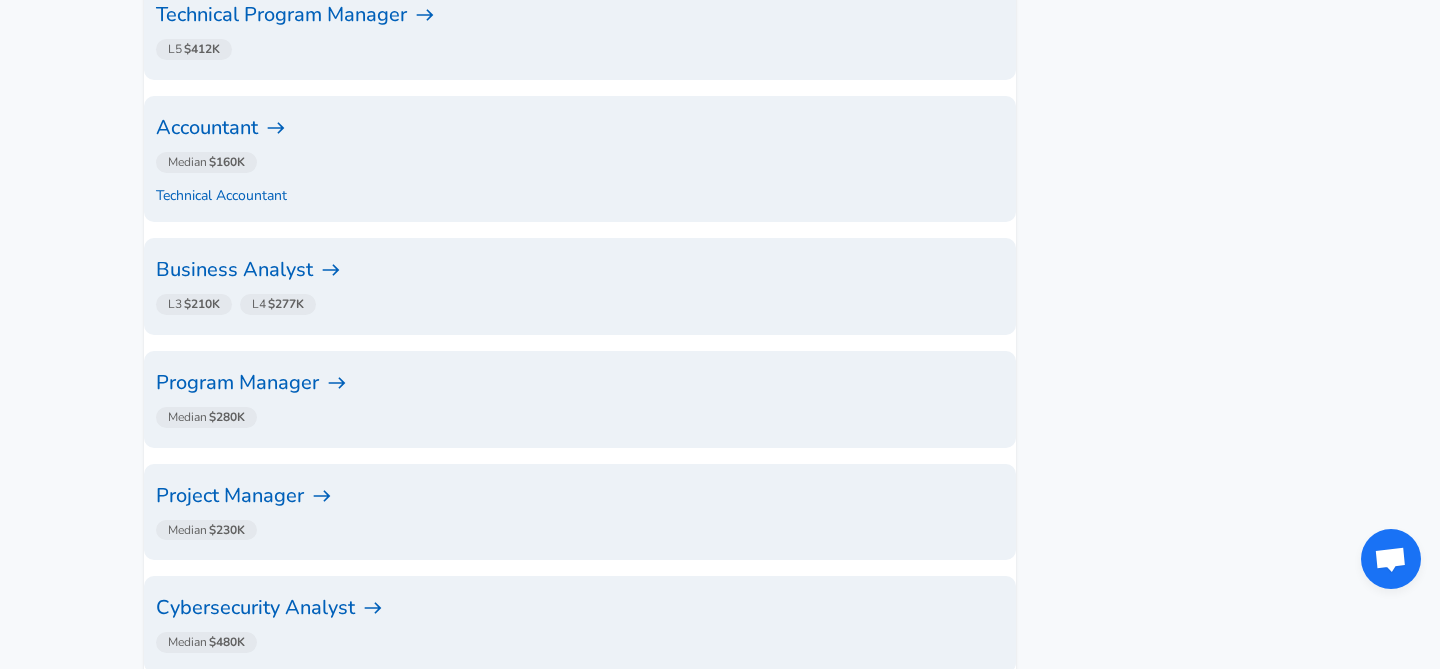 click on "Program Manager" at bounding box center (580, 383) 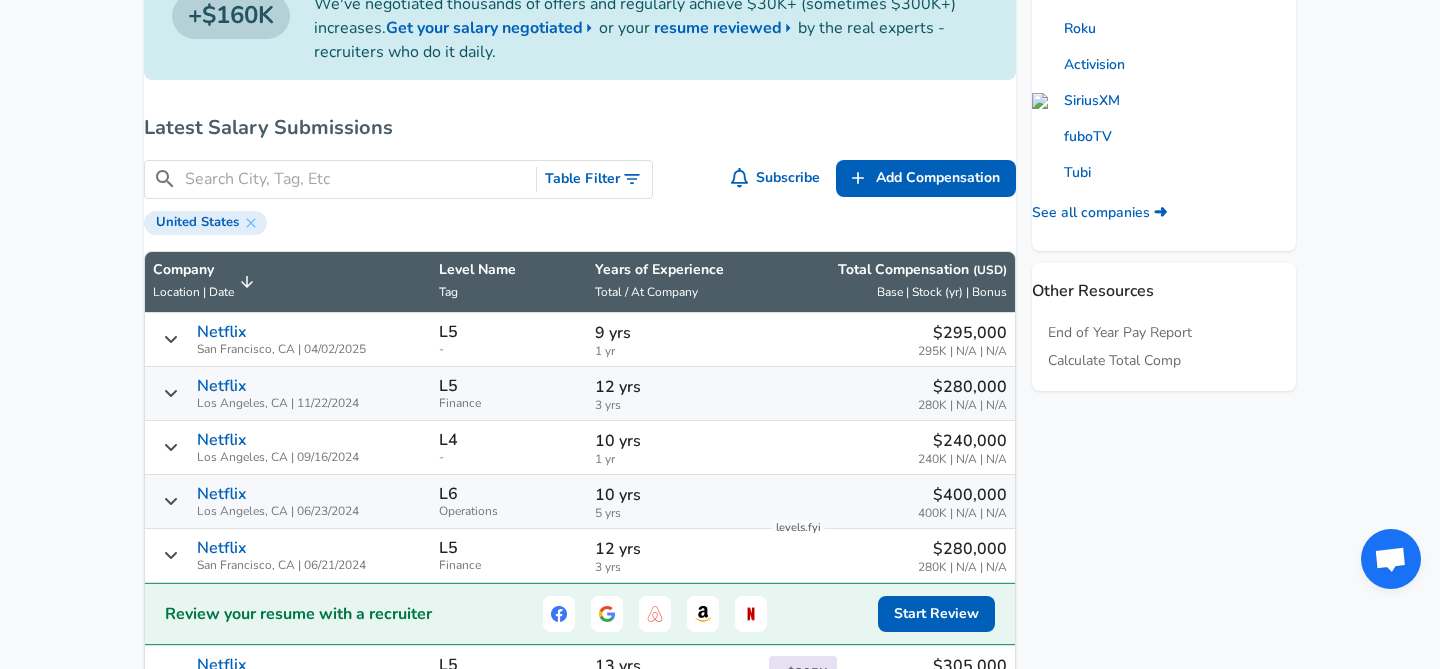 scroll, scrollTop: 793, scrollLeft: 0, axis: vertical 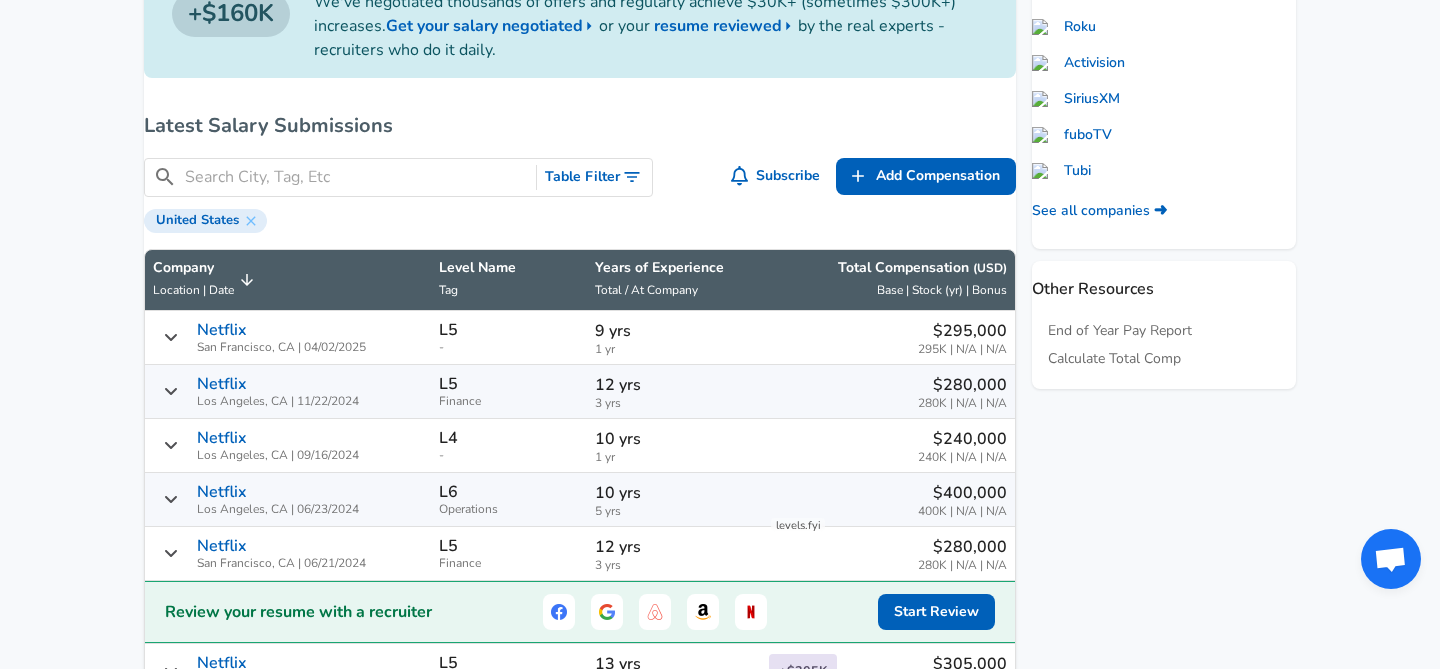 click 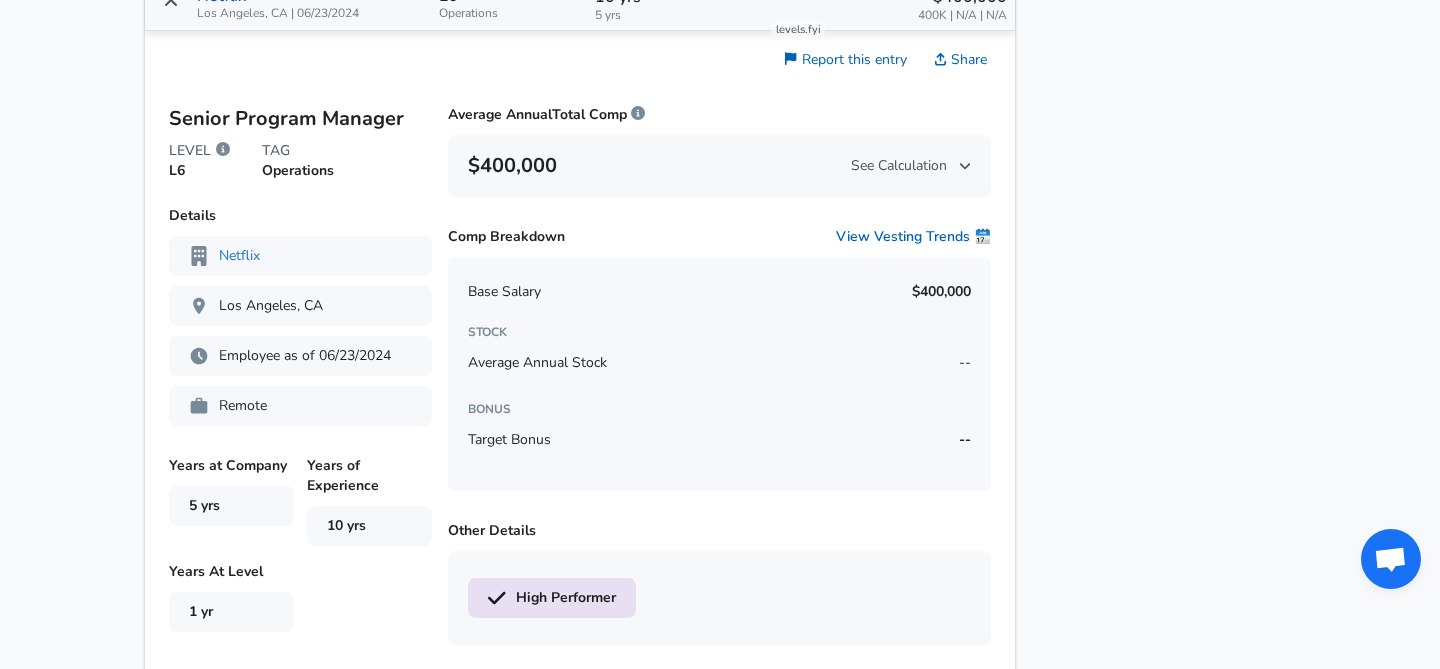 scroll, scrollTop: 1268, scrollLeft: 0, axis: vertical 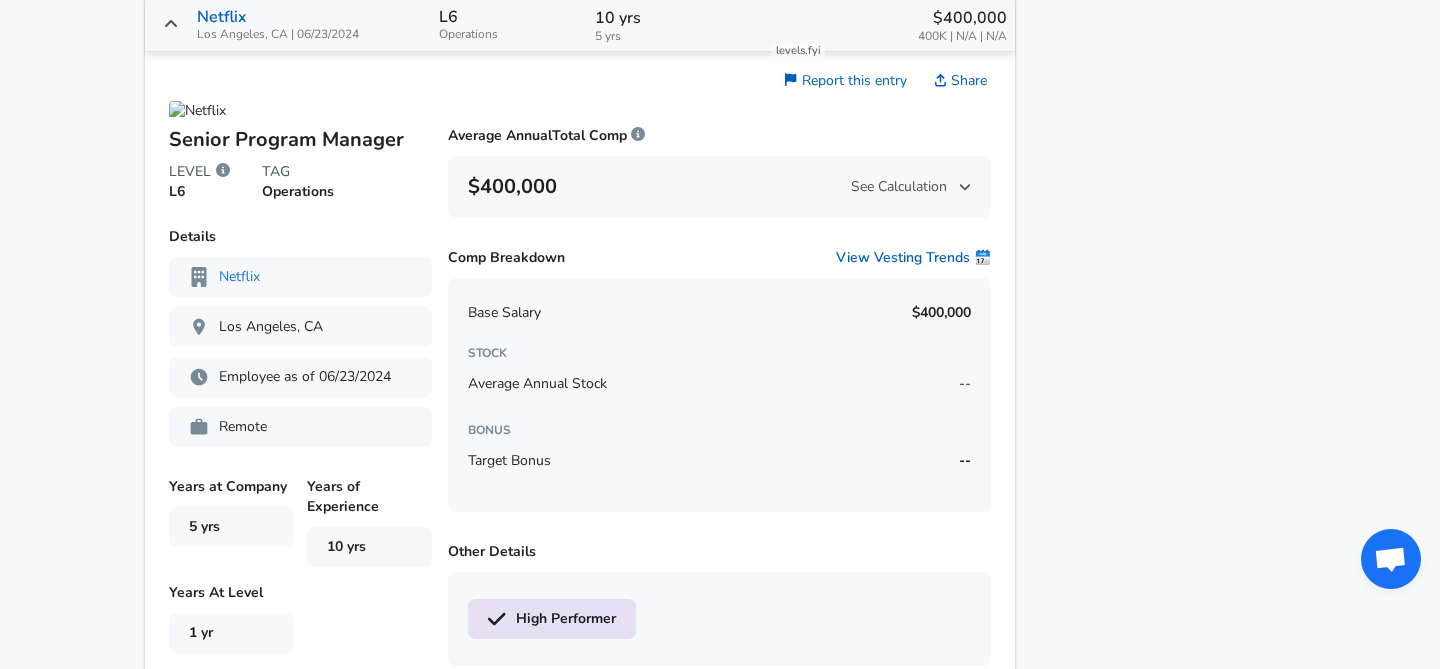 click on "See Calculation" at bounding box center [911, 187] 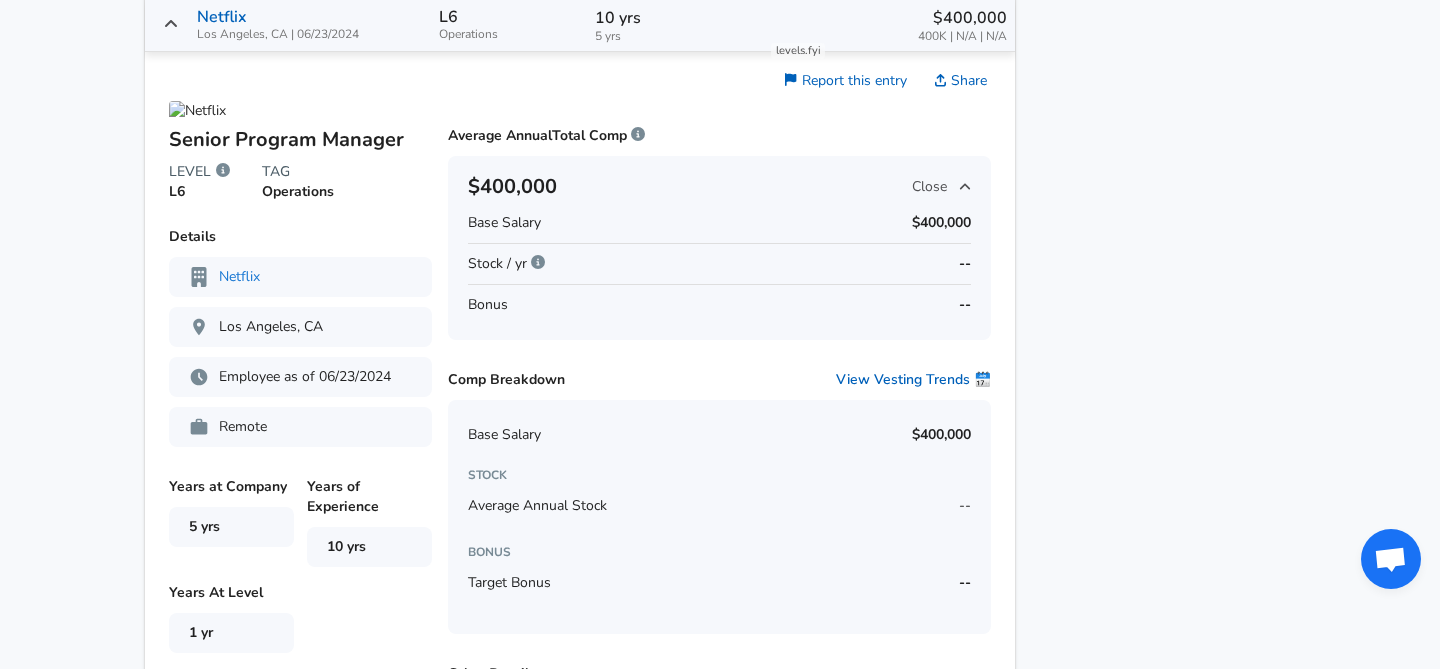 click 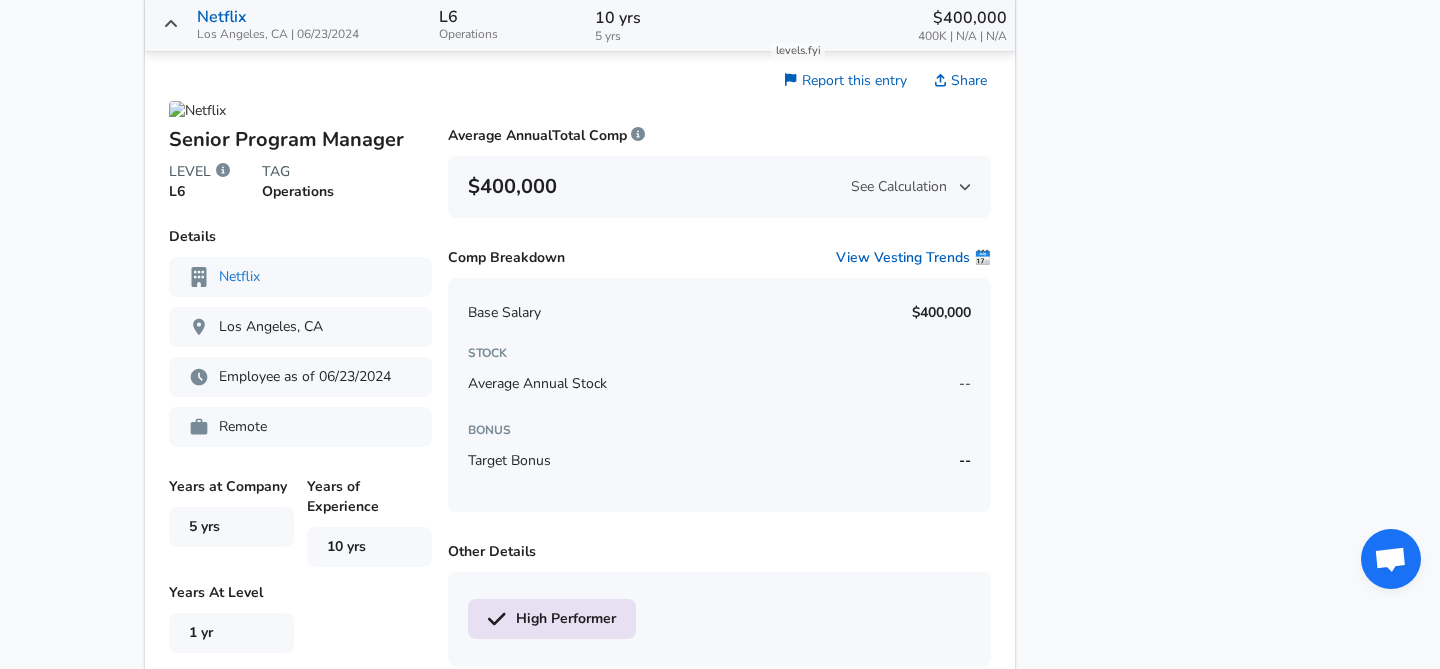 click 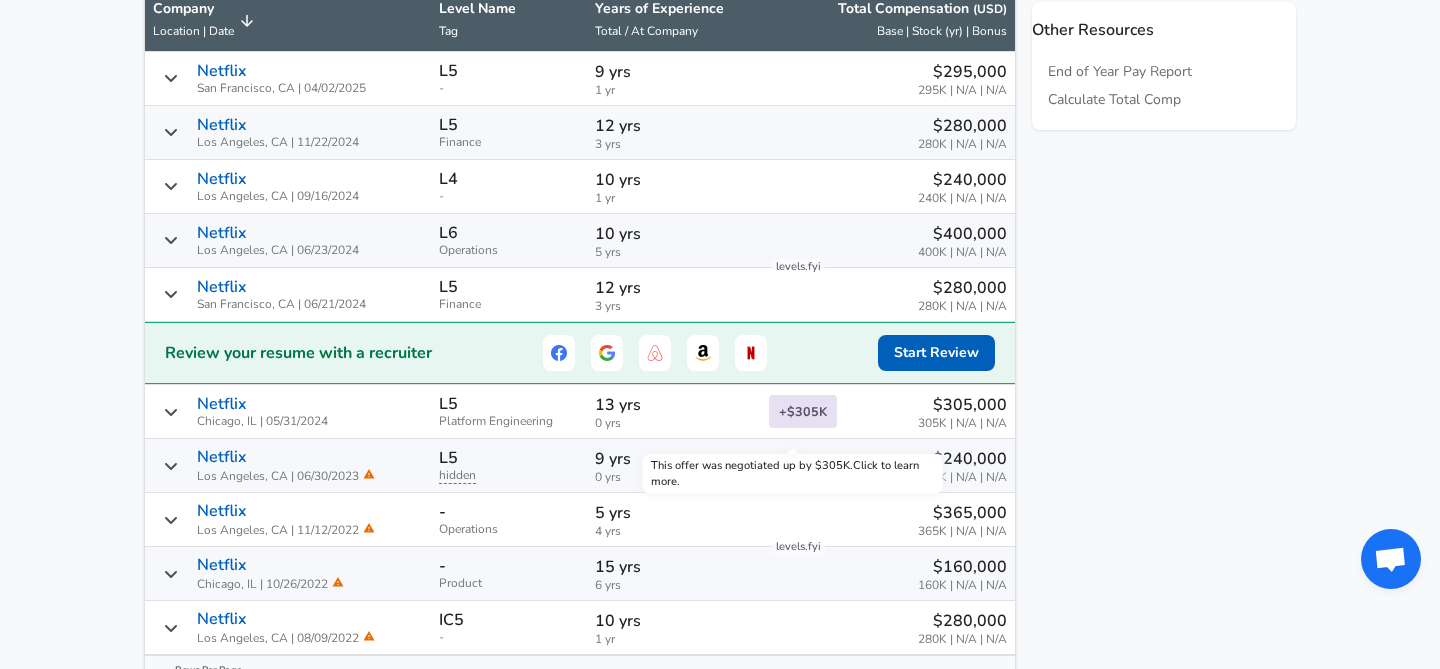scroll, scrollTop: 1048, scrollLeft: 0, axis: vertical 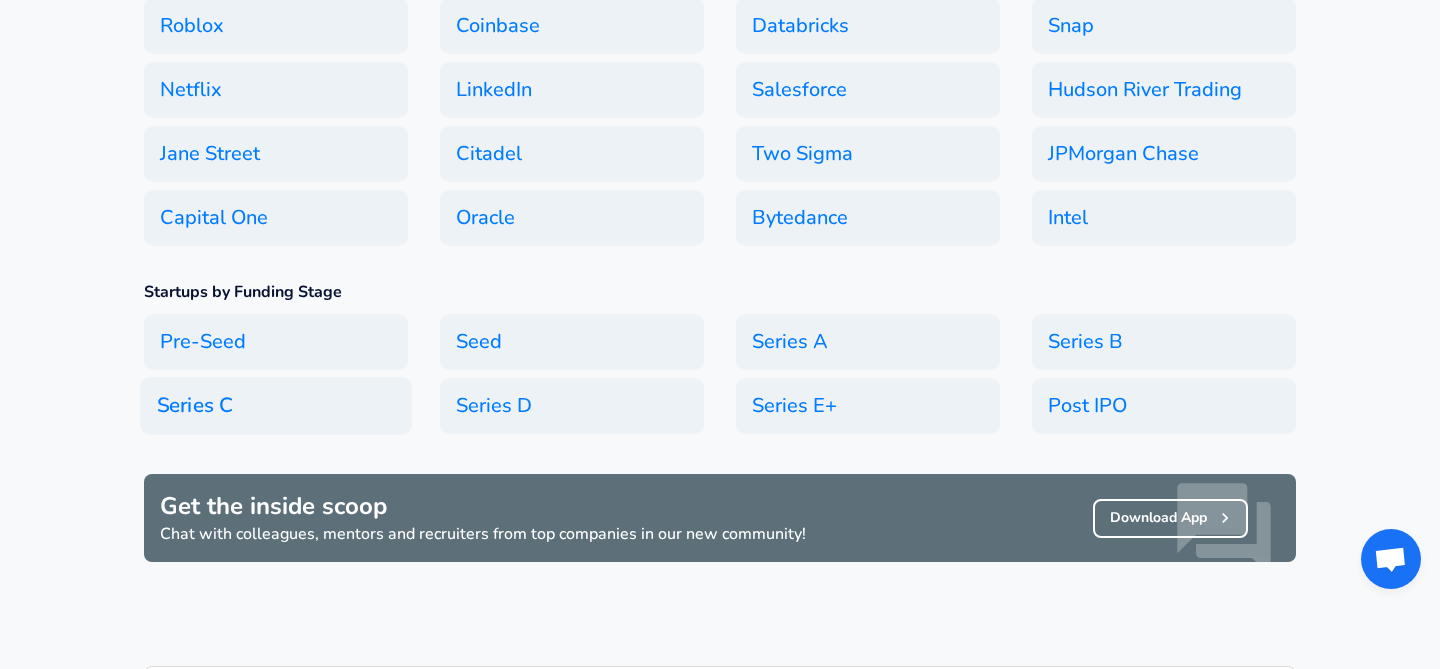 click on "Series C" at bounding box center (276, 406) 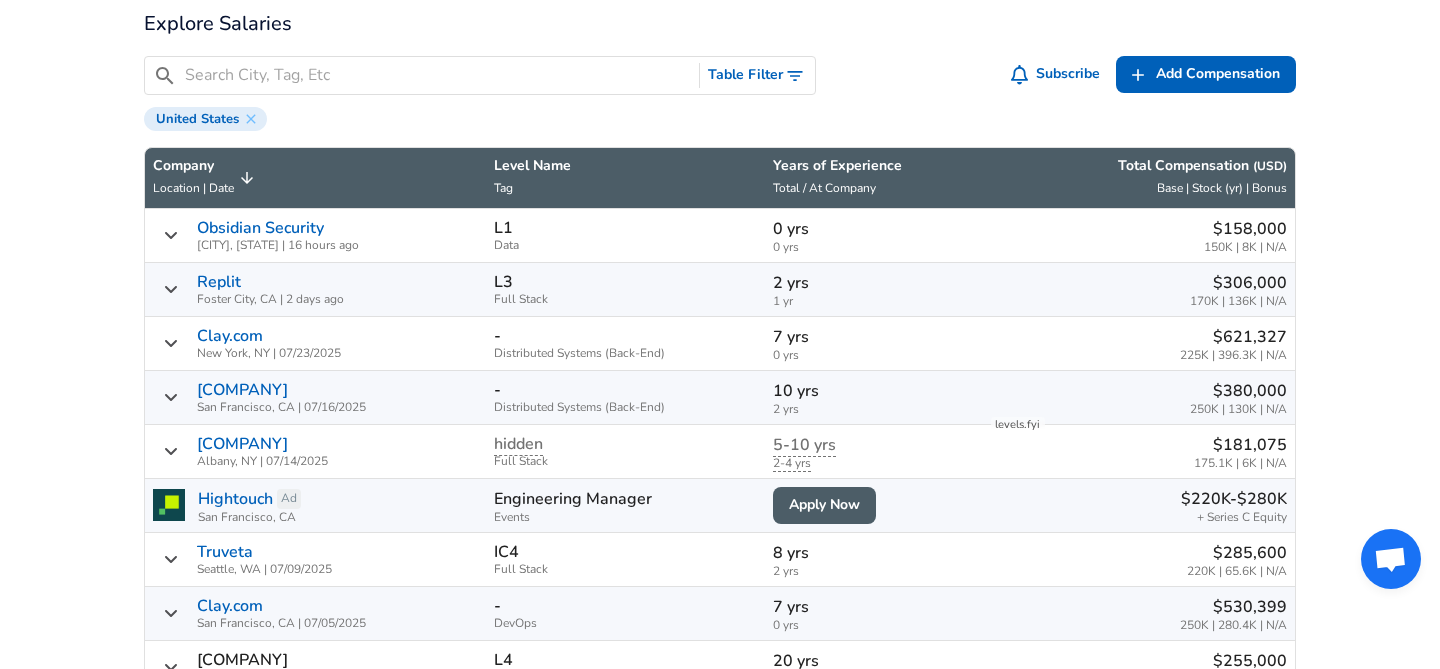 scroll, scrollTop: 504, scrollLeft: 0, axis: vertical 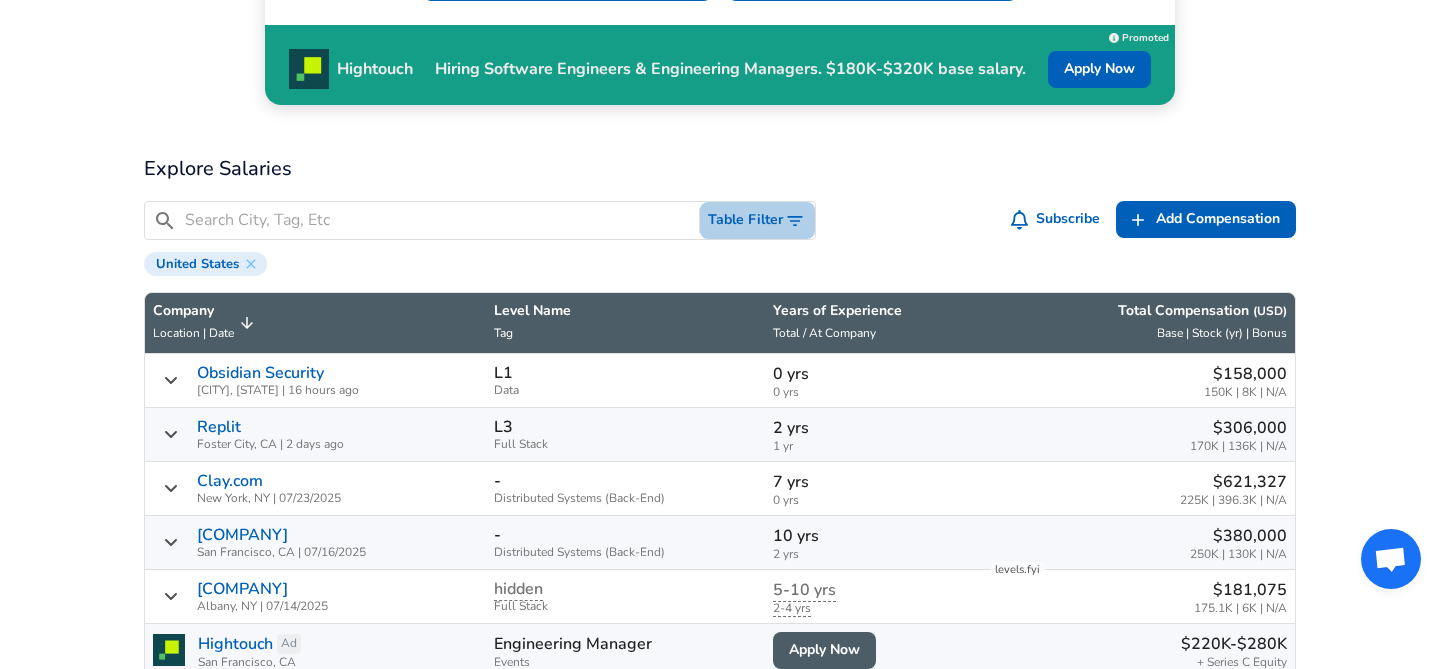 click 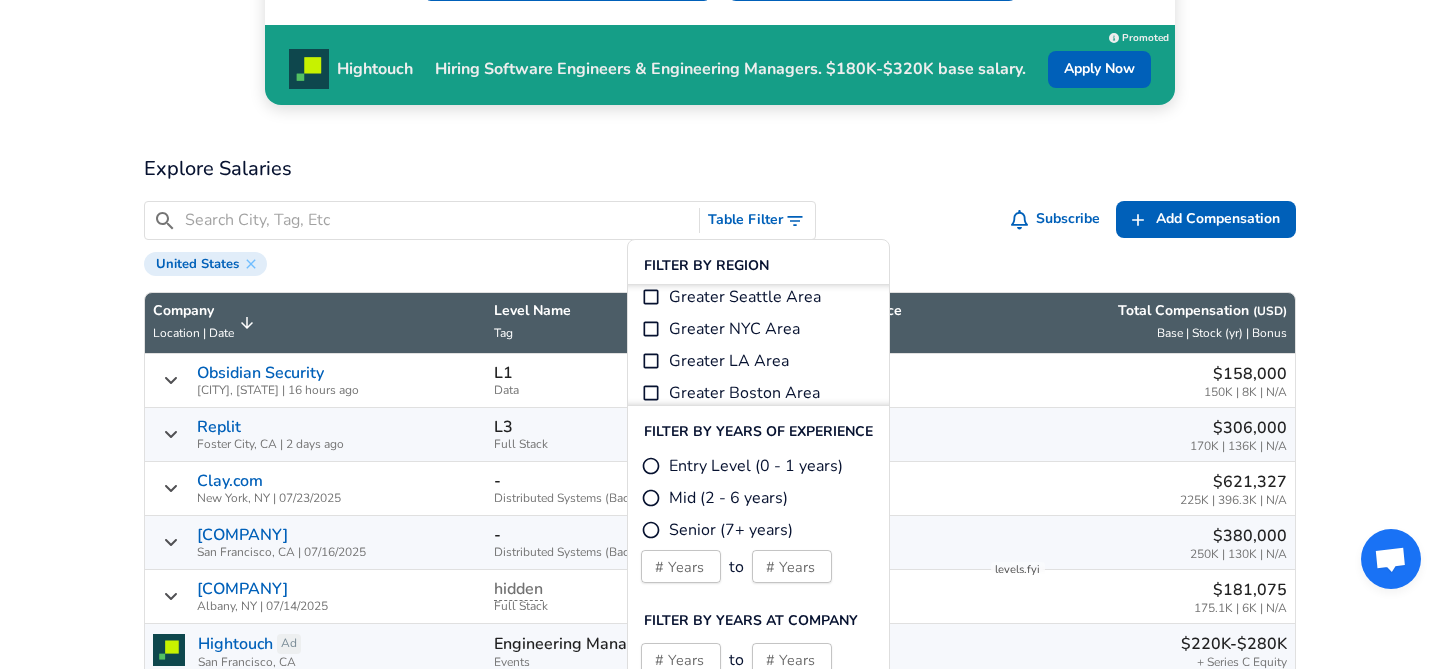 scroll, scrollTop: 78, scrollLeft: 0, axis: vertical 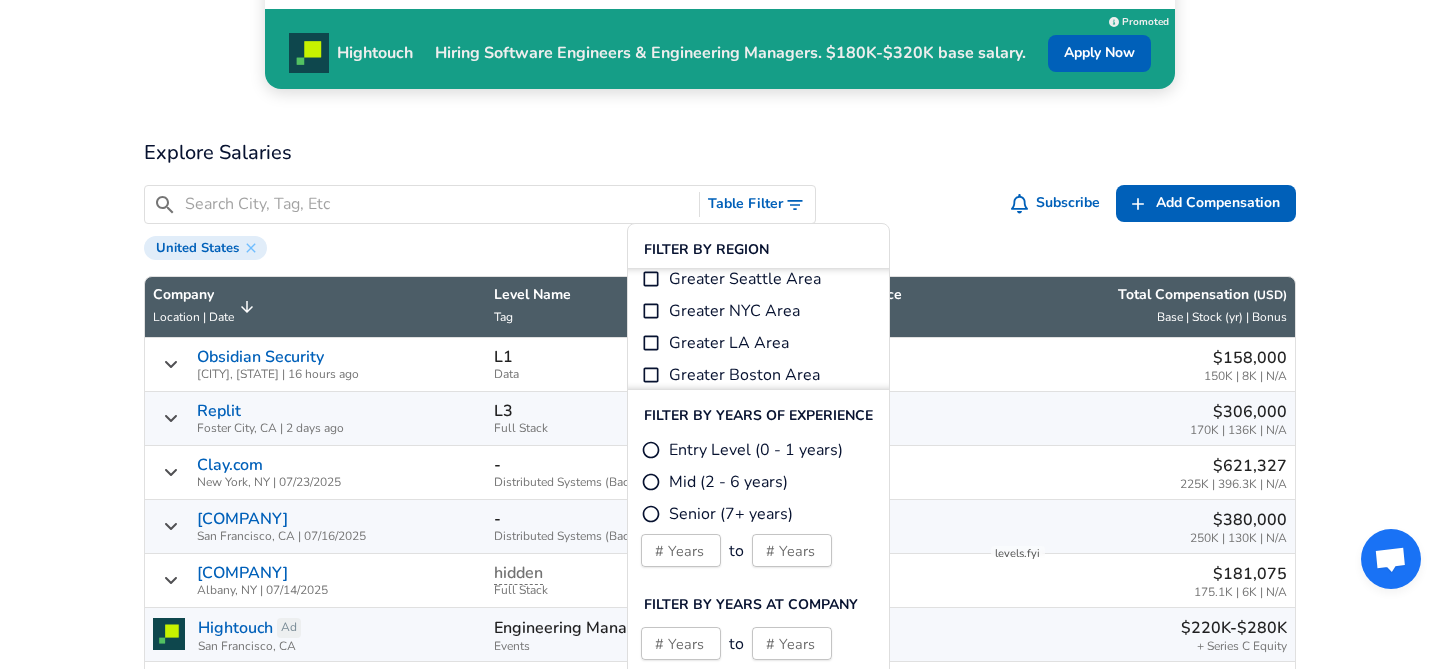 click on "​ Table Filter Subscribe Add Add Comp Add Compensation" at bounding box center [720, 204] 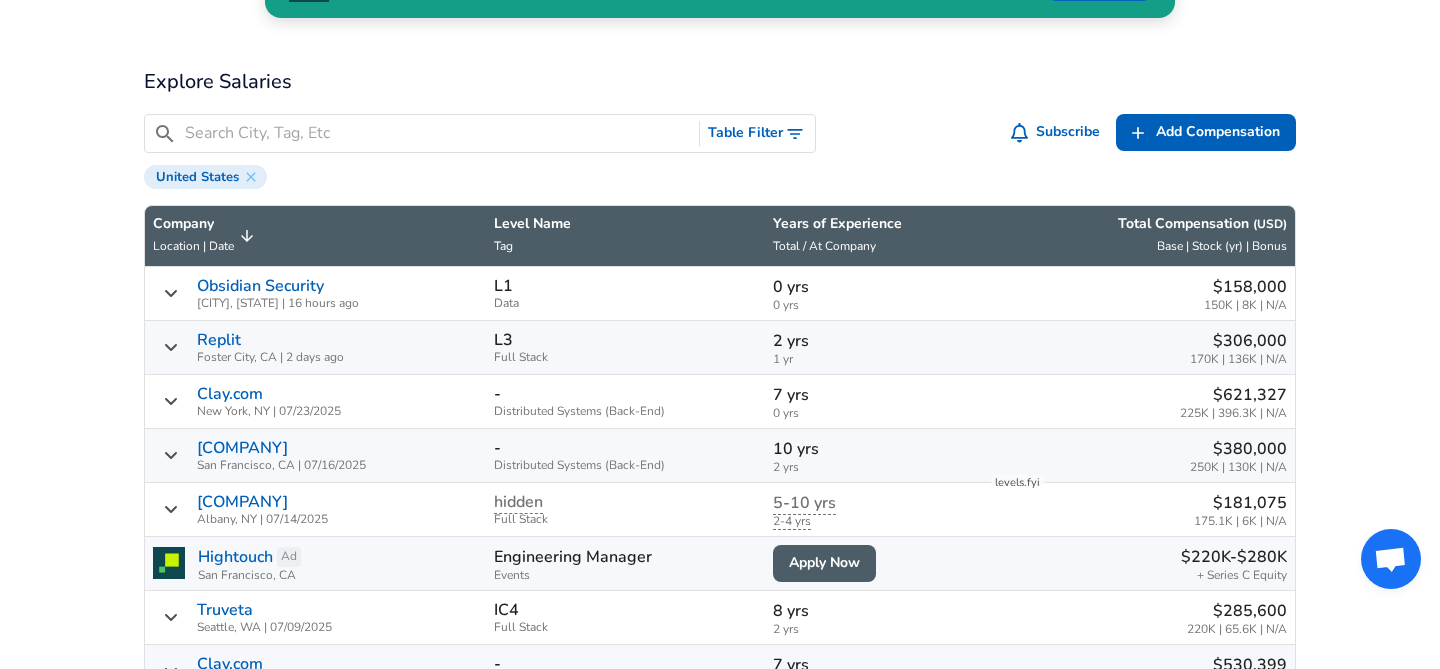 scroll, scrollTop: 551, scrollLeft: 0, axis: vertical 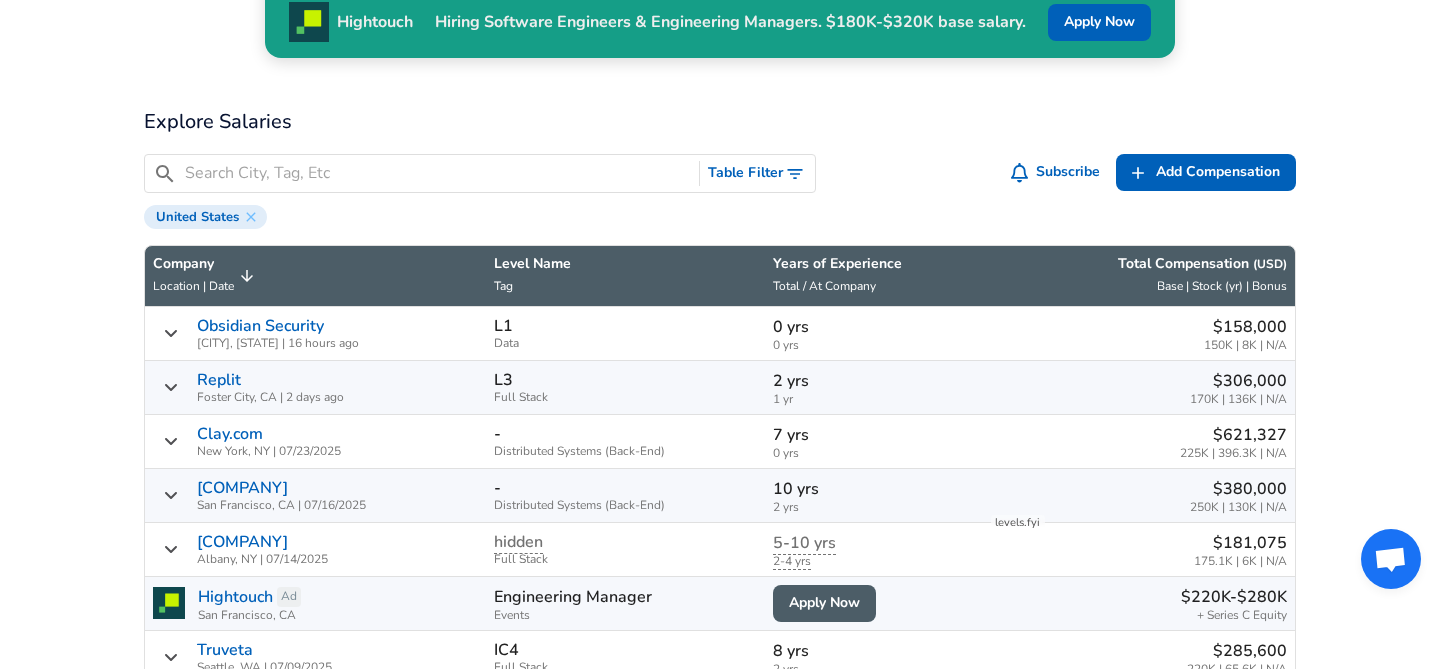 click 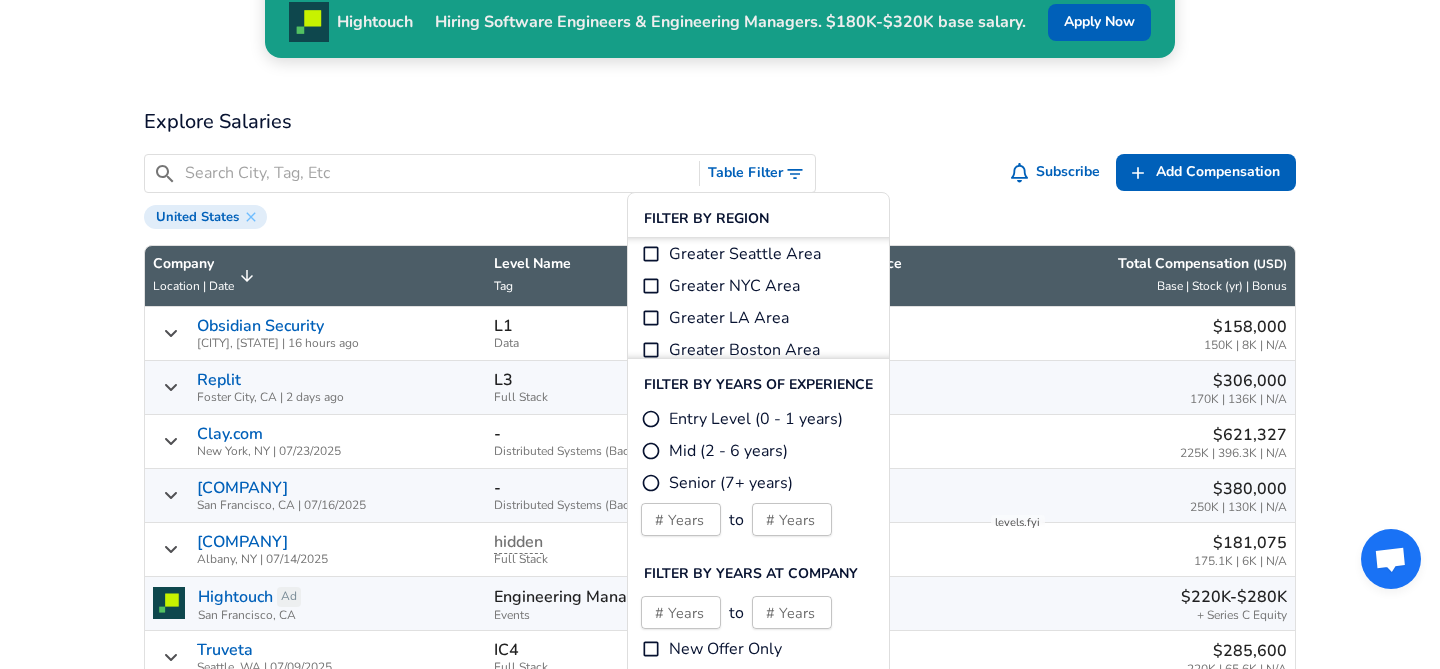 scroll, scrollTop: 102, scrollLeft: 0, axis: vertical 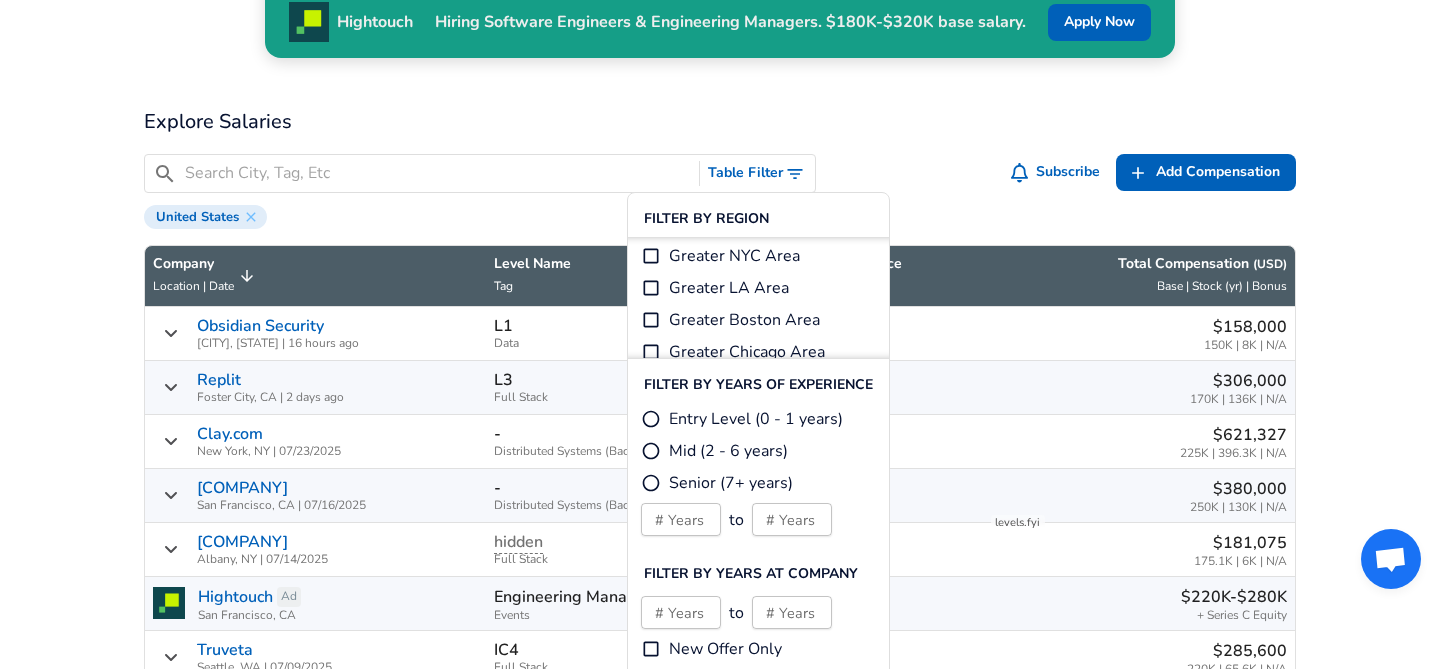 click on "Greater LA Area" at bounding box center [729, 288] 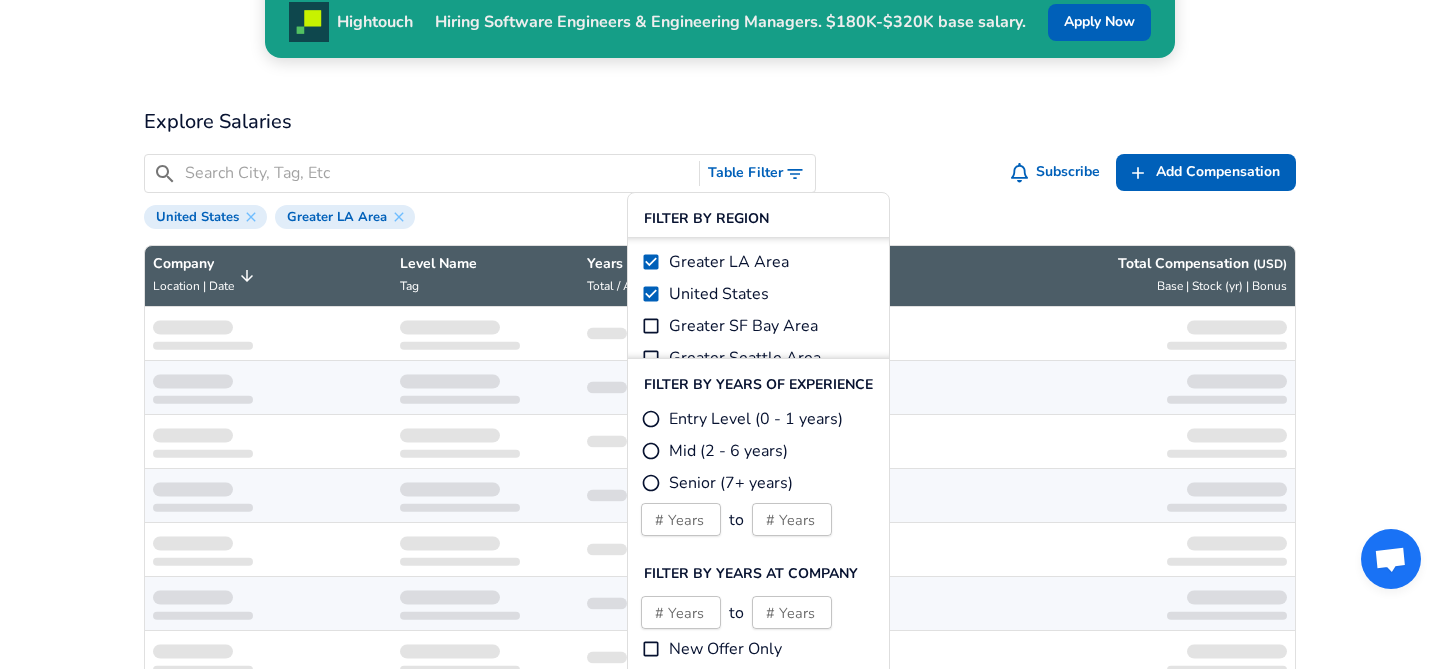 click on "United States" at bounding box center [705, 294] 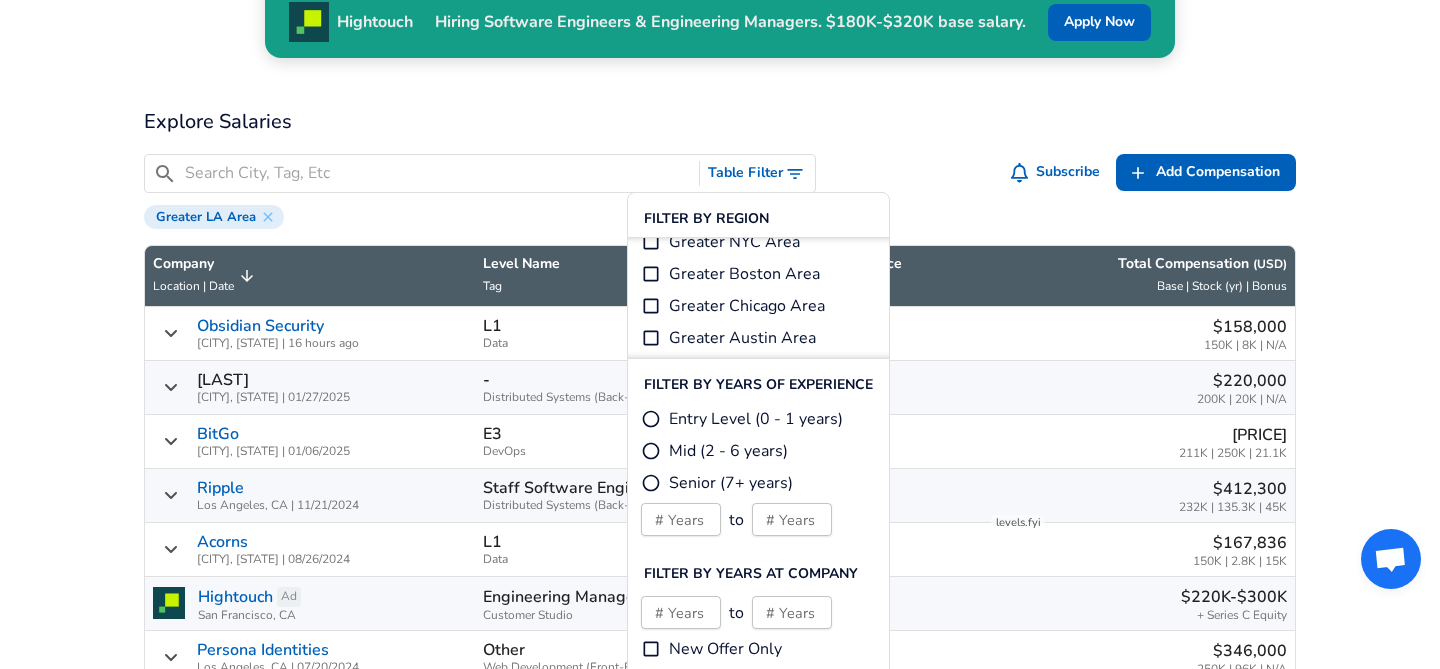 scroll, scrollTop: 136, scrollLeft: 0, axis: vertical 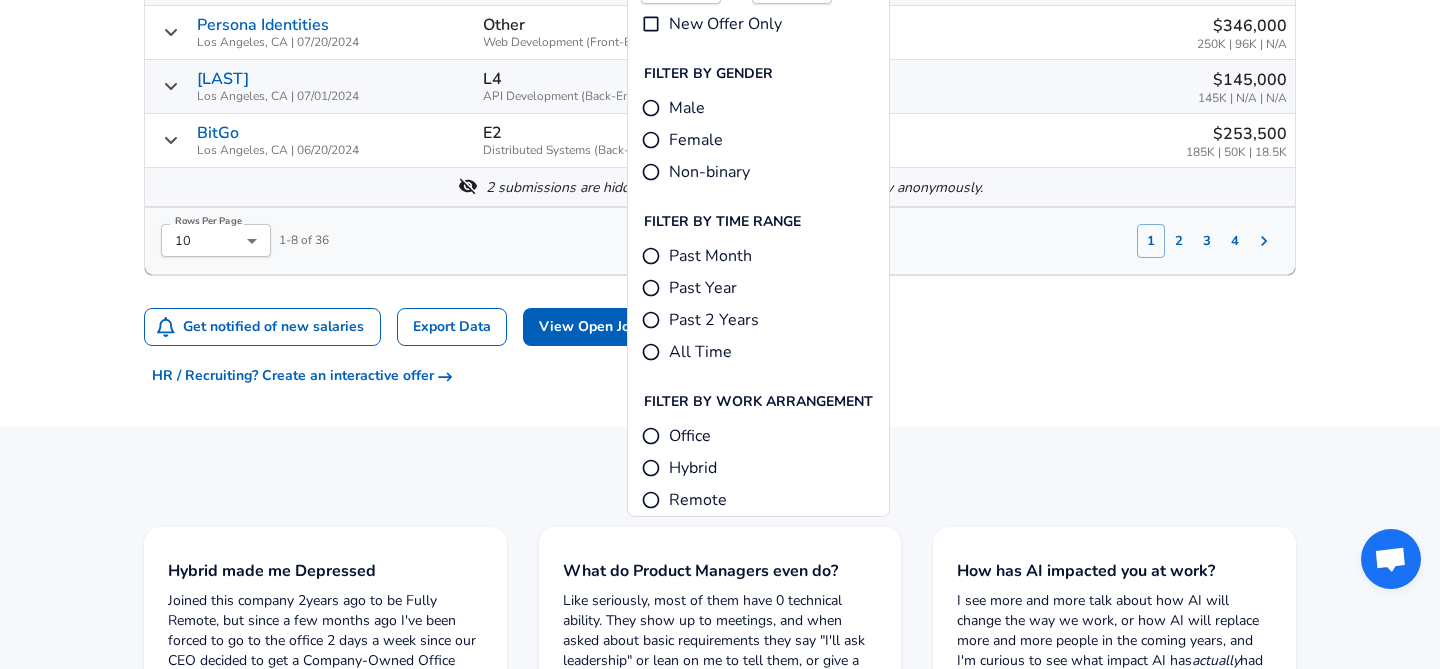 click on "Office" at bounding box center (651, 436) 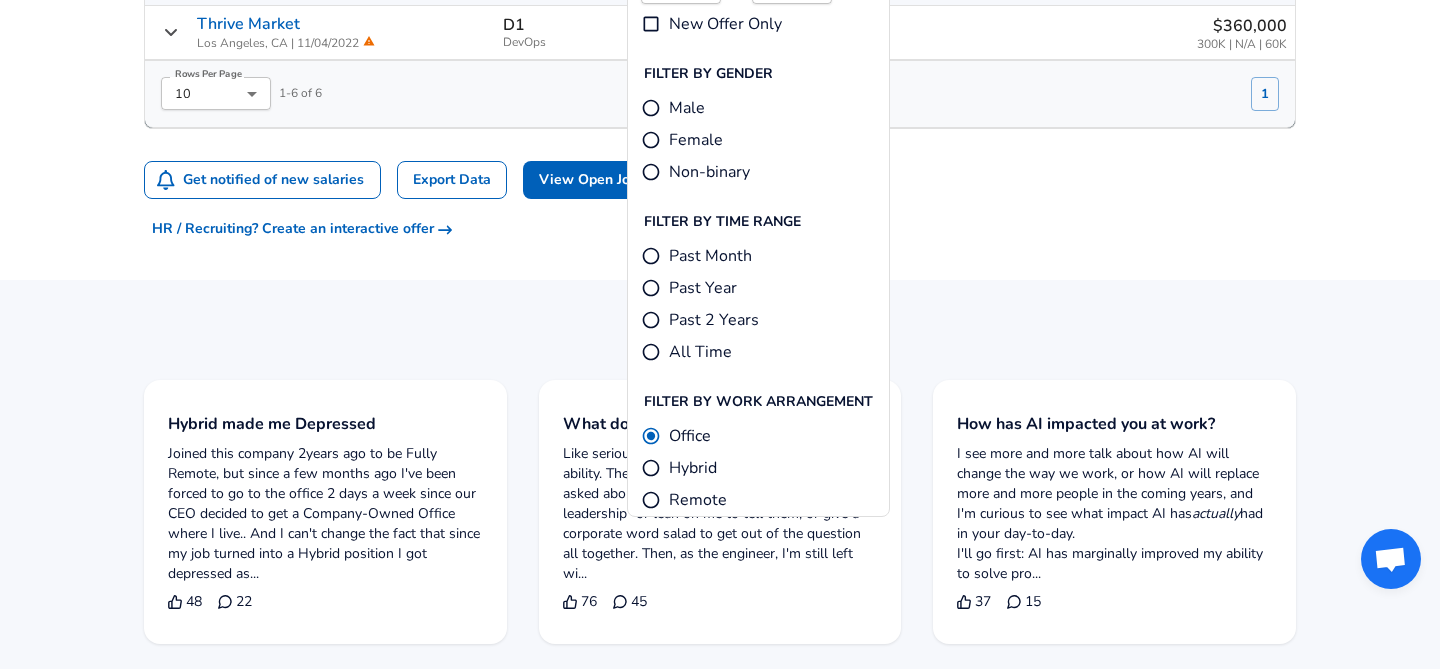 click on "Hybrid" at bounding box center [651, 468] 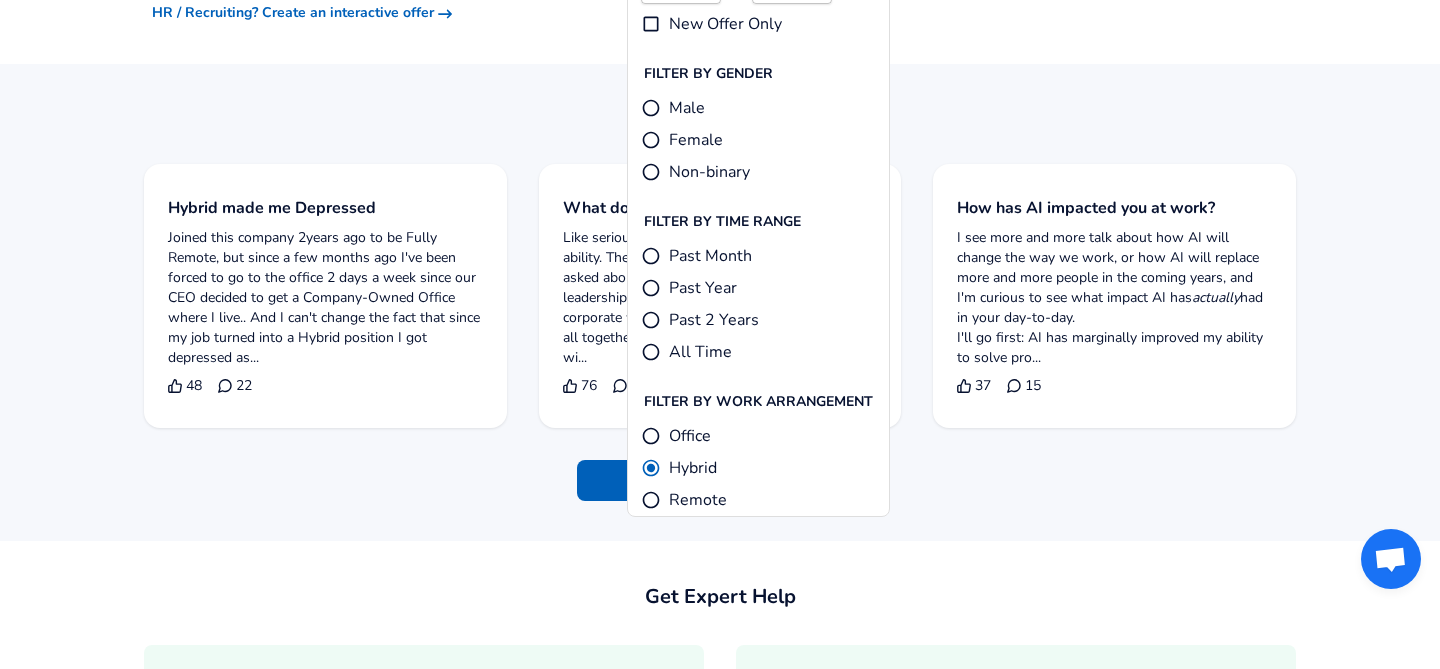click on "Office" at bounding box center (651, 436) 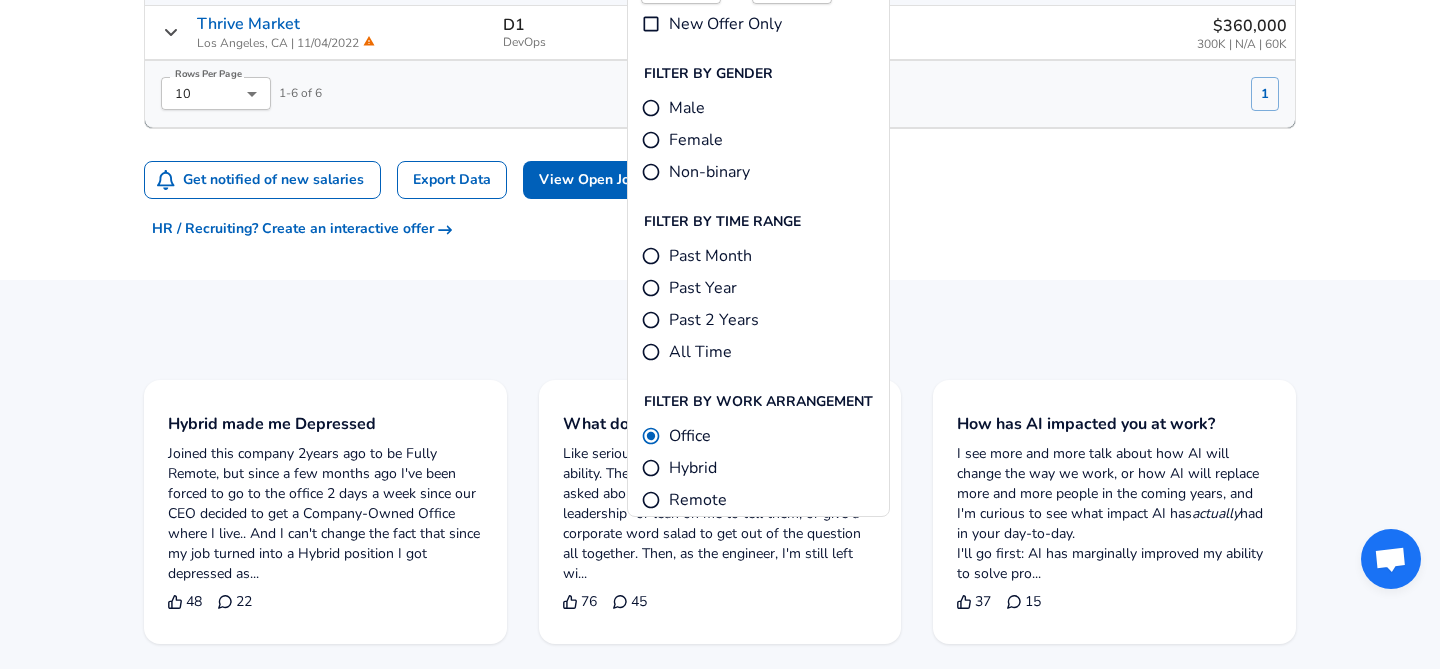 click on "Hybrid made me Depressed Joined this company 2years ago to be Fully Remote, but since a few months ago I've been forced to go to the office 2 days a week since our CEO decided to get a Company-Owned Office where I live.. And I can't change the fact that since my job turned into a Hybrid position I got depressed as...   48   22   48   22" at bounding box center (309, 506) 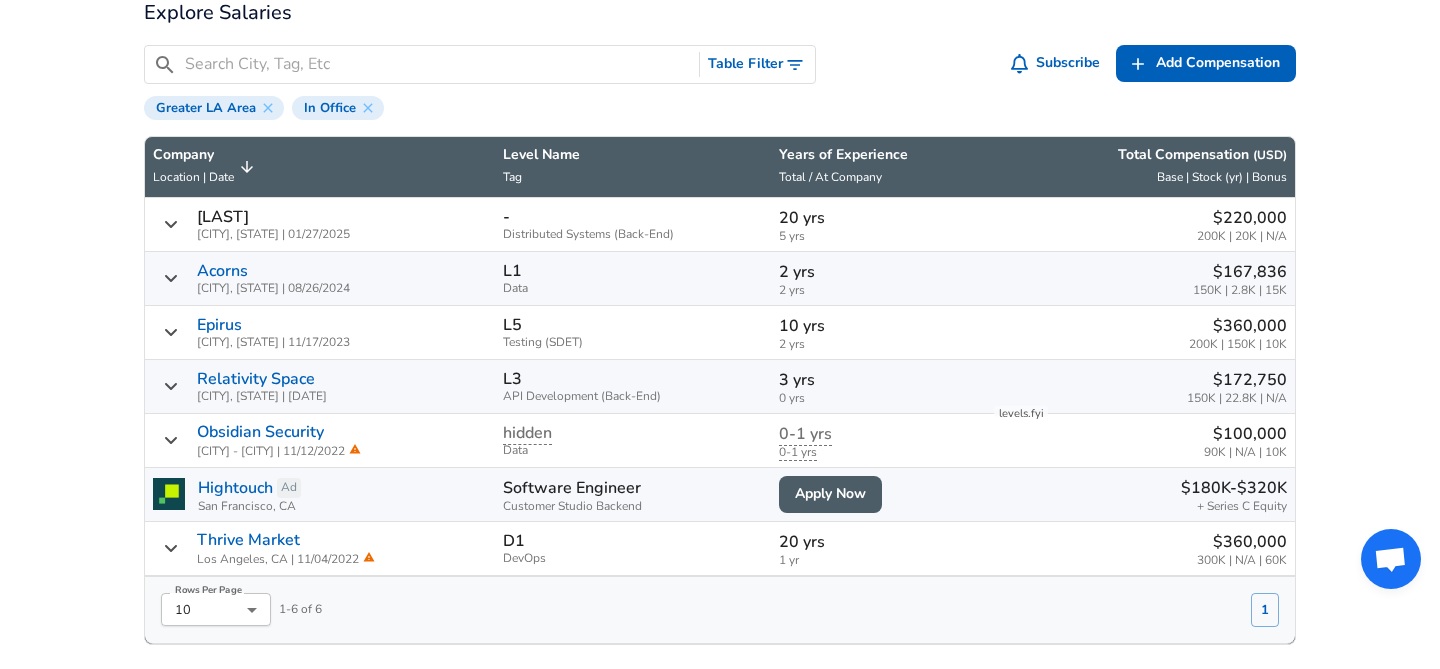 scroll, scrollTop: 663, scrollLeft: 0, axis: vertical 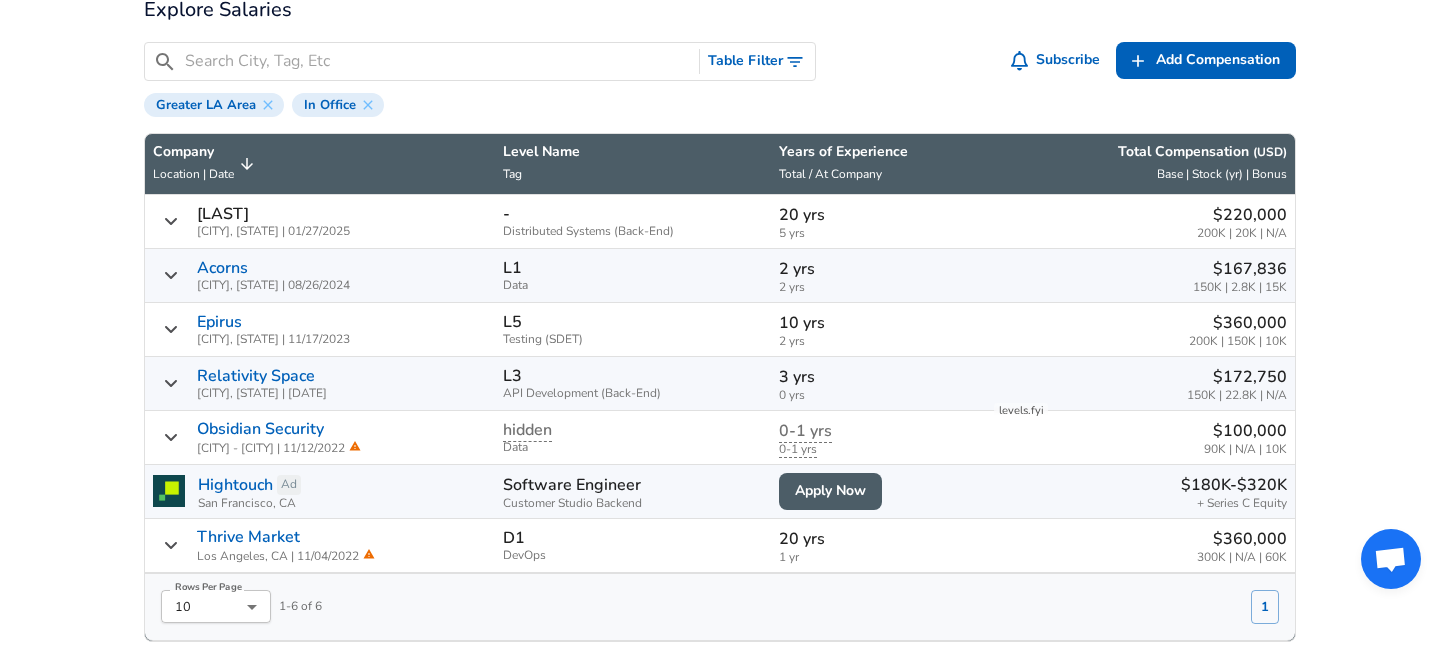 click on "Hightouch" at bounding box center (235, 485) 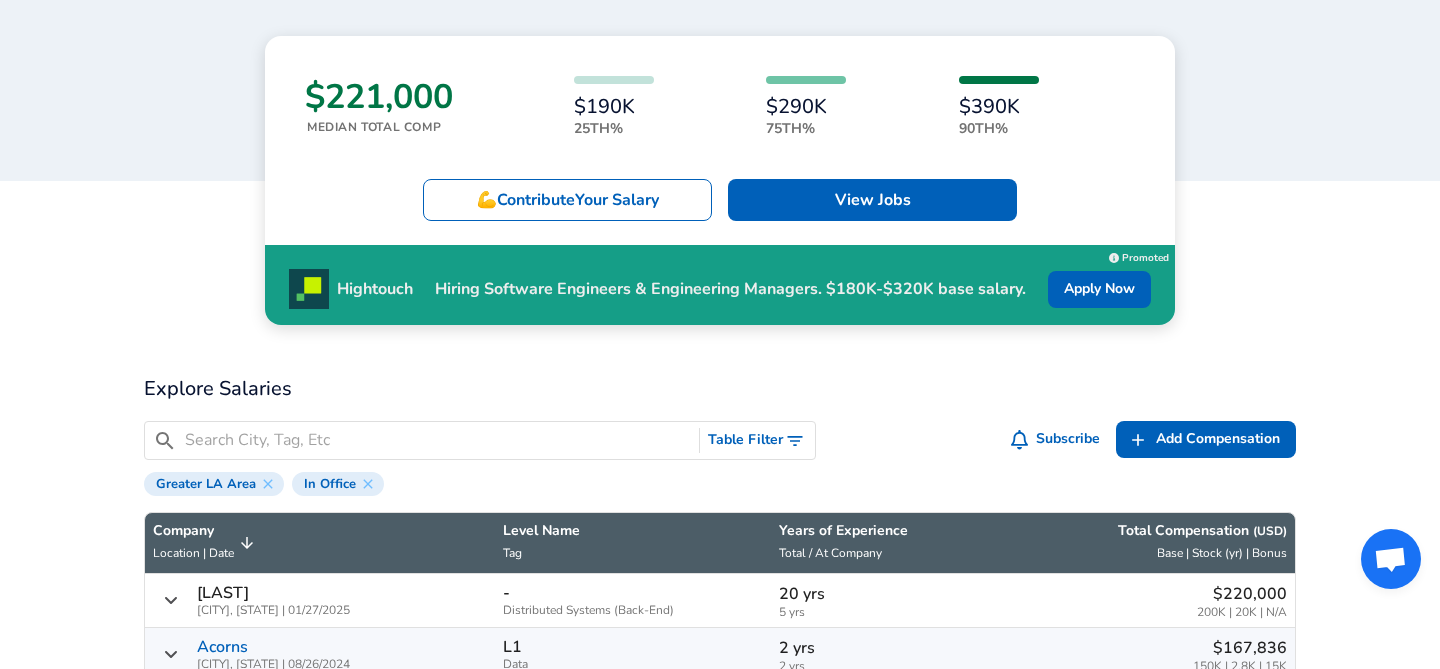 scroll, scrollTop: 0, scrollLeft: 0, axis: both 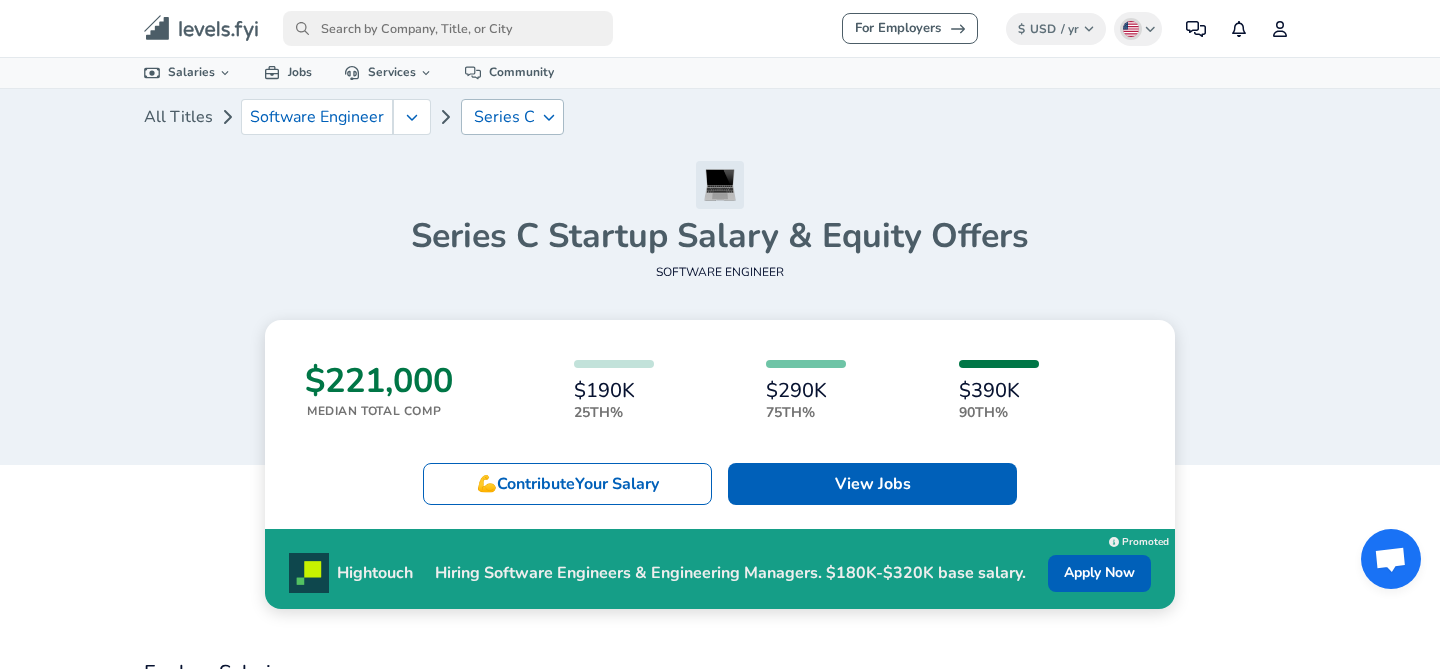 click 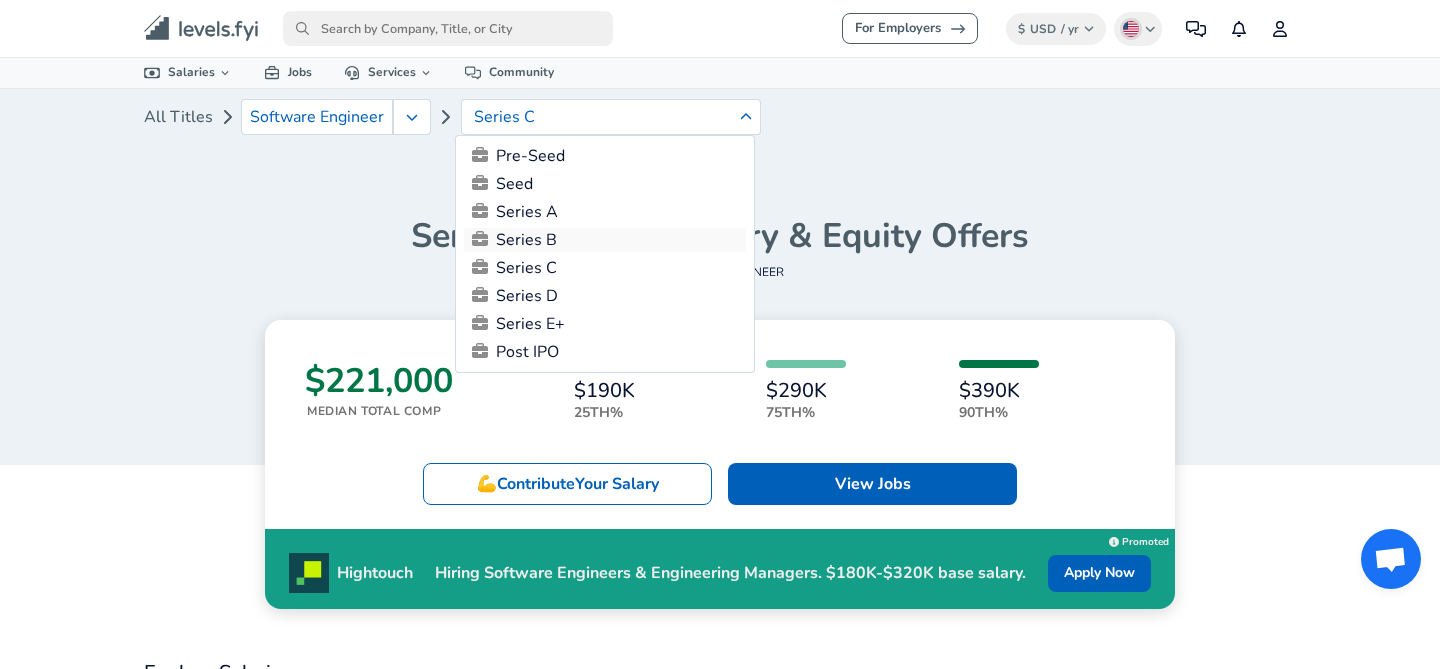 click on "Series B" at bounding box center (605, 240) 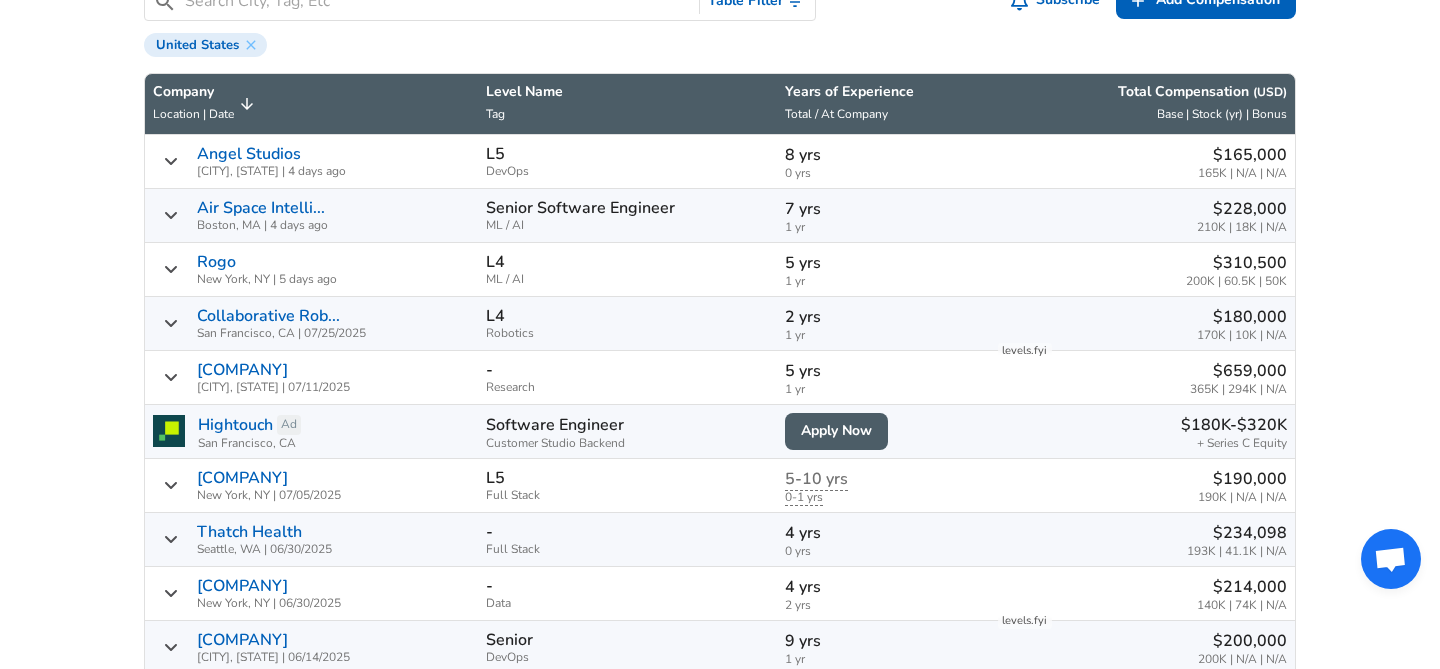 scroll, scrollTop: 646, scrollLeft: 0, axis: vertical 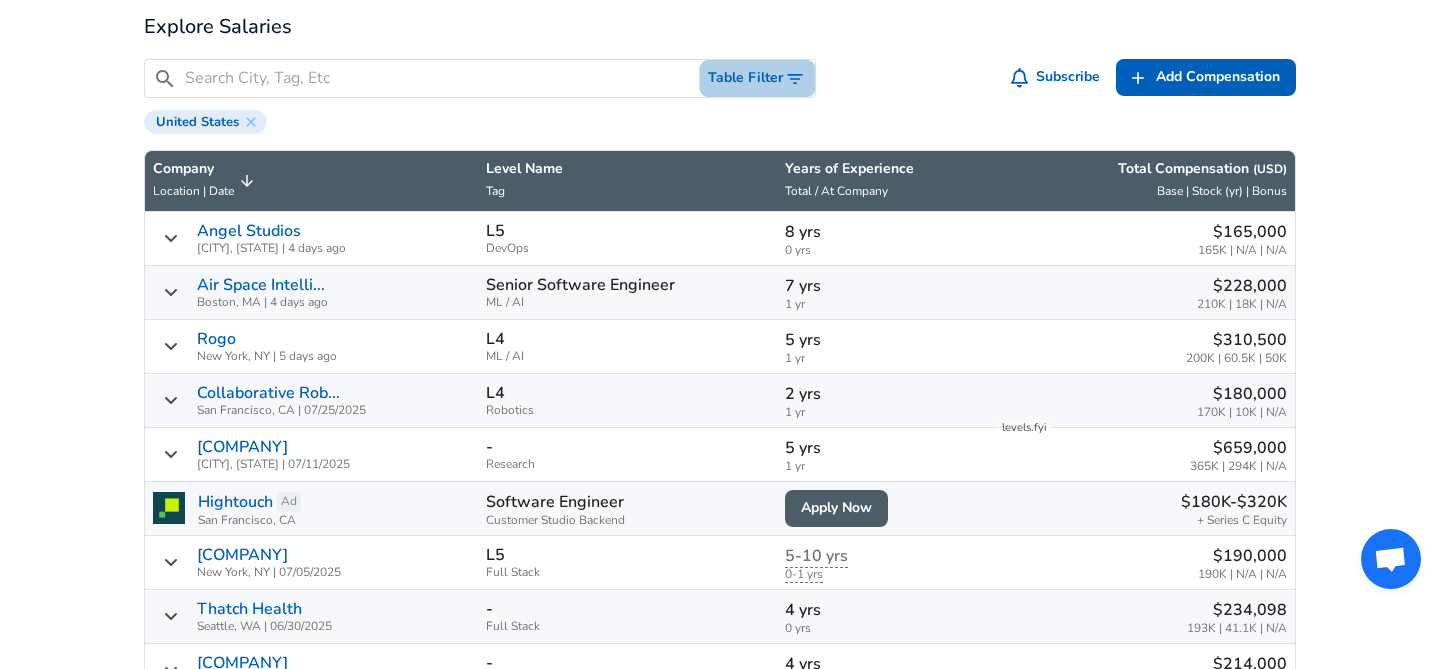 click 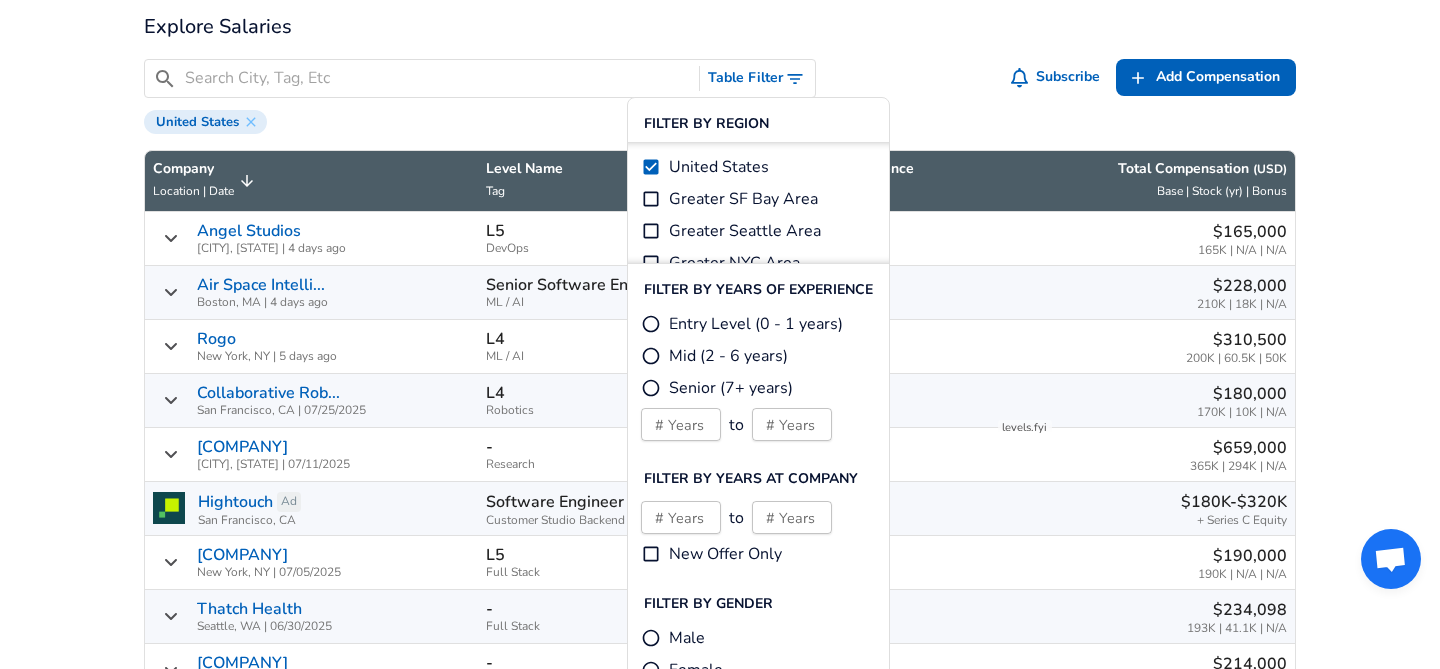 scroll, scrollTop: 65, scrollLeft: 0, axis: vertical 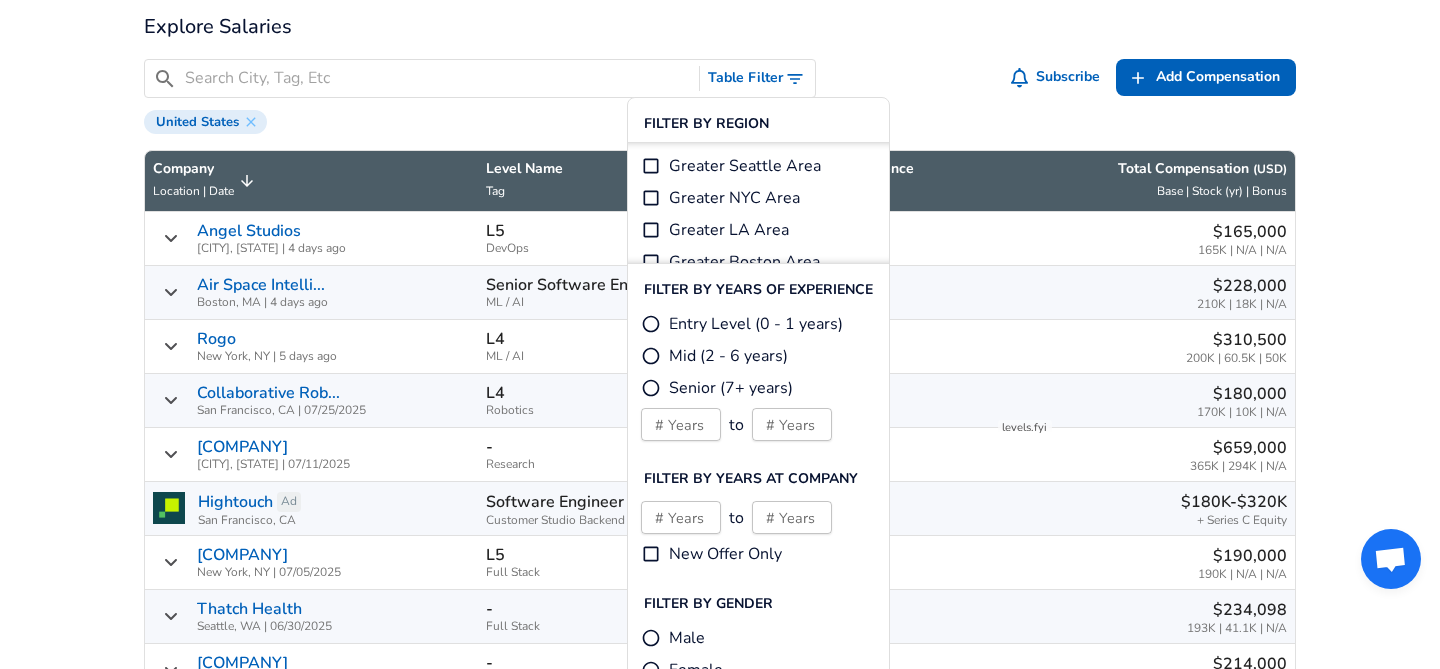 click on "Greater LA Area" at bounding box center [651, 230] 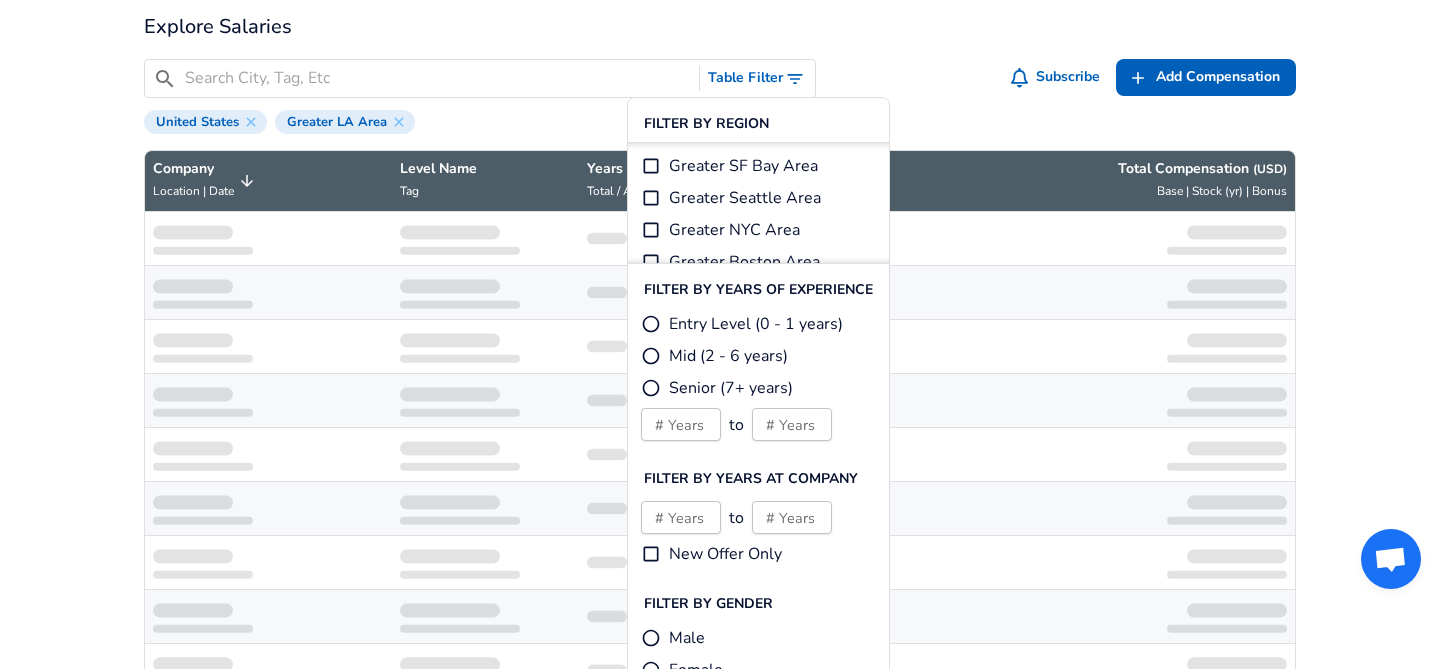 scroll, scrollTop: 0, scrollLeft: 0, axis: both 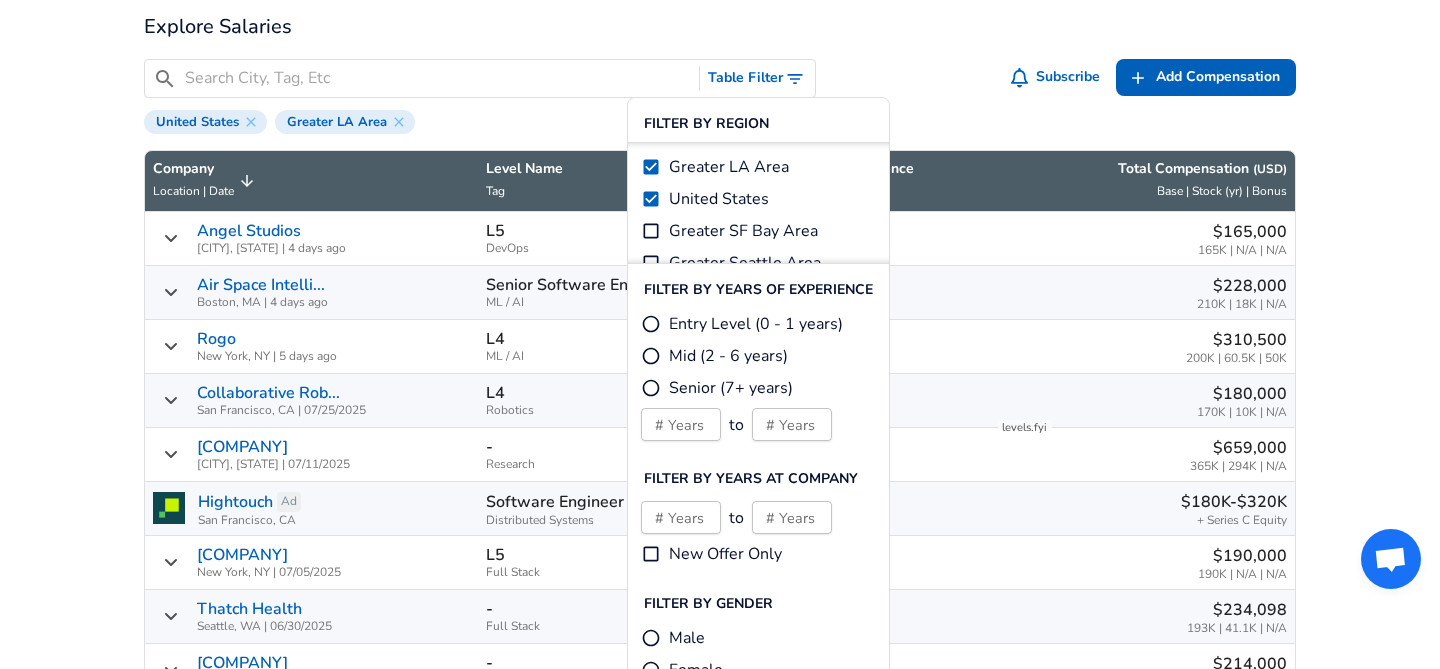 click on "​ Table Filter Subscribe Add Add Comp Add Compensation United States Greater LA Area" at bounding box center [712, 88] 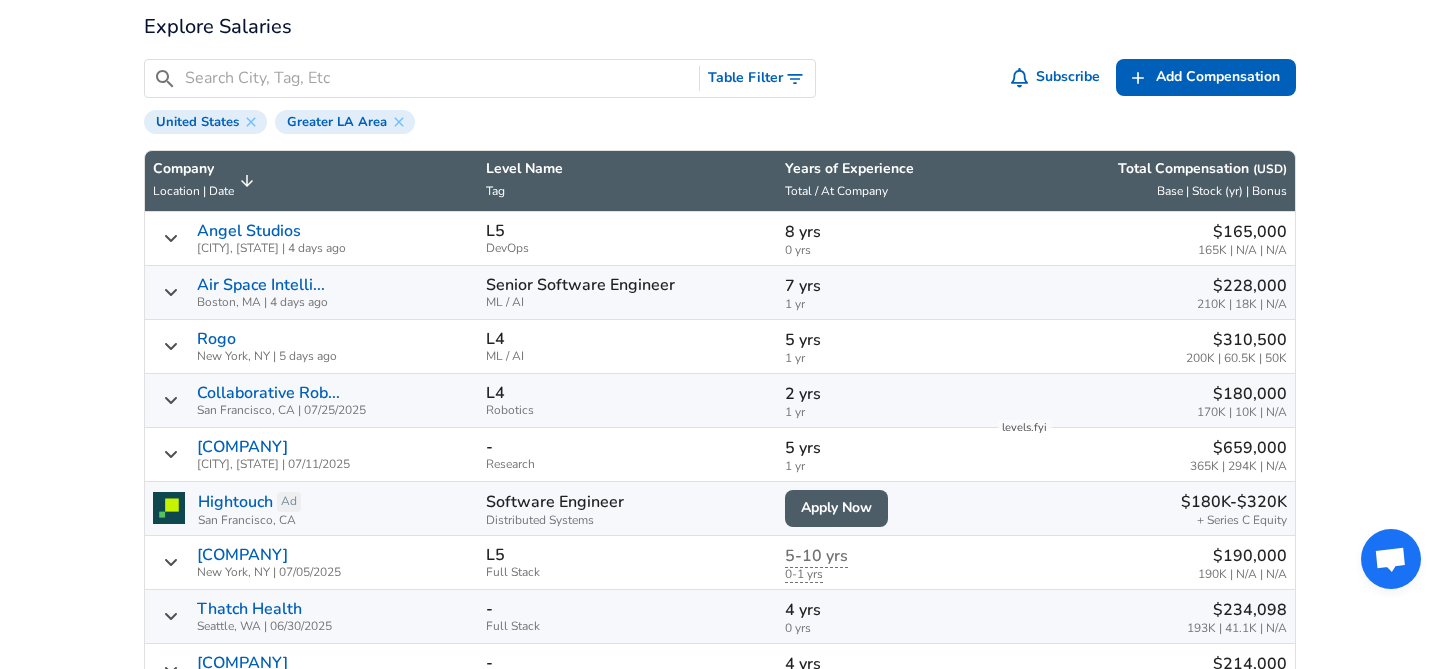 click 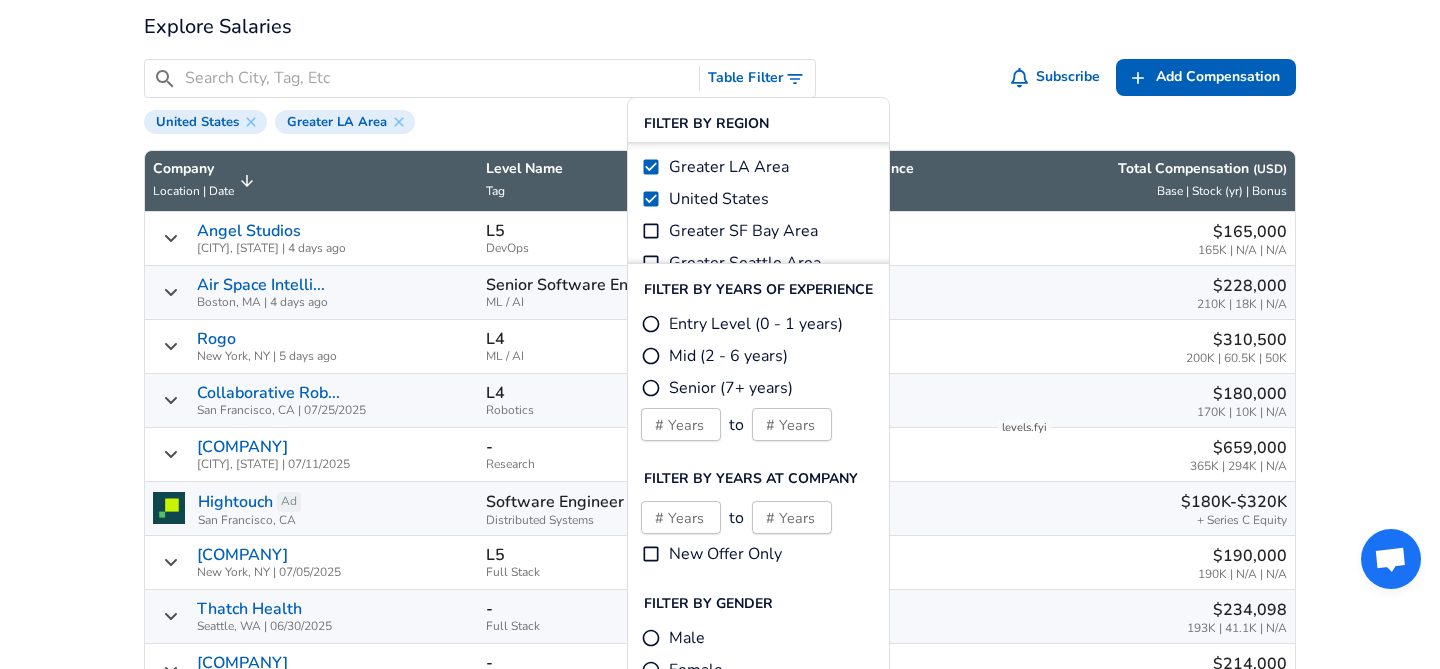 click on "United States" at bounding box center [651, 199] 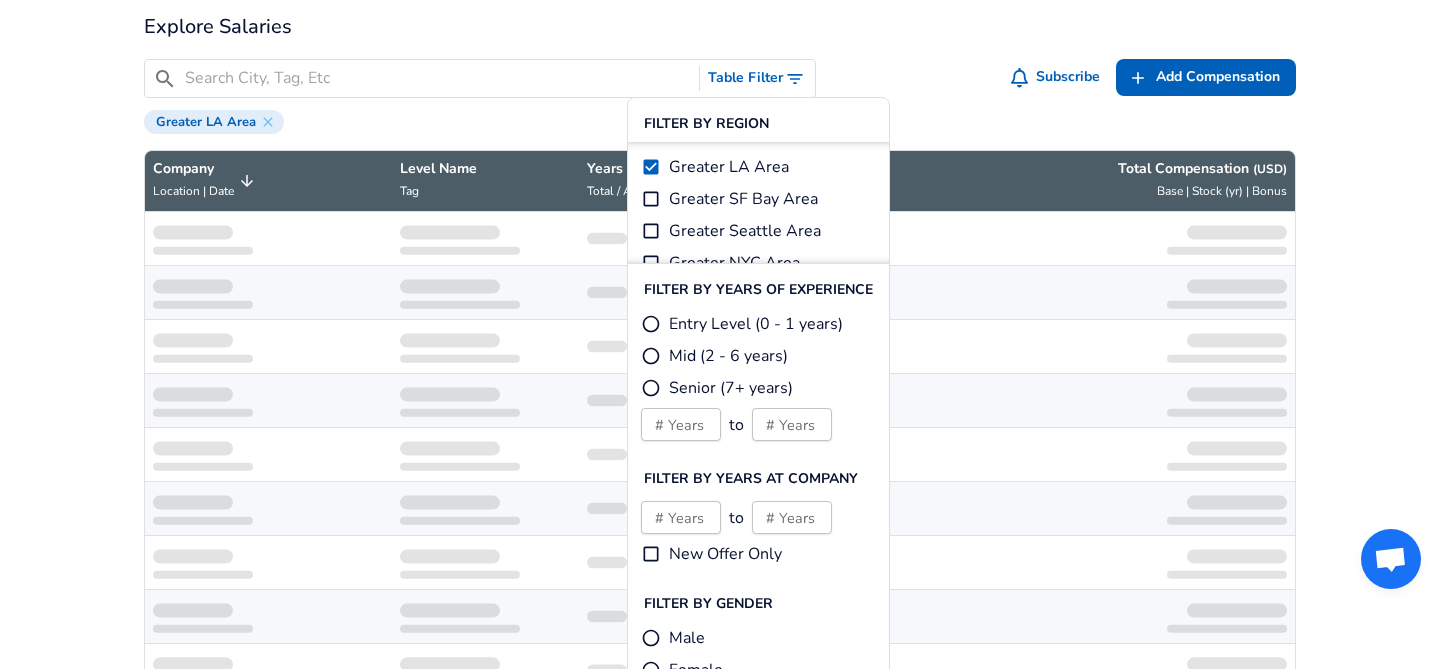 scroll, scrollTop: 0, scrollLeft: 0, axis: both 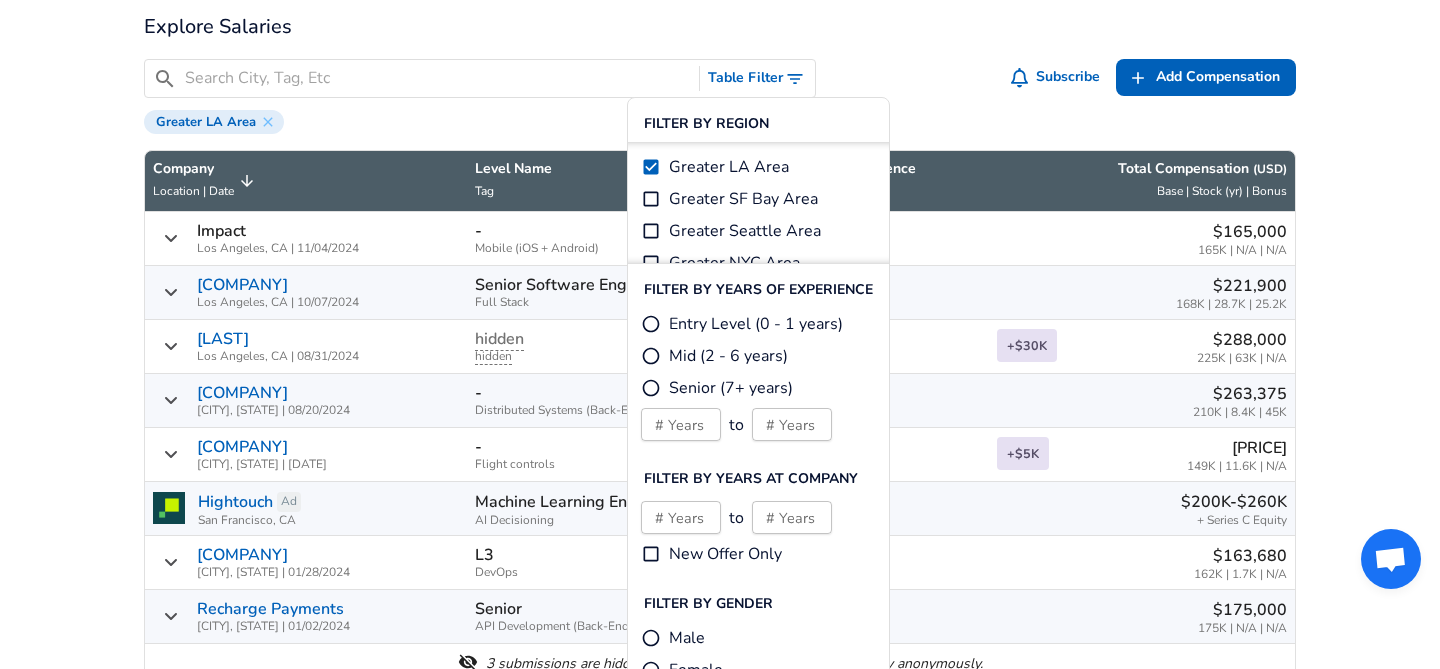 click on "Explore Salaries" at bounding box center (720, 27) 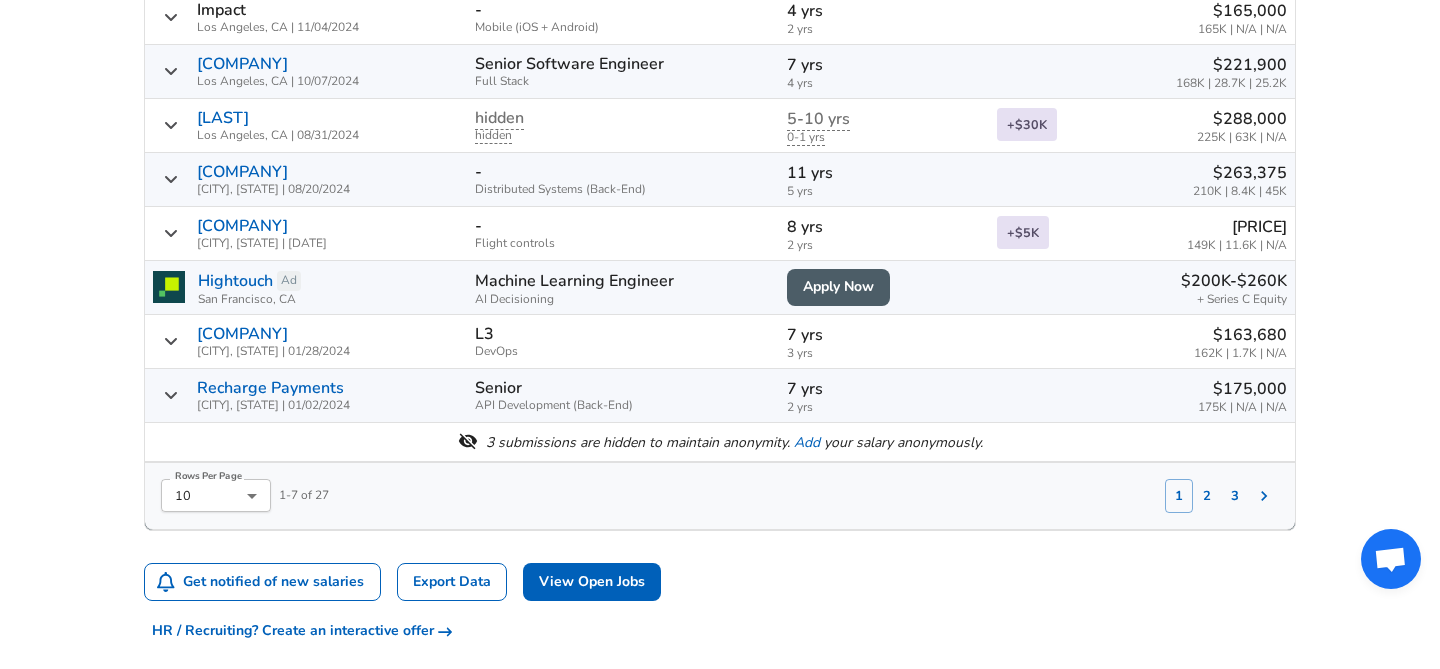 scroll, scrollTop: 870, scrollLeft: 0, axis: vertical 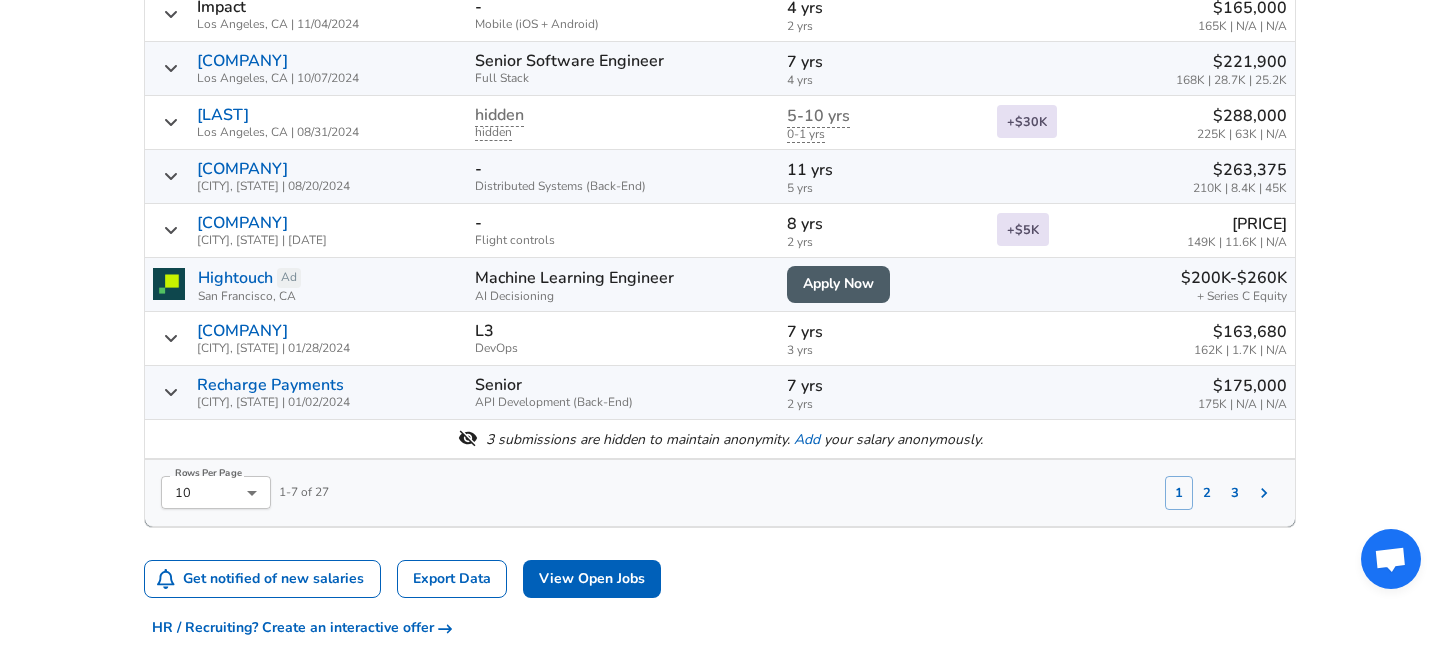 click on "For Employers $ USD / yr Change English (US) Change Community Notifications Profile All Data By Location By Company By Title Salary Calculator Chart Visualizations Verified Salaries Internships Negotiation Support Compare Benefits Who's Hiring 2024 Pay Report Top Paying Companies Integrate Blog Press Google Software Engineer Product Manager New York City Area Data Scientist View Individual Data Points   Levels FYI Logo Salaries 📂   All Data 🌎   By Location 🏢   By Company 🖋    By Title 🏭️    By Industry 📍   Salary Heatmap 📈   Chart Visualizations 🔥   Real-time Percentiles 🎓   Internships ❣️   Compare Benefits 🎬   2024 Pay Report 🏆   Top Paying Companies 💸   Calculate Meeting Cost #️⃣   Salary Calculator Contribute Add Salary Add Company Benefits Add Level Mapping Jobs Services Candidate Services 💵  Negotiation Coaching 📄  Resume Review 🎁  Gift a Resume Review For Employers Interactive Offers Real-time Percentiles  🔥 Compensation Benchmarking Community" at bounding box center (720, -536) 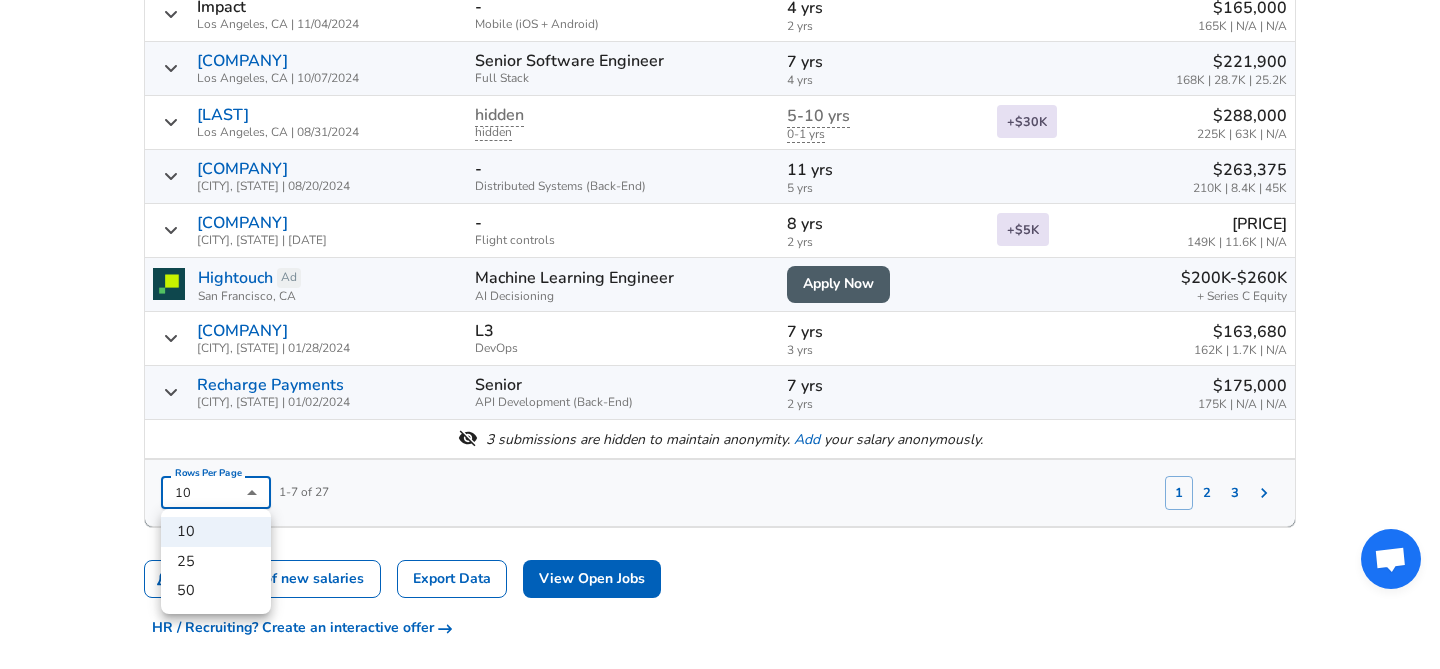 click on "50" at bounding box center (216, 591) 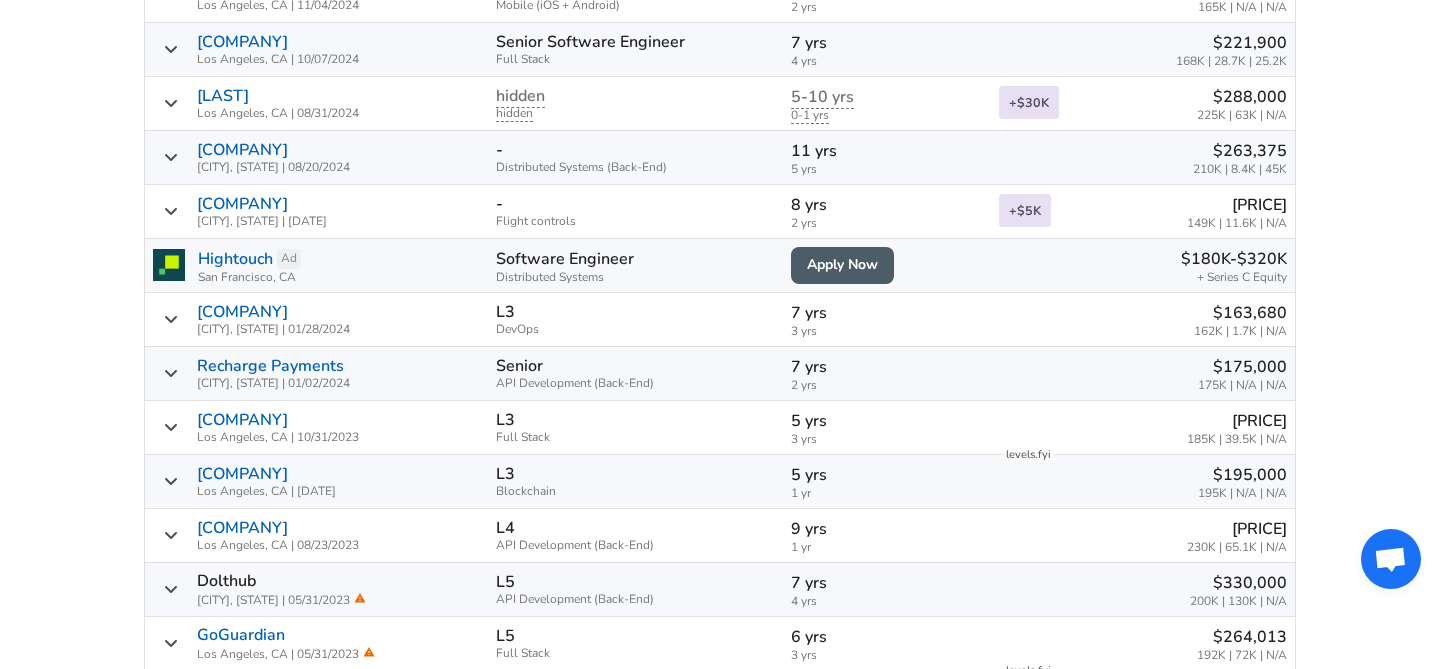 scroll, scrollTop: 888, scrollLeft: 0, axis: vertical 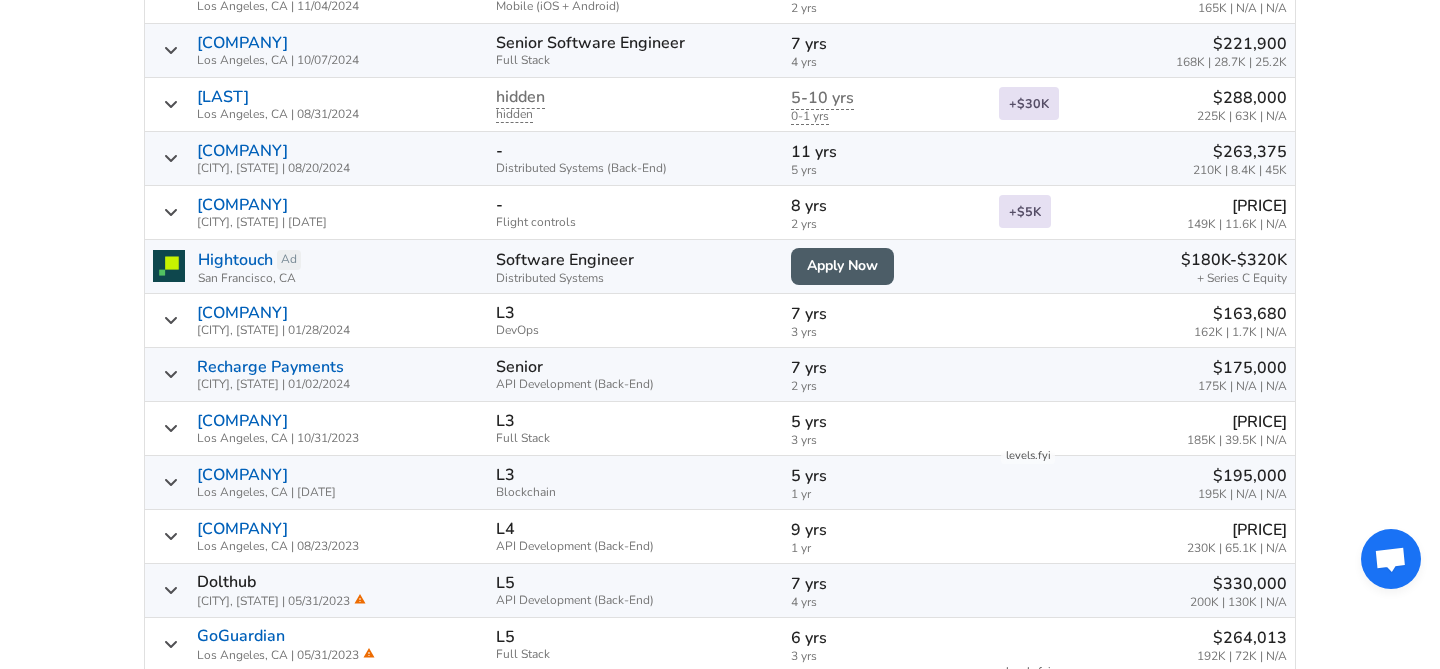 click on "[COMPANY]" at bounding box center (242, 421) 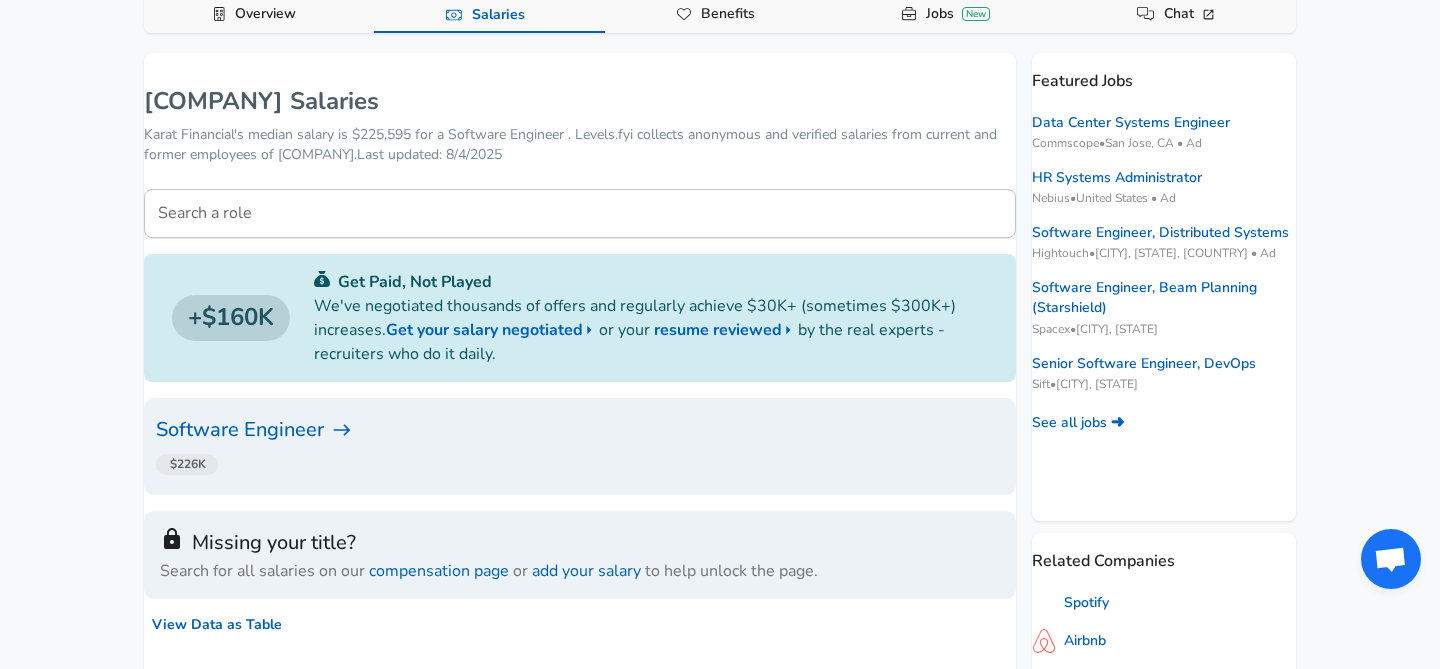 scroll, scrollTop: 0, scrollLeft: 0, axis: both 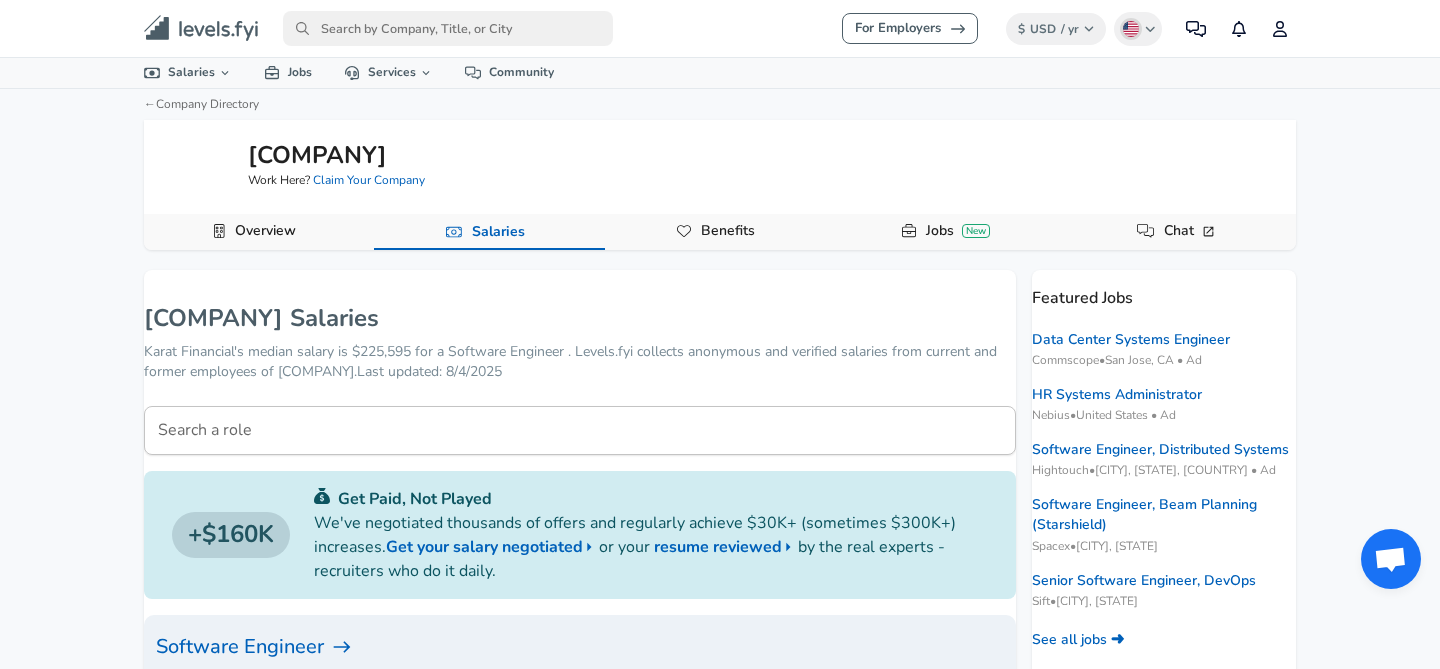 click on "Overview" at bounding box center [265, 231] 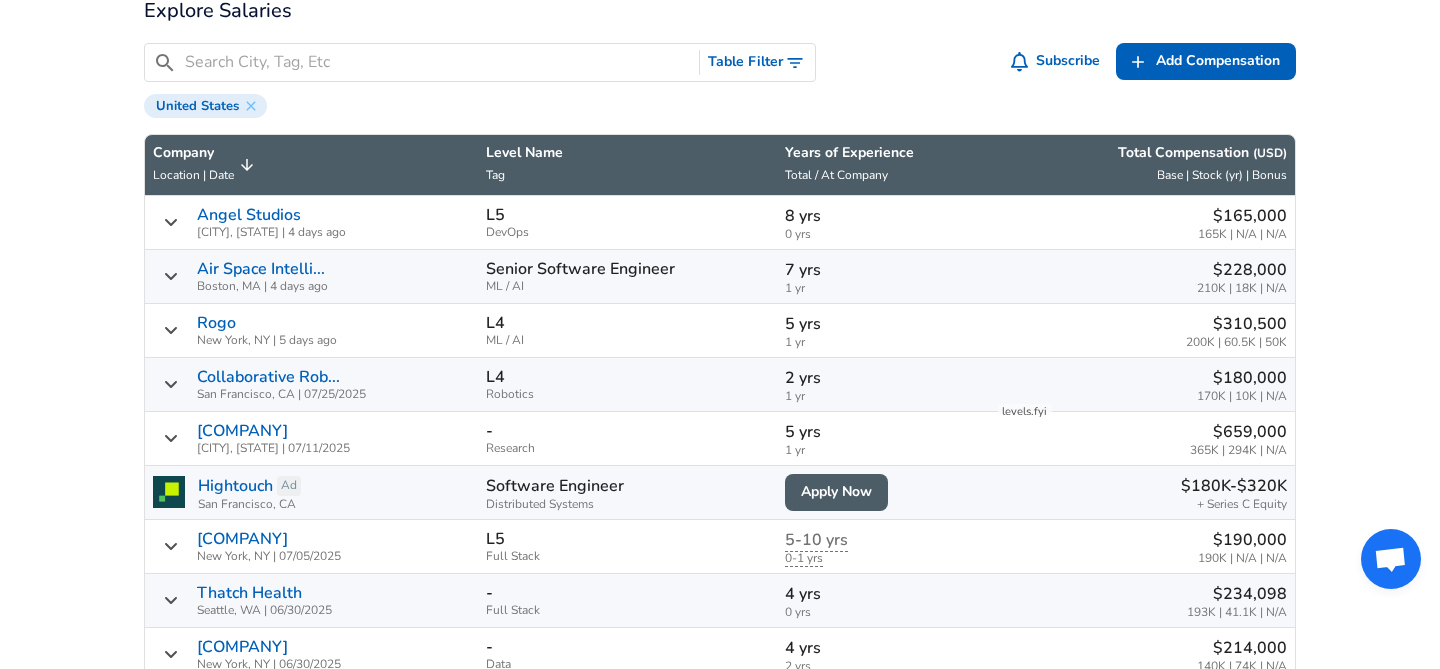 scroll, scrollTop: 582, scrollLeft: 0, axis: vertical 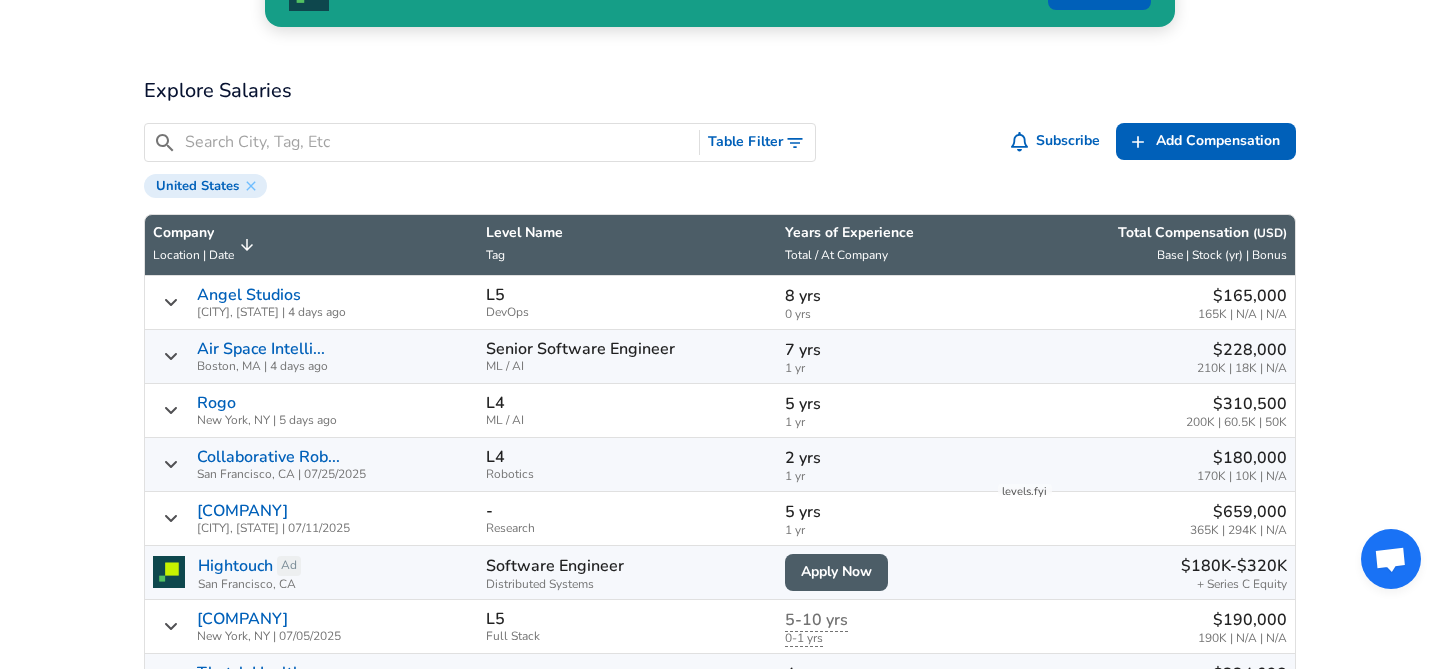 click 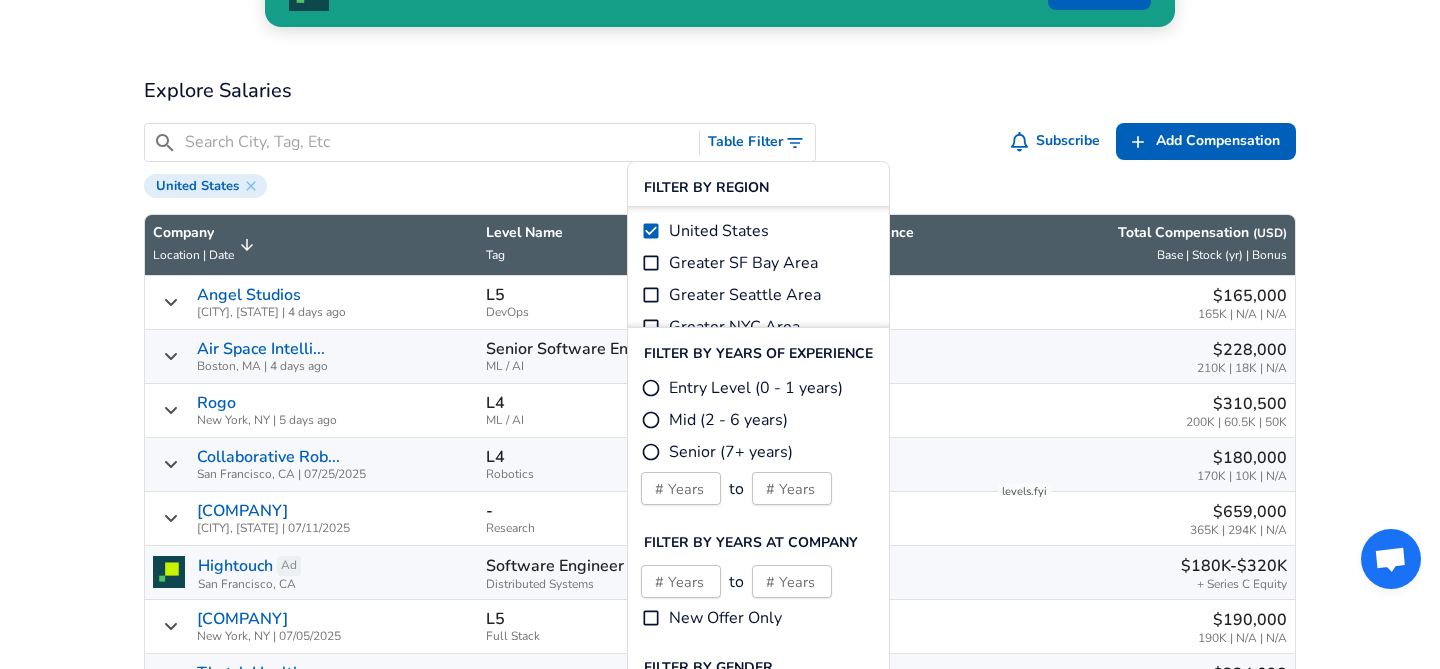 click on "​ Table Filter Subscribe Add Add Comp Add Compensation United States" at bounding box center [712, 152] 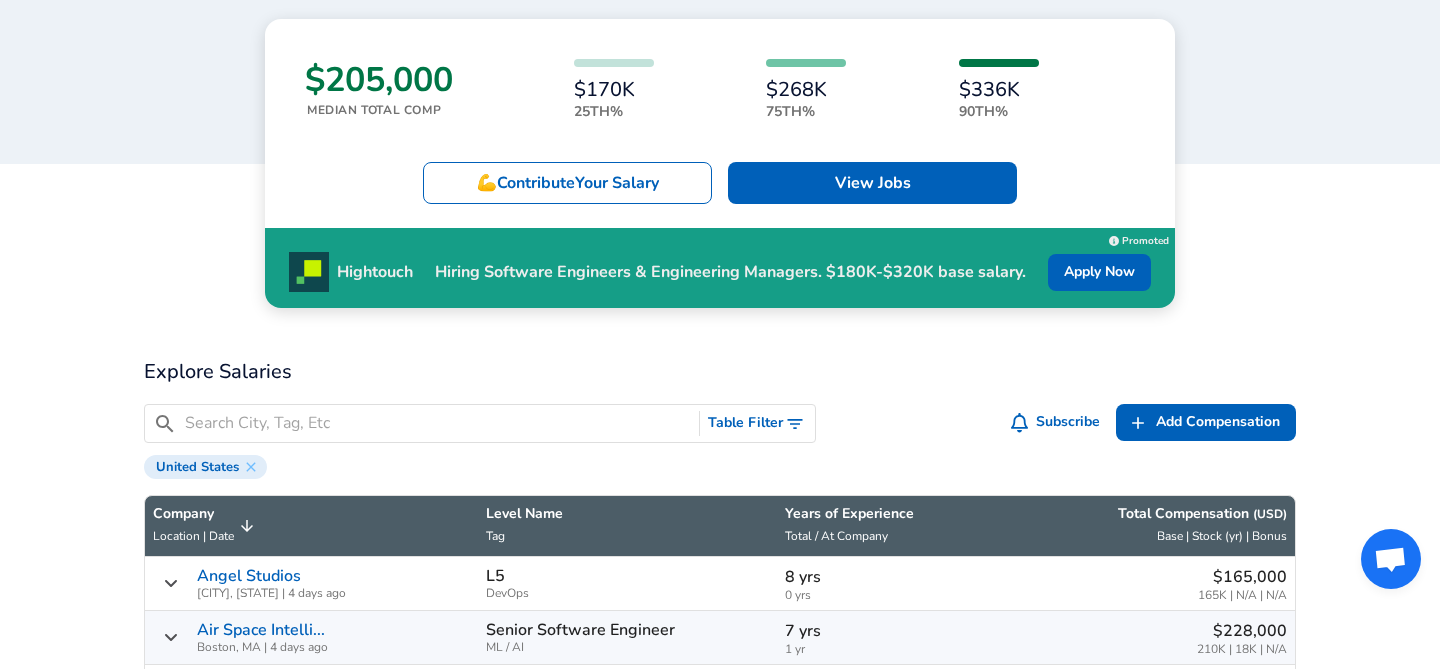 scroll, scrollTop: 0, scrollLeft: 0, axis: both 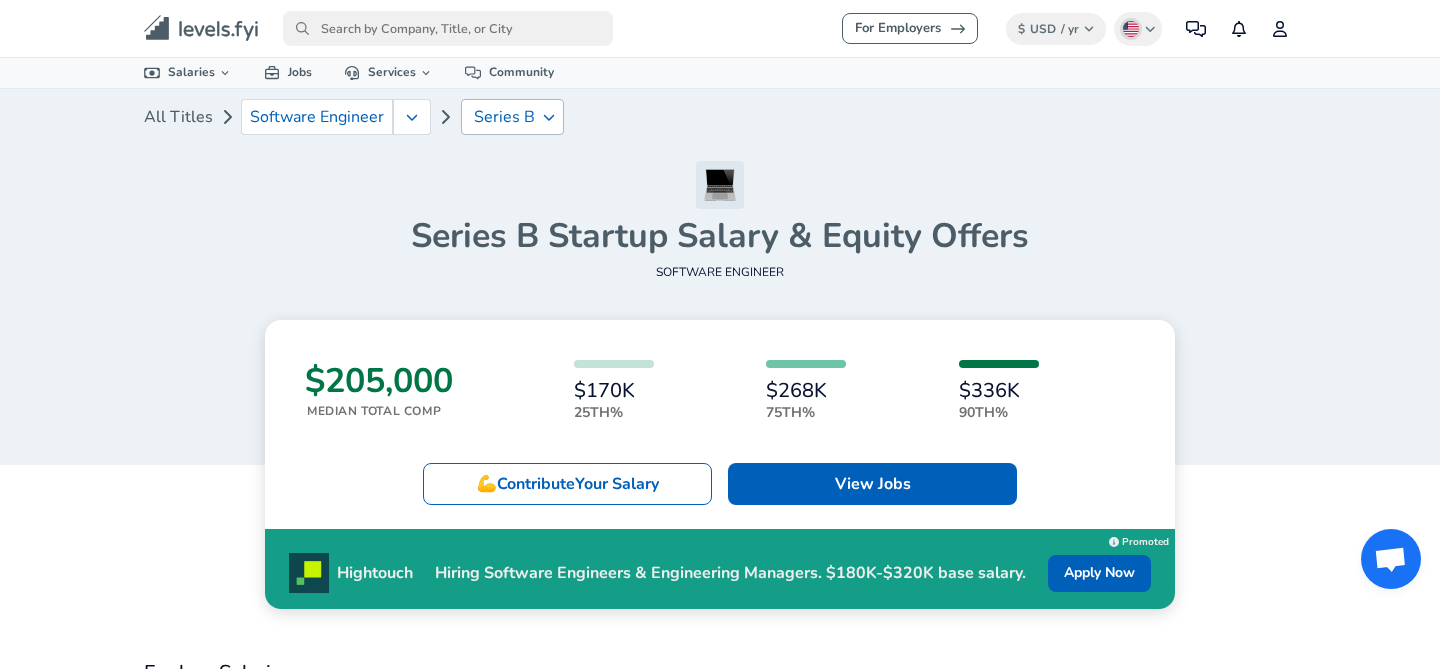 click on "Series B" at bounding box center (512, 117) 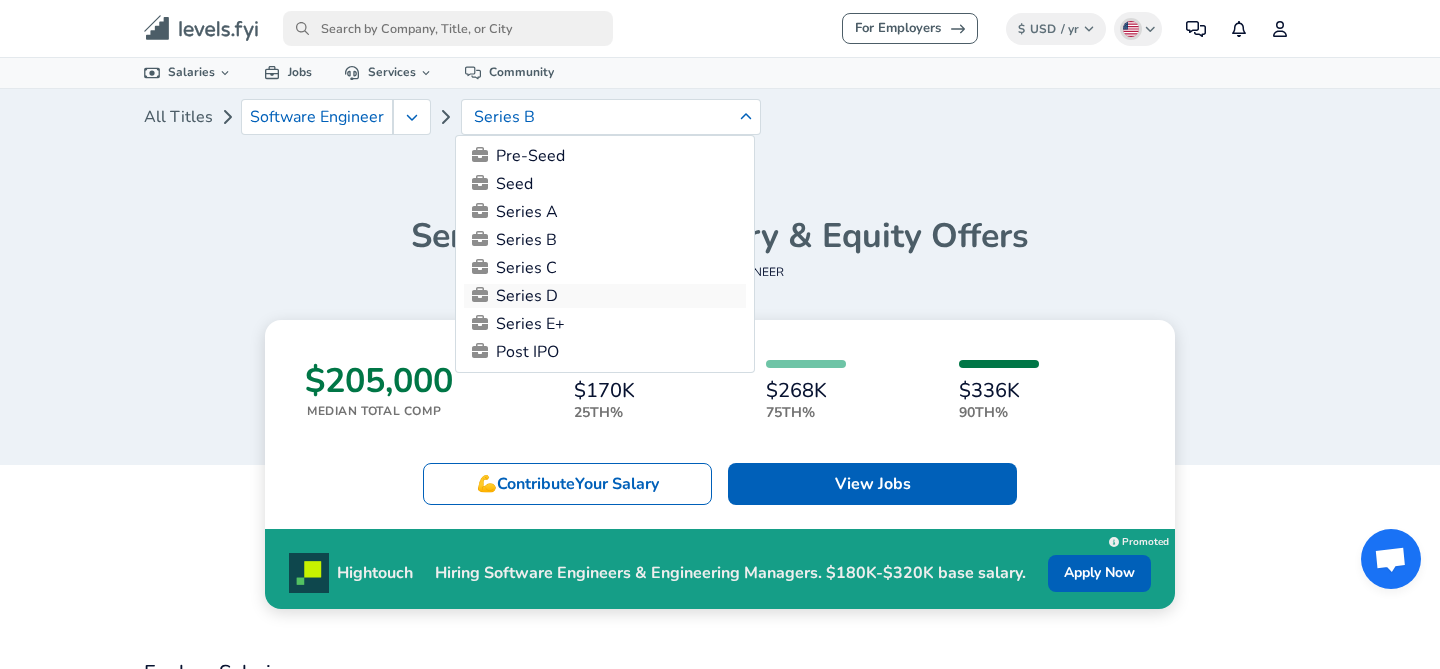 click on "Series D" at bounding box center (605, 296) 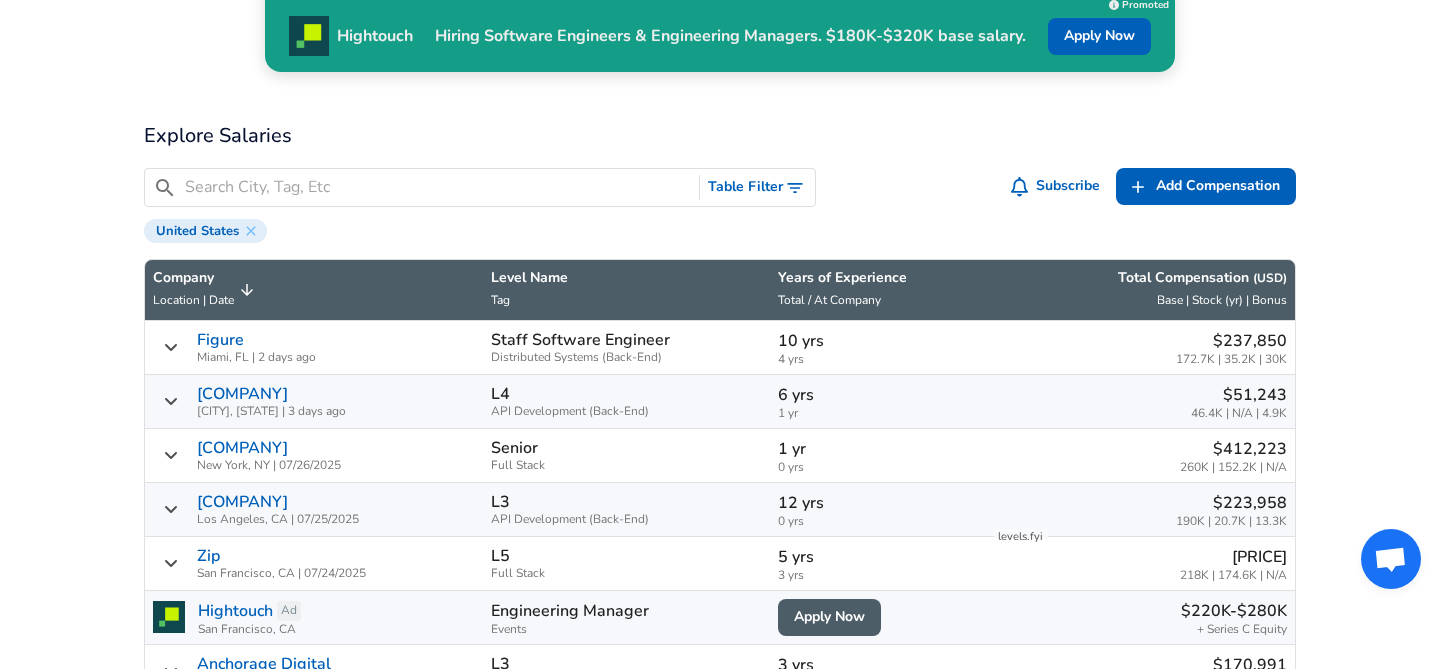 scroll, scrollTop: 516, scrollLeft: 0, axis: vertical 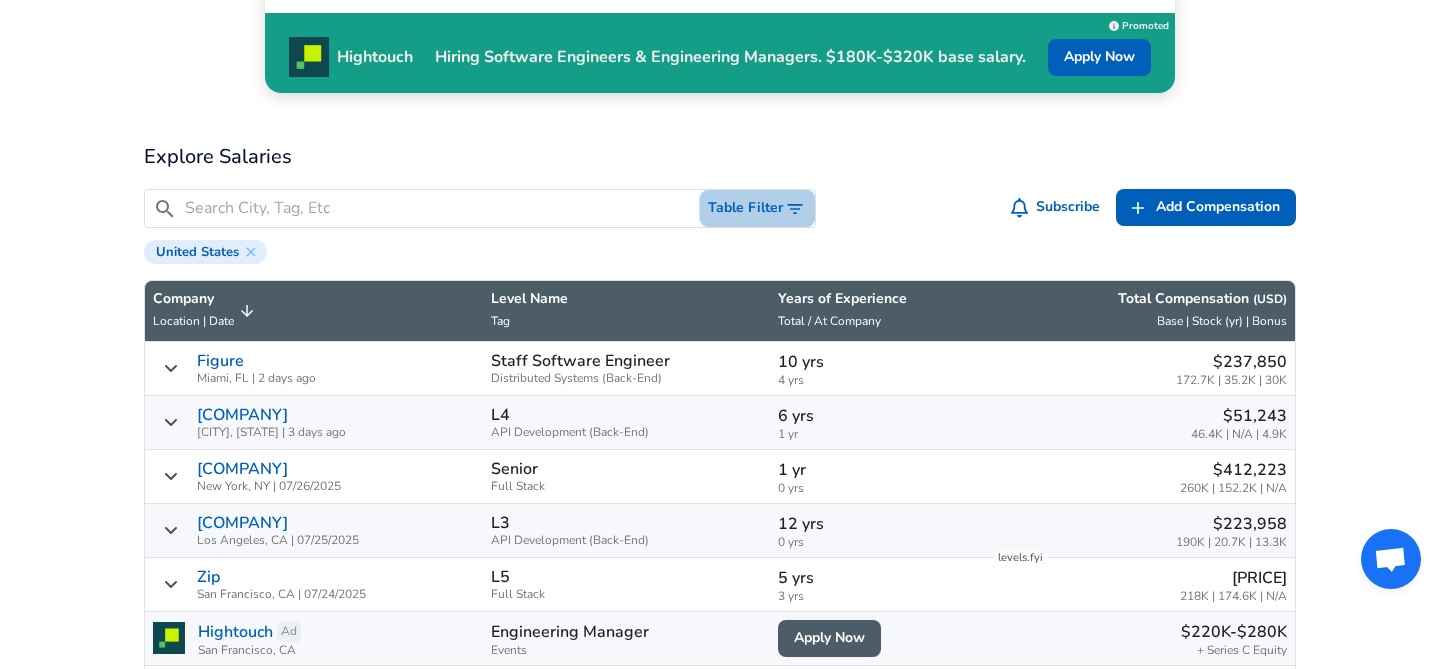 click 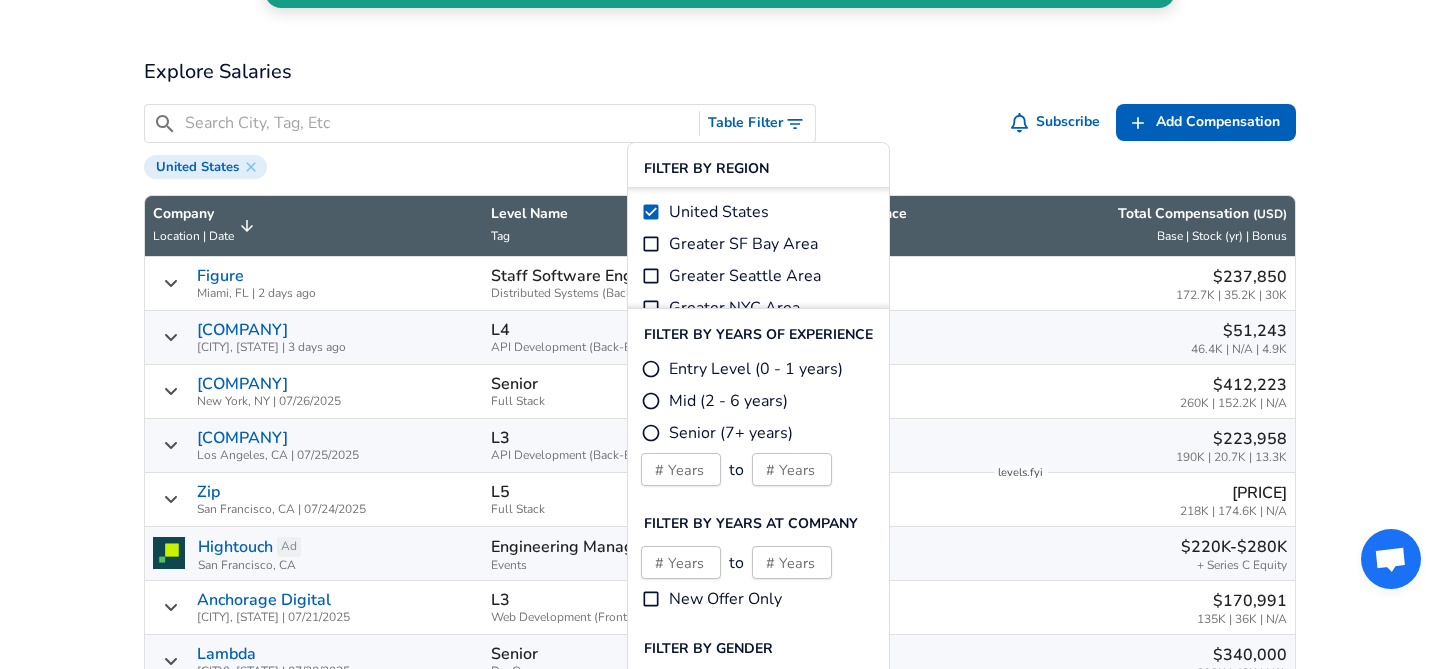 scroll, scrollTop: 602, scrollLeft: 0, axis: vertical 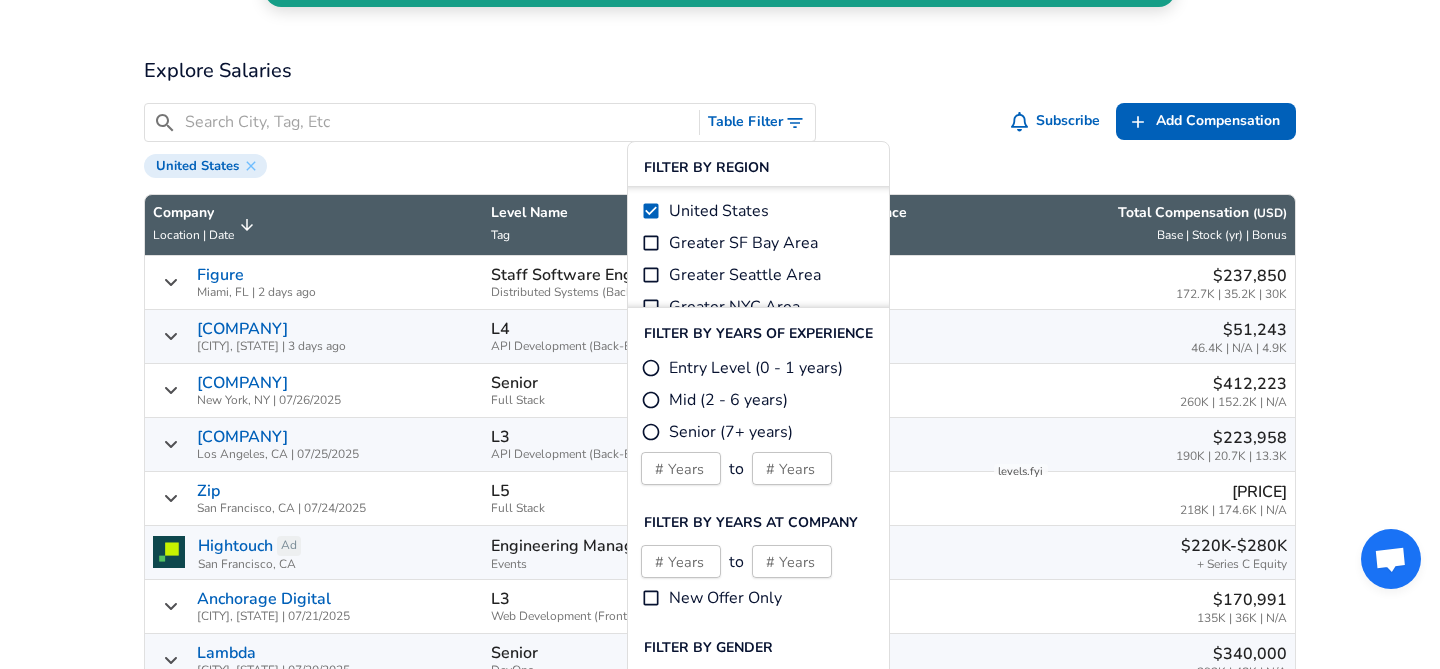 click on "United States" at bounding box center (651, 211) 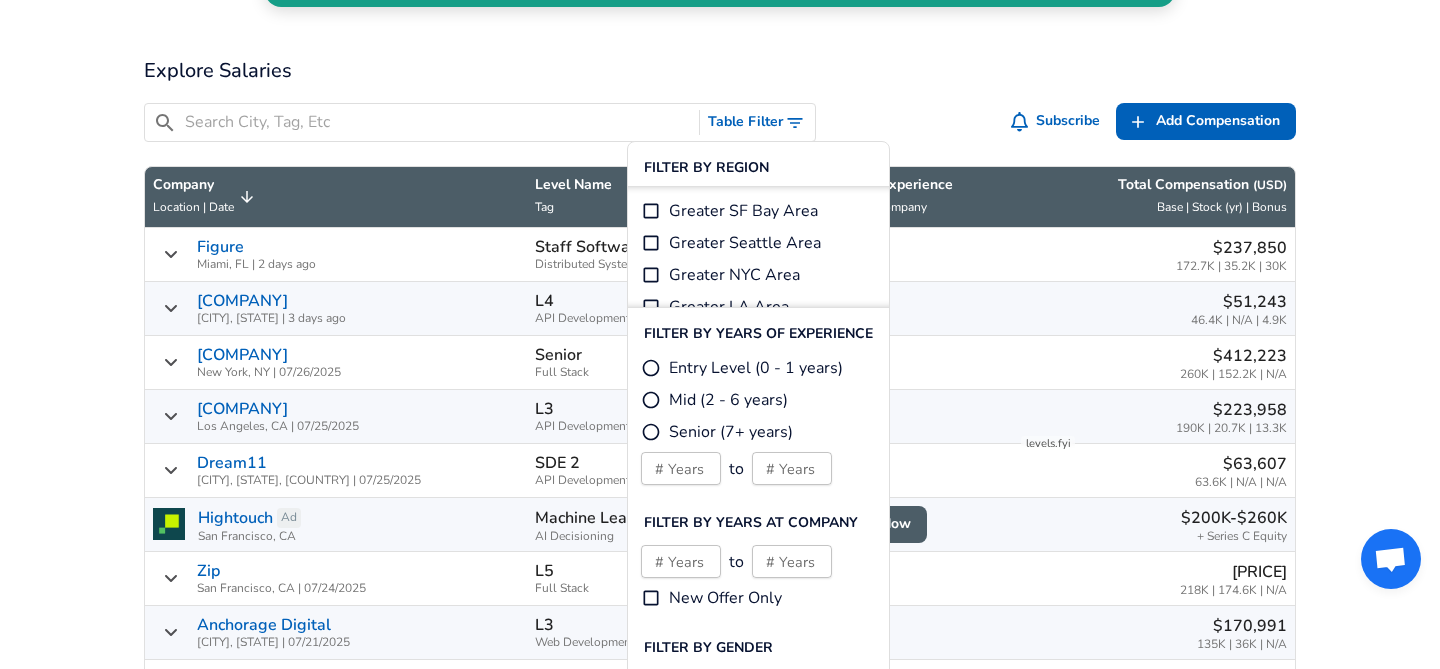 scroll, scrollTop: 45, scrollLeft: 0, axis: vertical 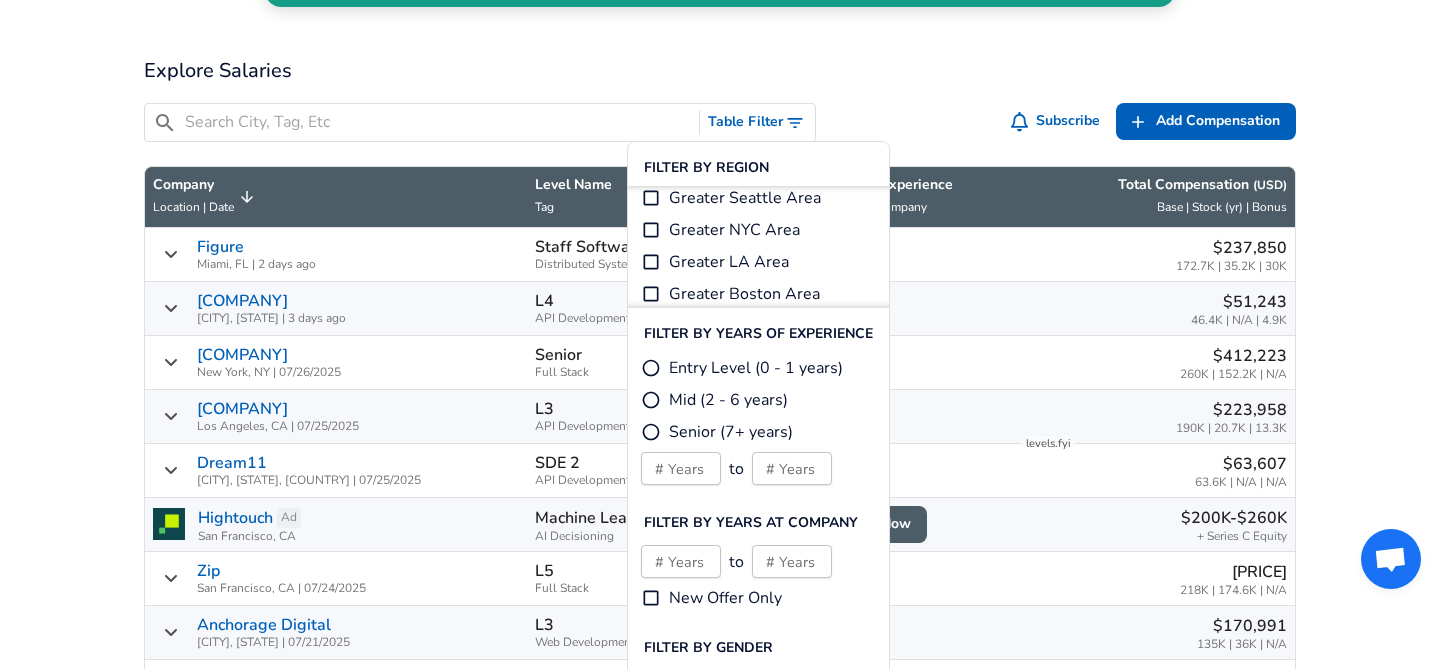 click on "Greater LA Area" at bounding box center (651, 262) 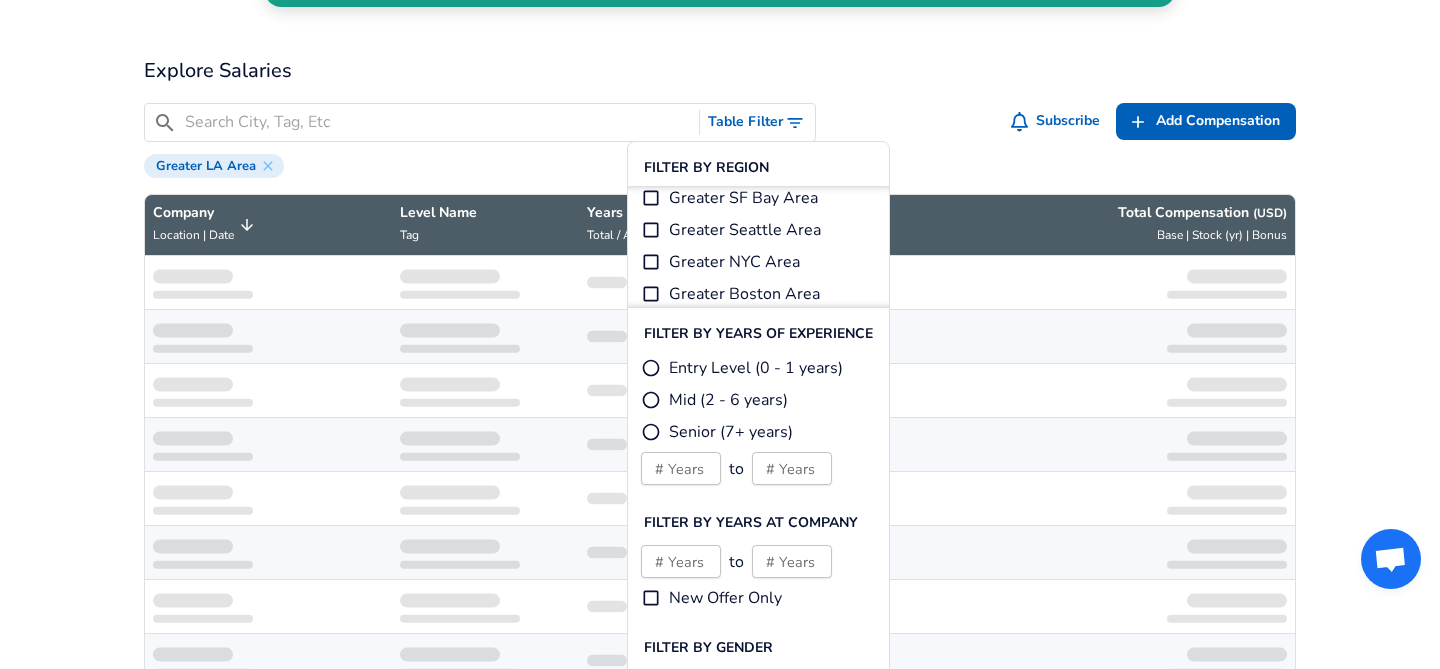 scroll, scrollTop: 0, scrollLeft: 0, axis: both 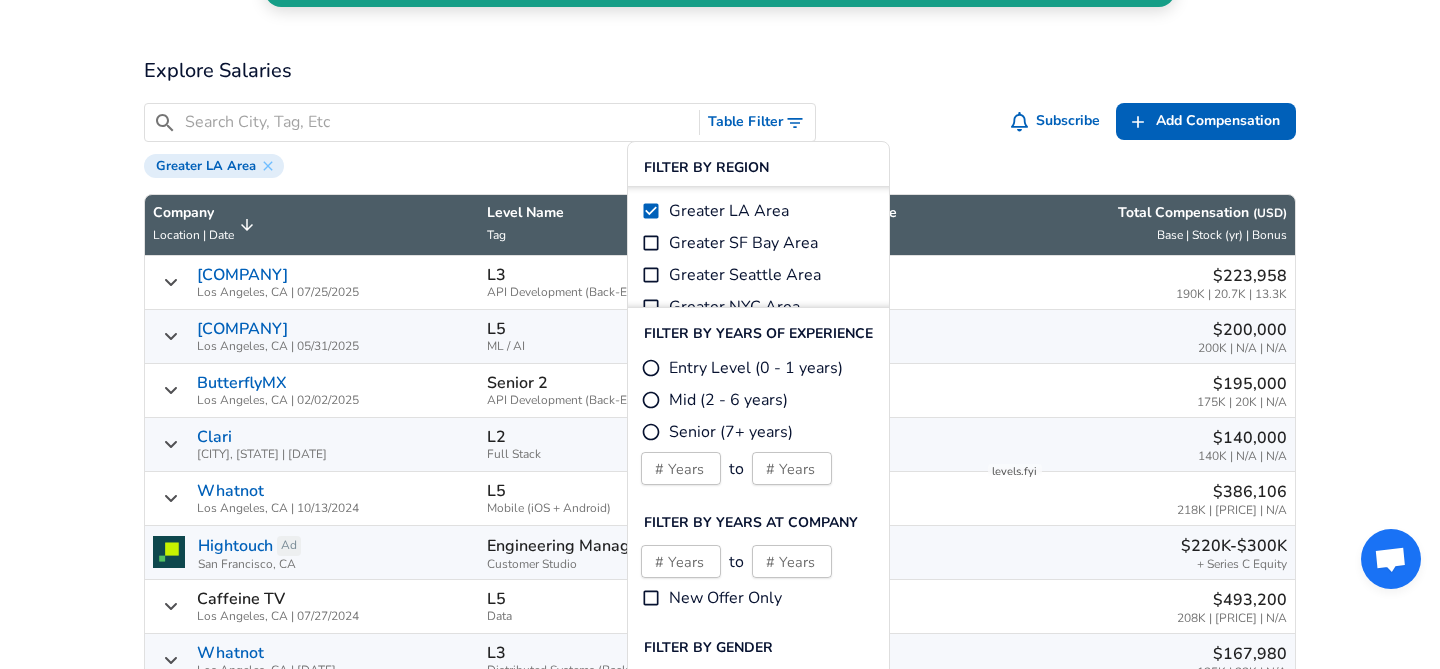 click on "​ Table Filter Subscribe Add Add Comp Add Compensation Greater LA Area" at bounding box center [712, 132] 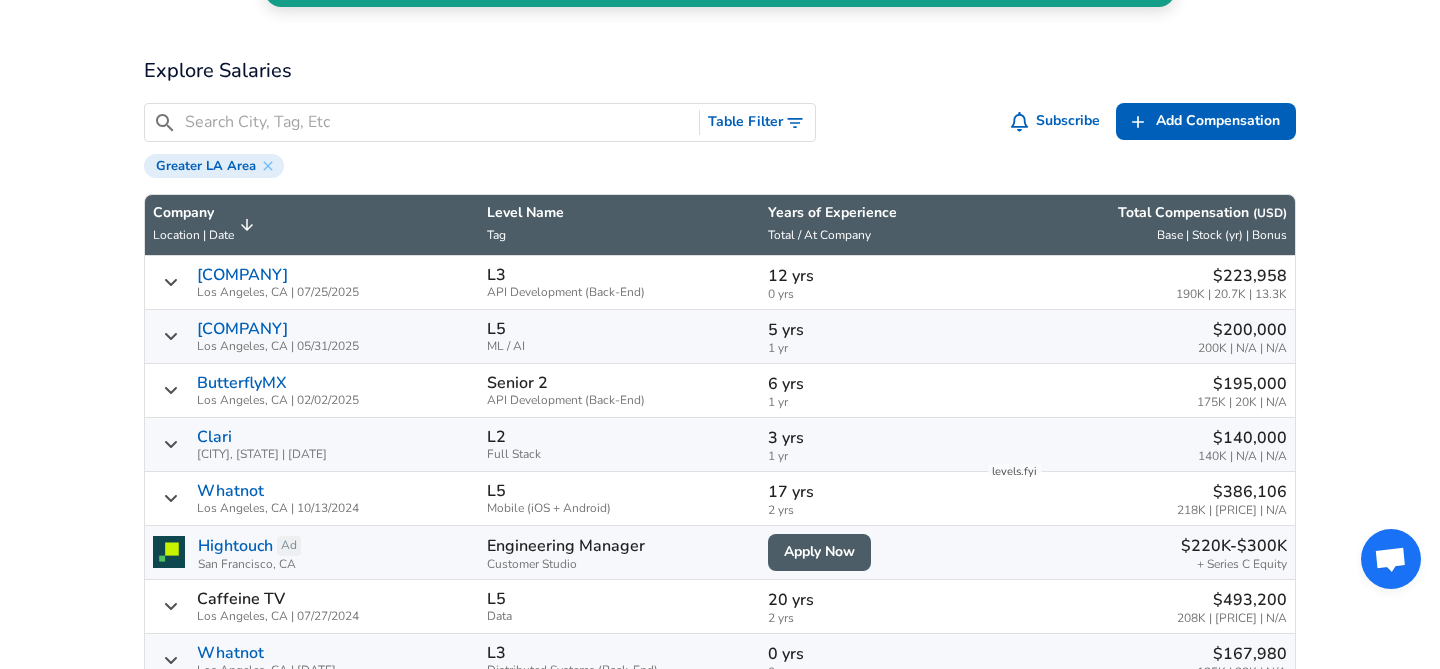click on "Clari" at bounding box center (214, 437) 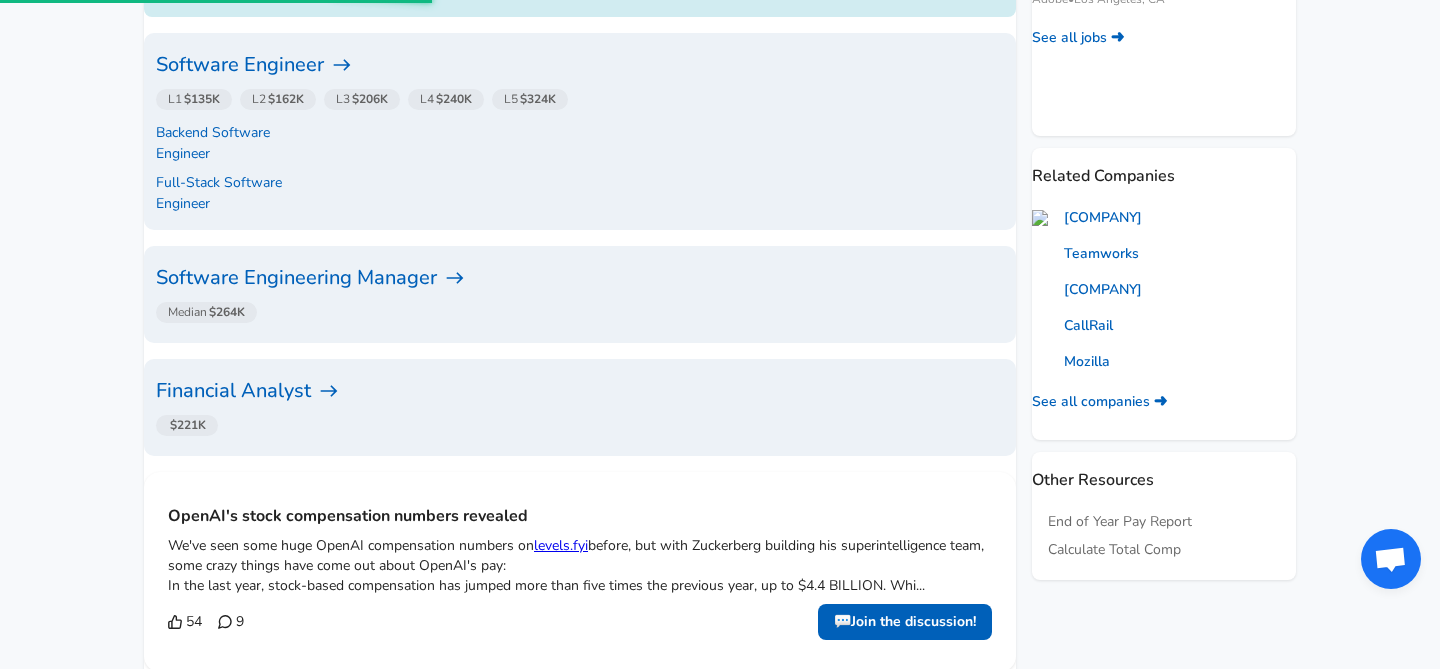 scroll, scrollTop: 0, scrollLeft: 0, axis: both 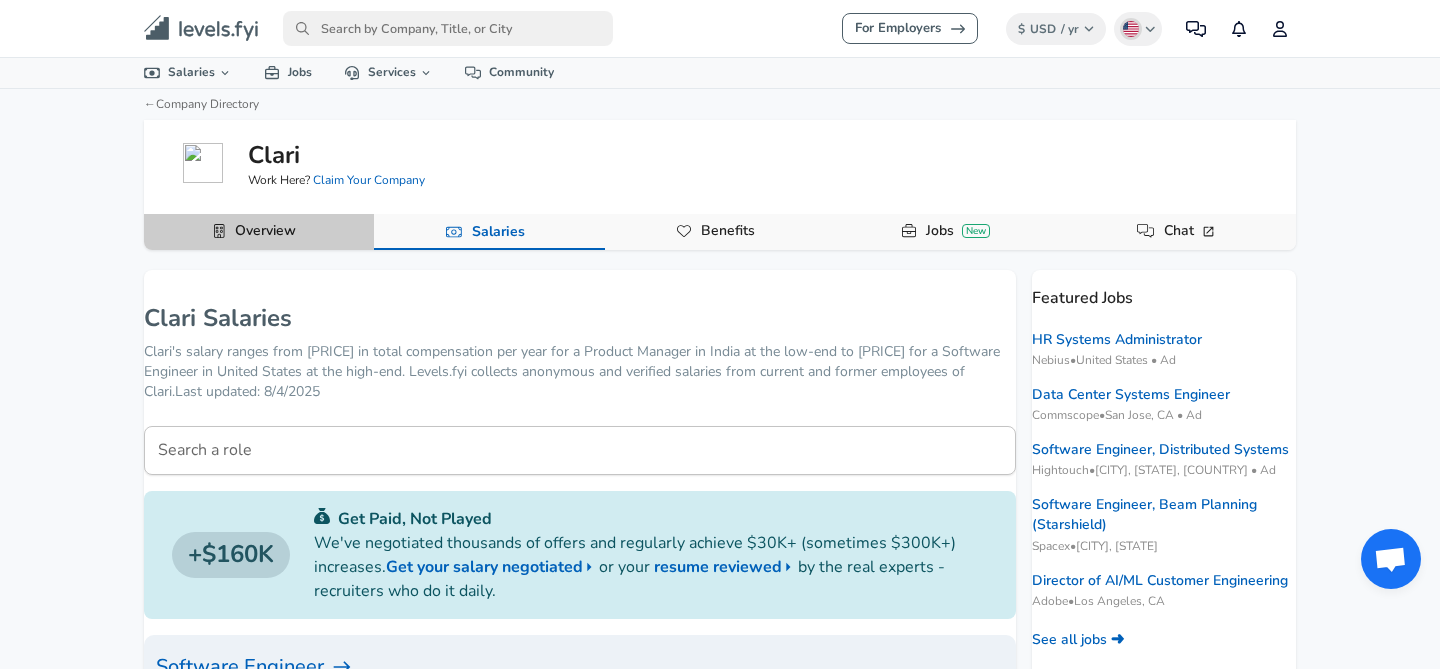 click on "Overview" at bounding box center [265, 231] 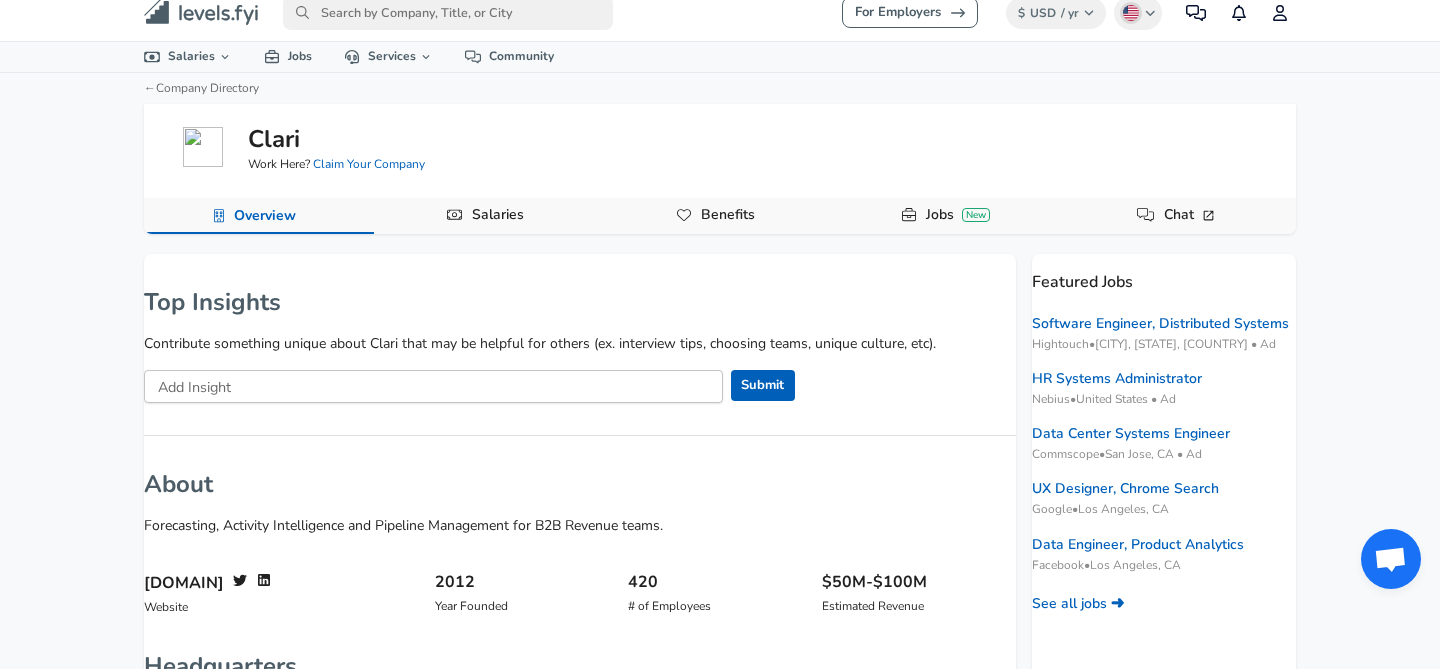 scroll, scrollTop: 21, scrollLeft: 0, axis: vertical 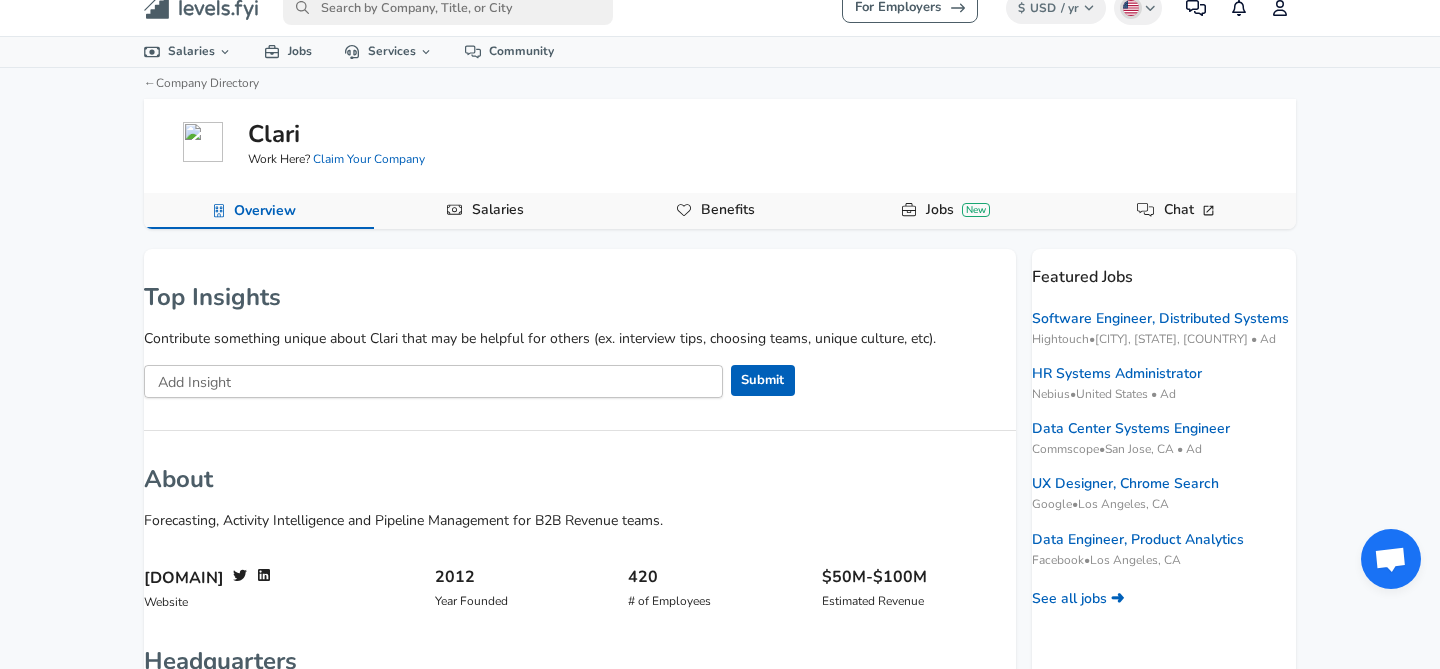 click on "[DOMAIN]" at bounding box center [184, 578] 